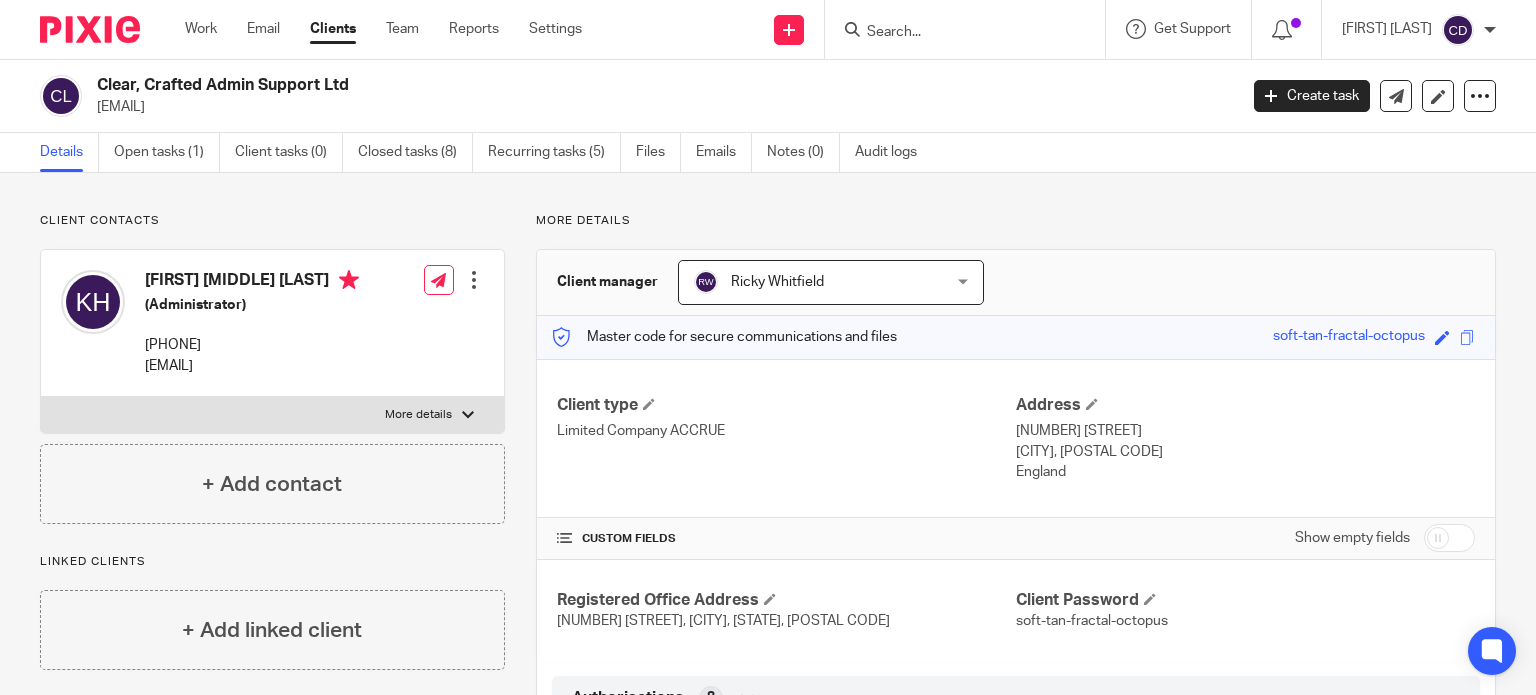 scroll, scrollTop: 0, scrollLeft: 0, axis: both 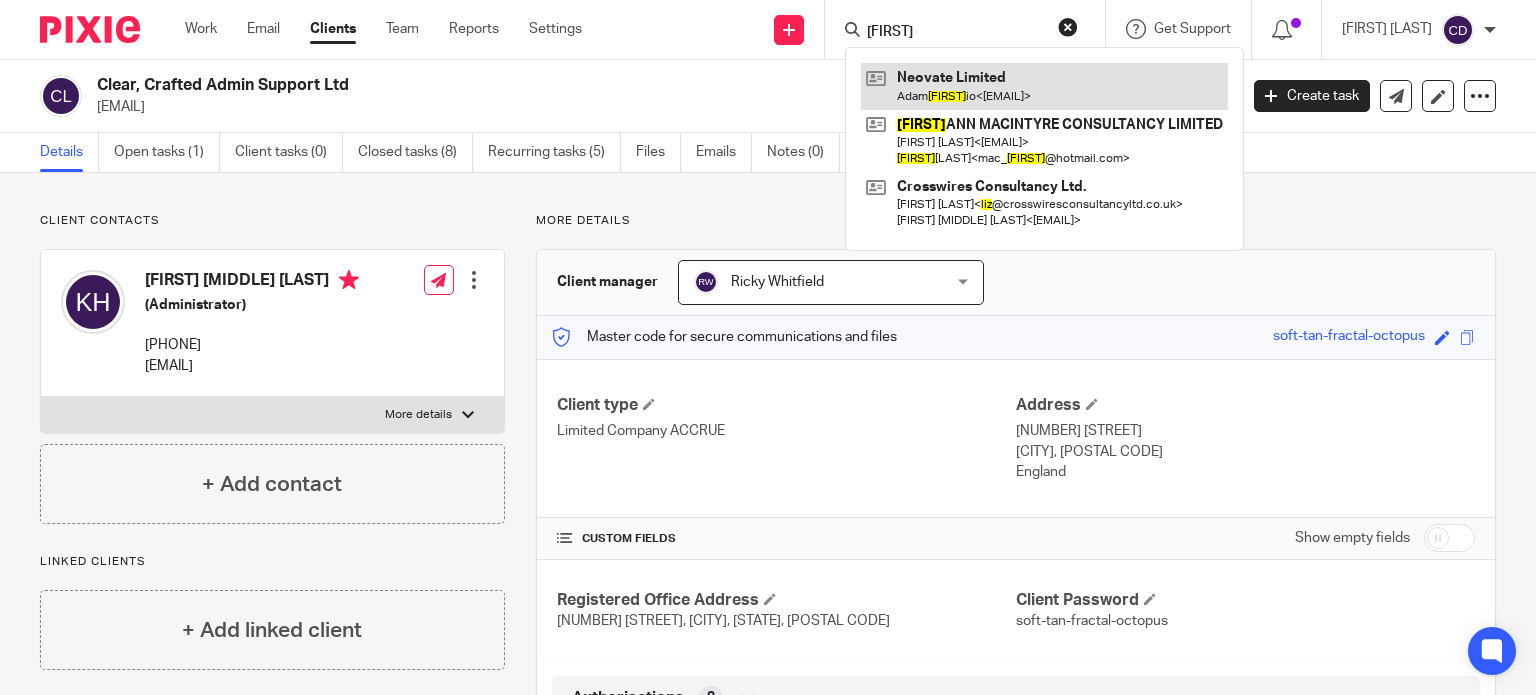 type on "[FIRST]" 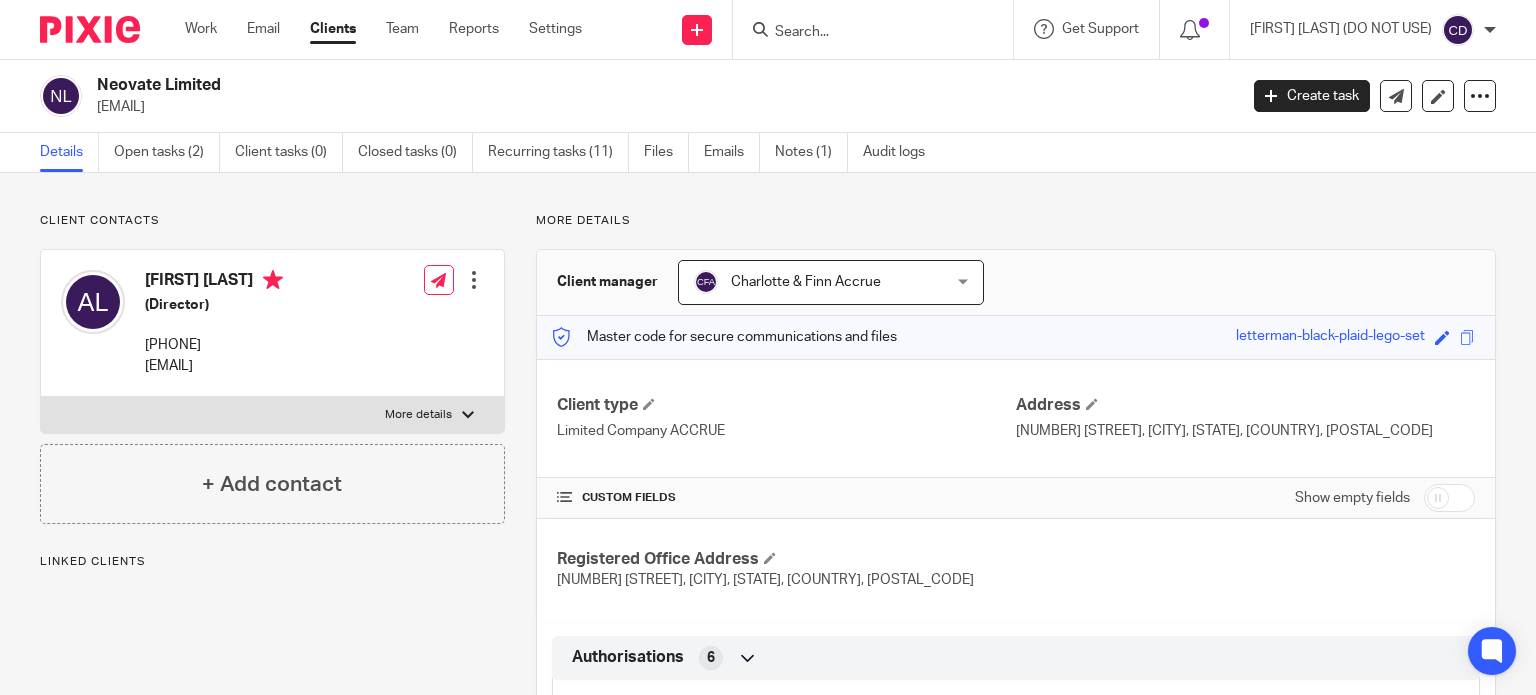 scroll, scrollTop: 0, scrollLeft: 0, axis: both 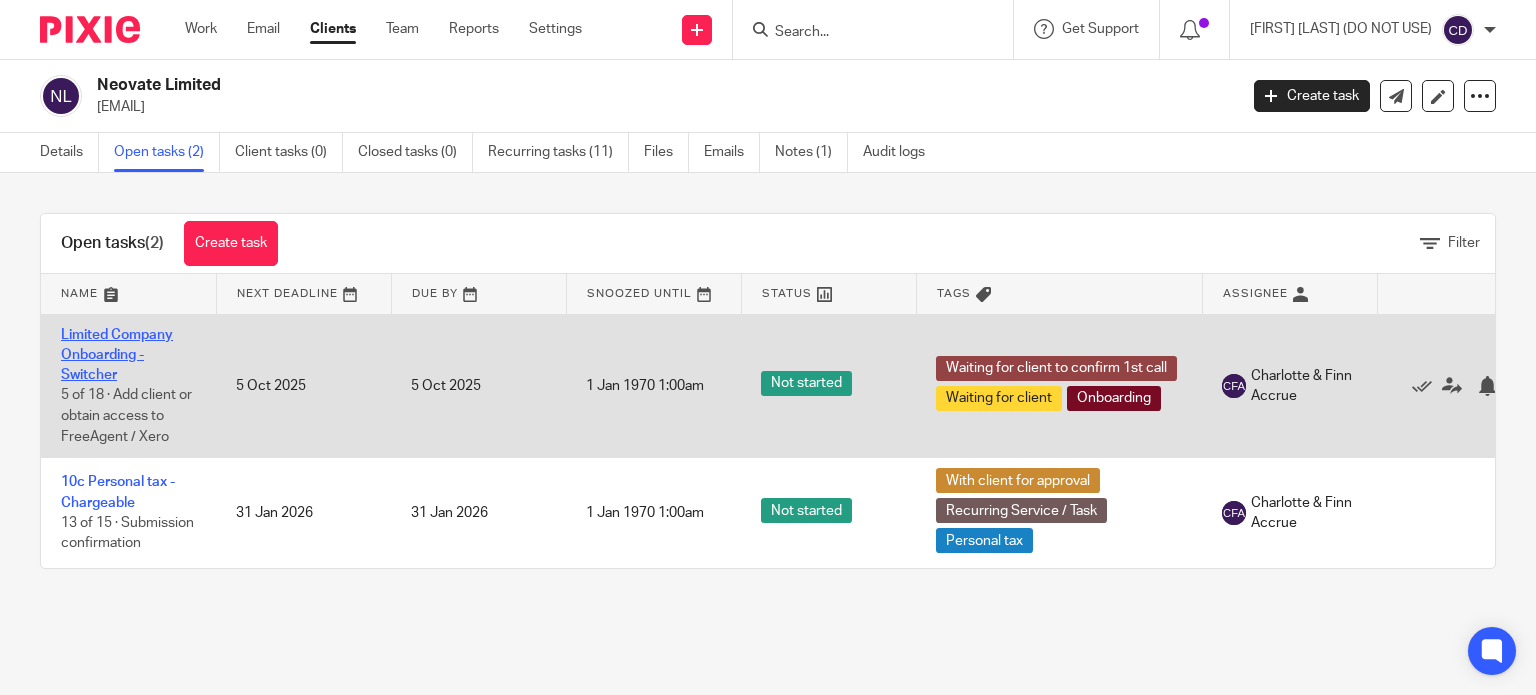 click on "Limited Company Onboarding - Switcher" at bounding box center [117, 355] 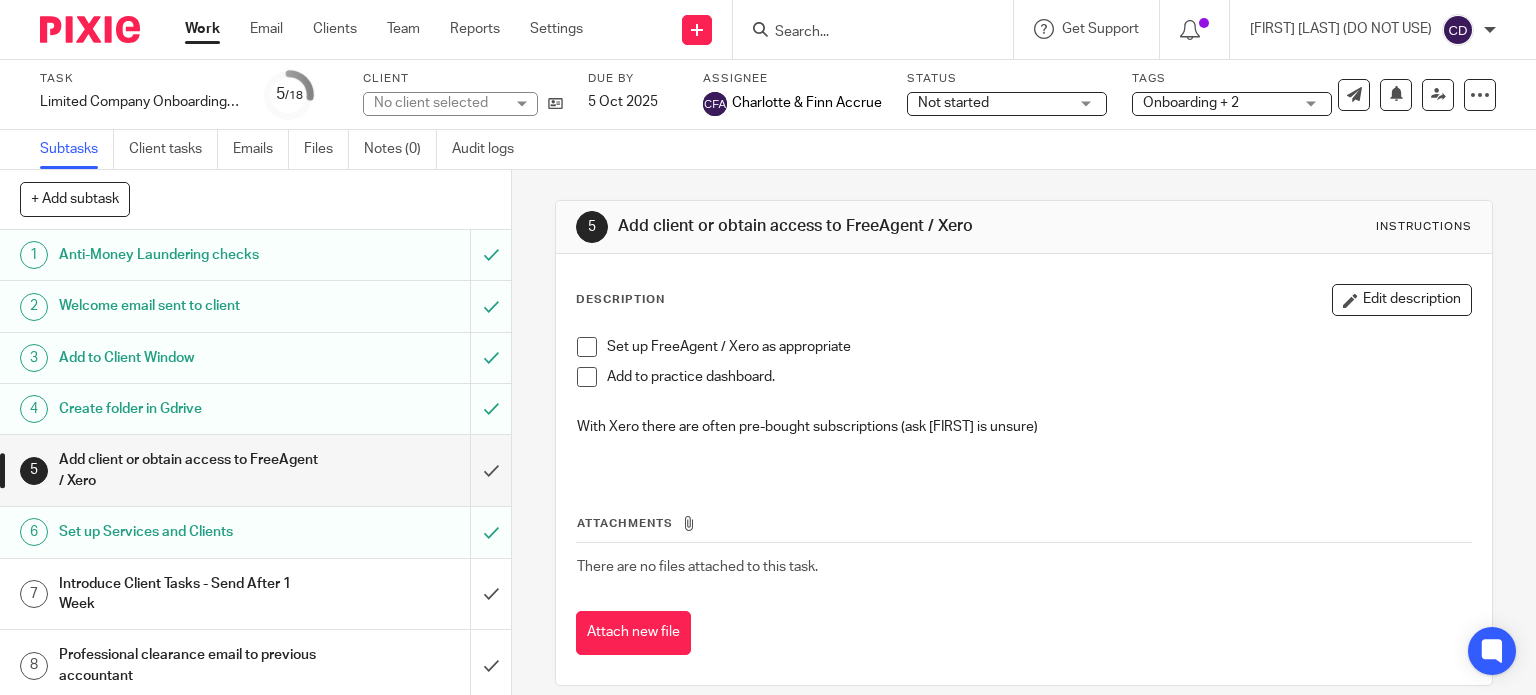 scroll, scrollTop: 0, scrollLeft: 0, axis: both 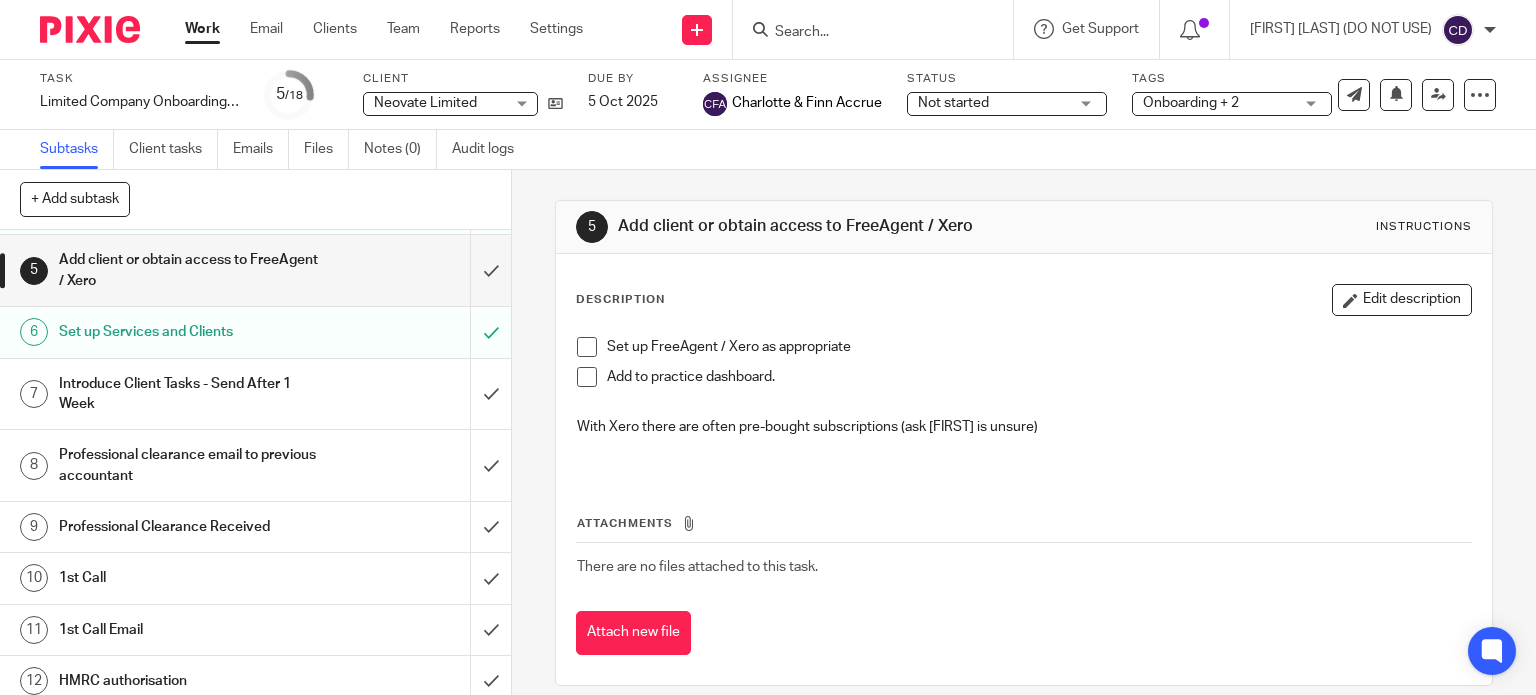 click on "1st Call" at bounding box center [189, 578] 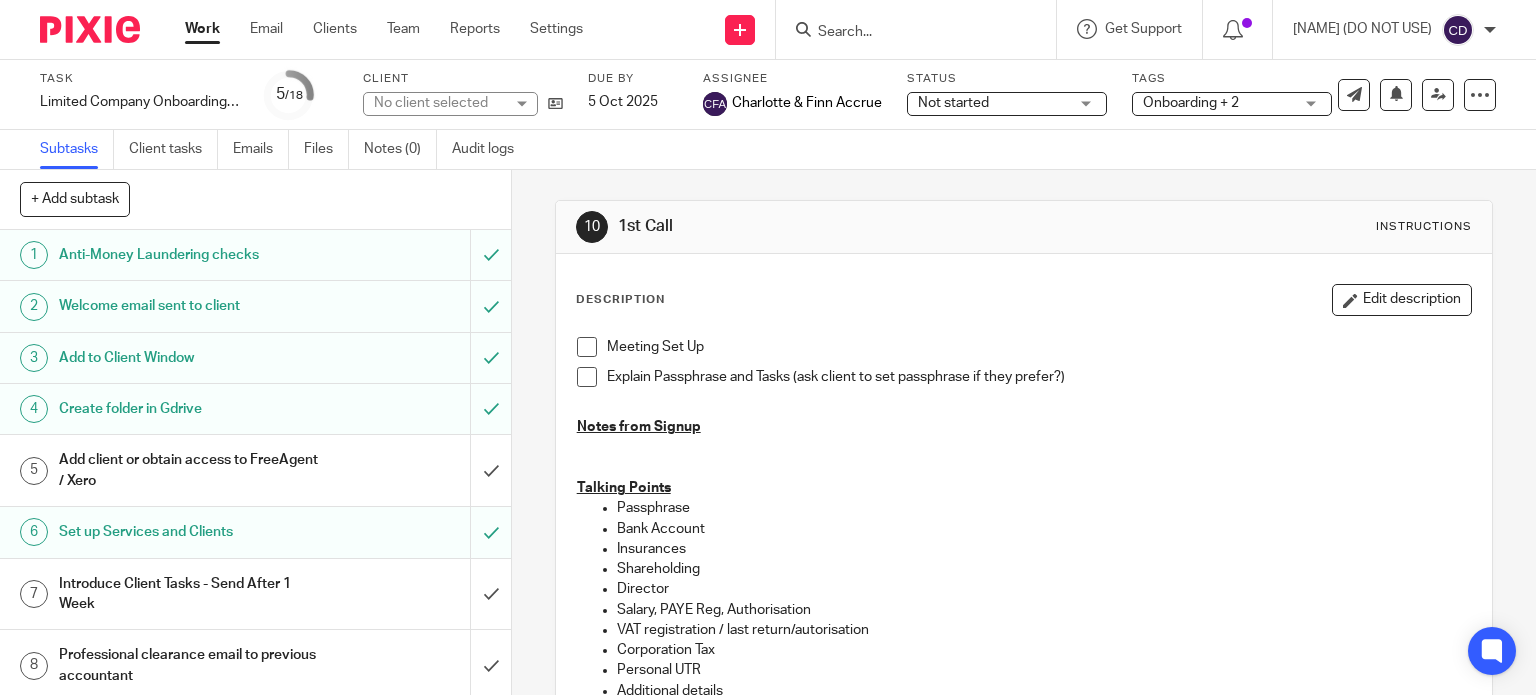 scroll, scrollTop: 0, scrollLeft: 0, axis: both 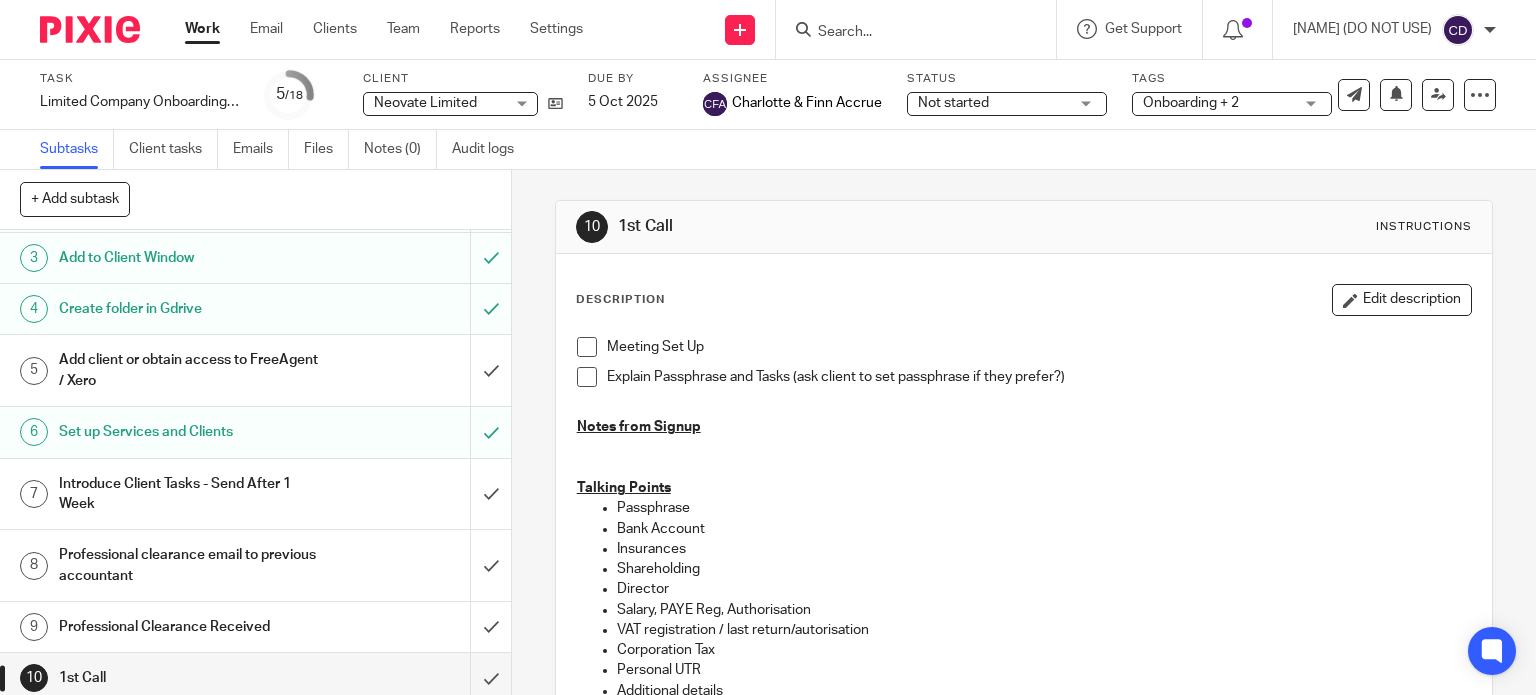 click on "Professional clearance email to previous accountant" at bounding box center (189, 565) 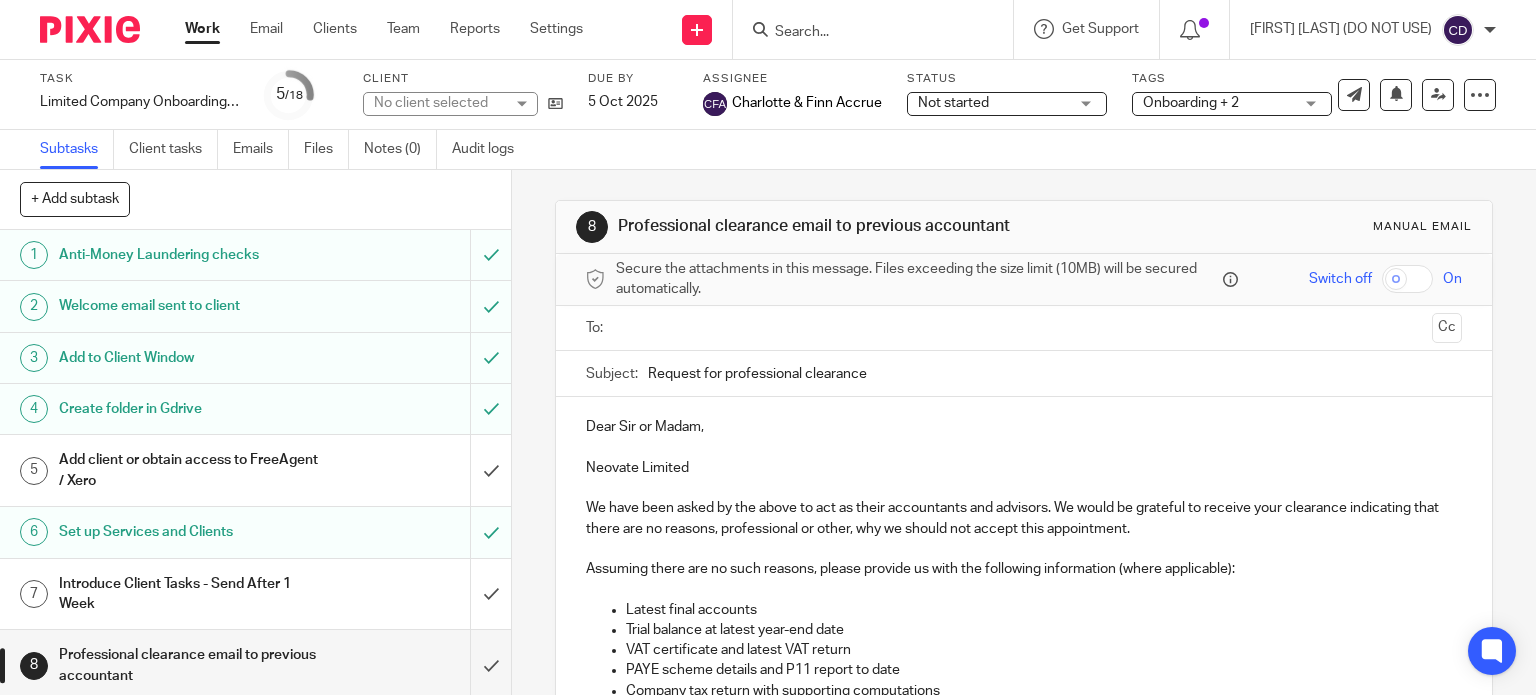 scroll, scrollTop: 0, scrollLeft: 0, axis: both 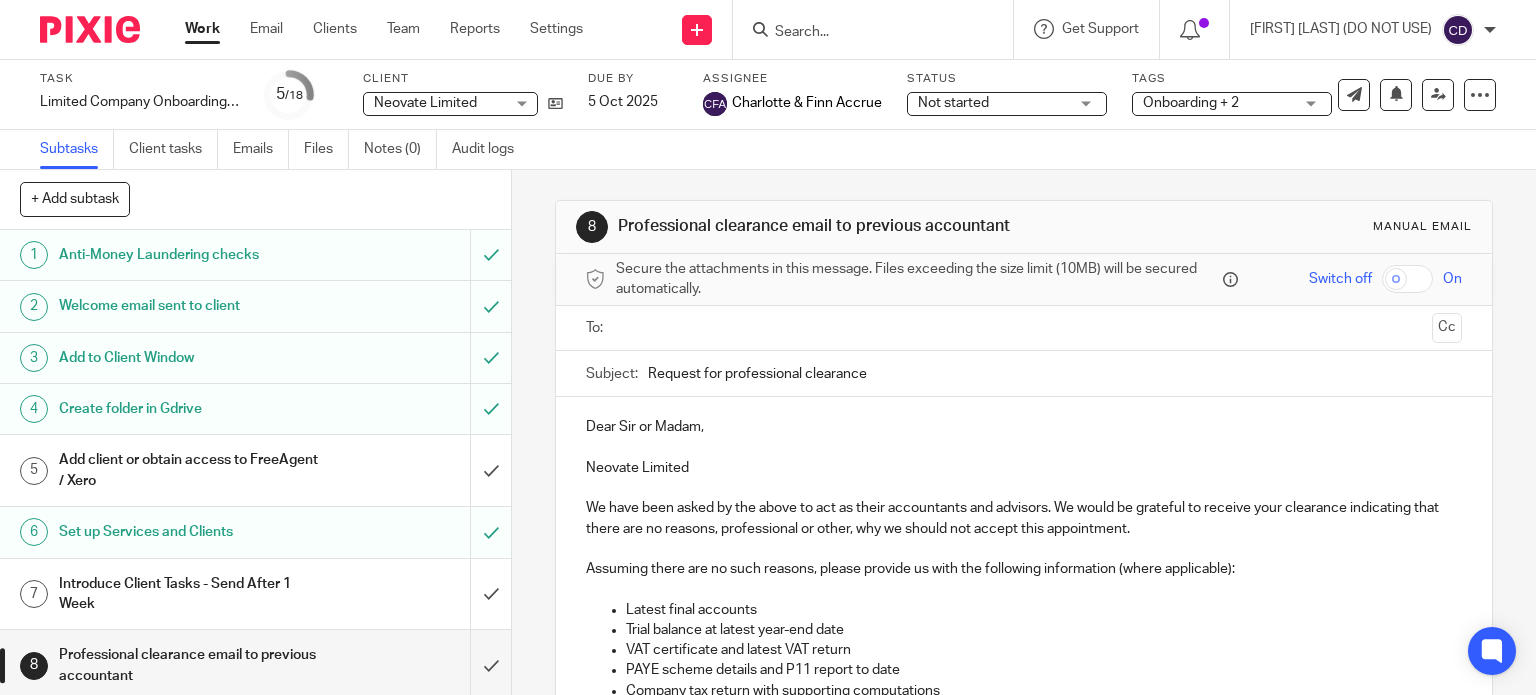 click at bounding box center (1023, 328) 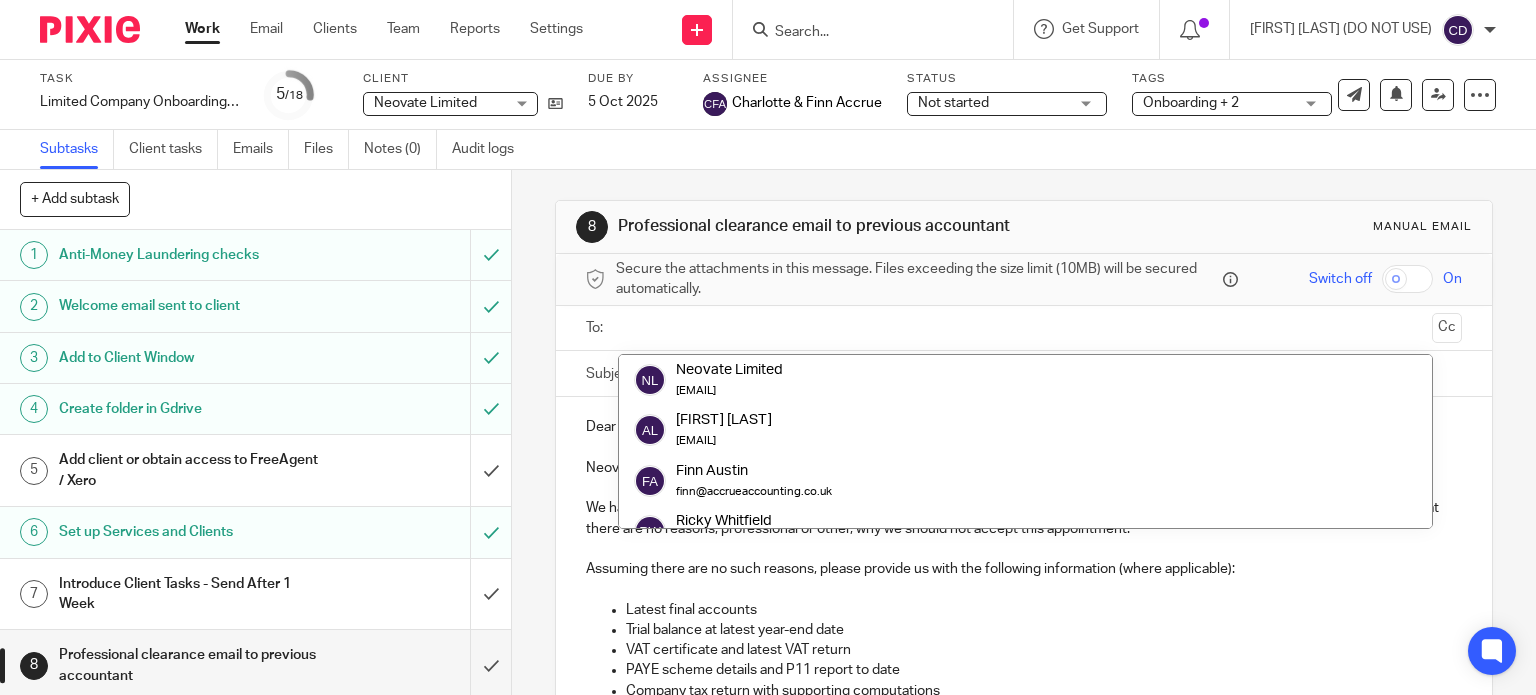 paste on "Ali@workwellsolutions.com" 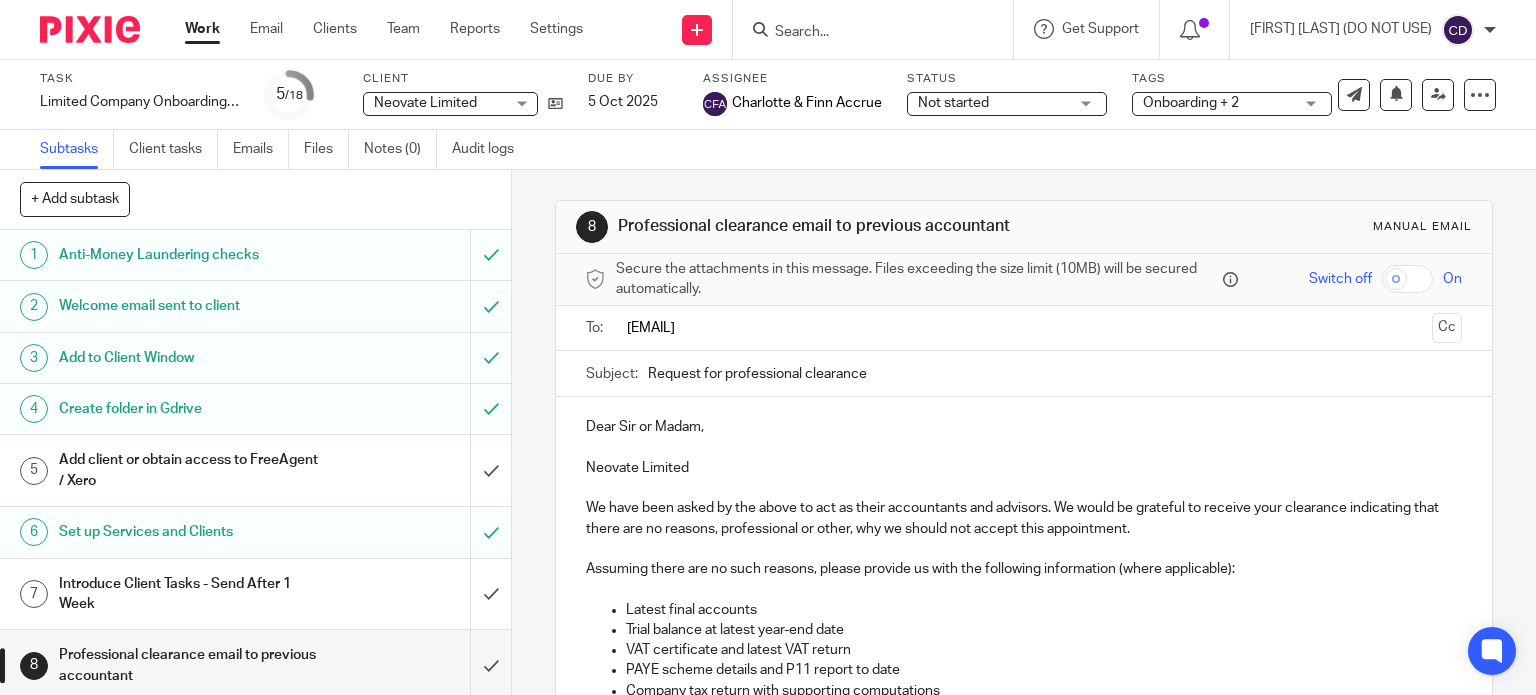 type on "Ali@workwellsolutions.com" 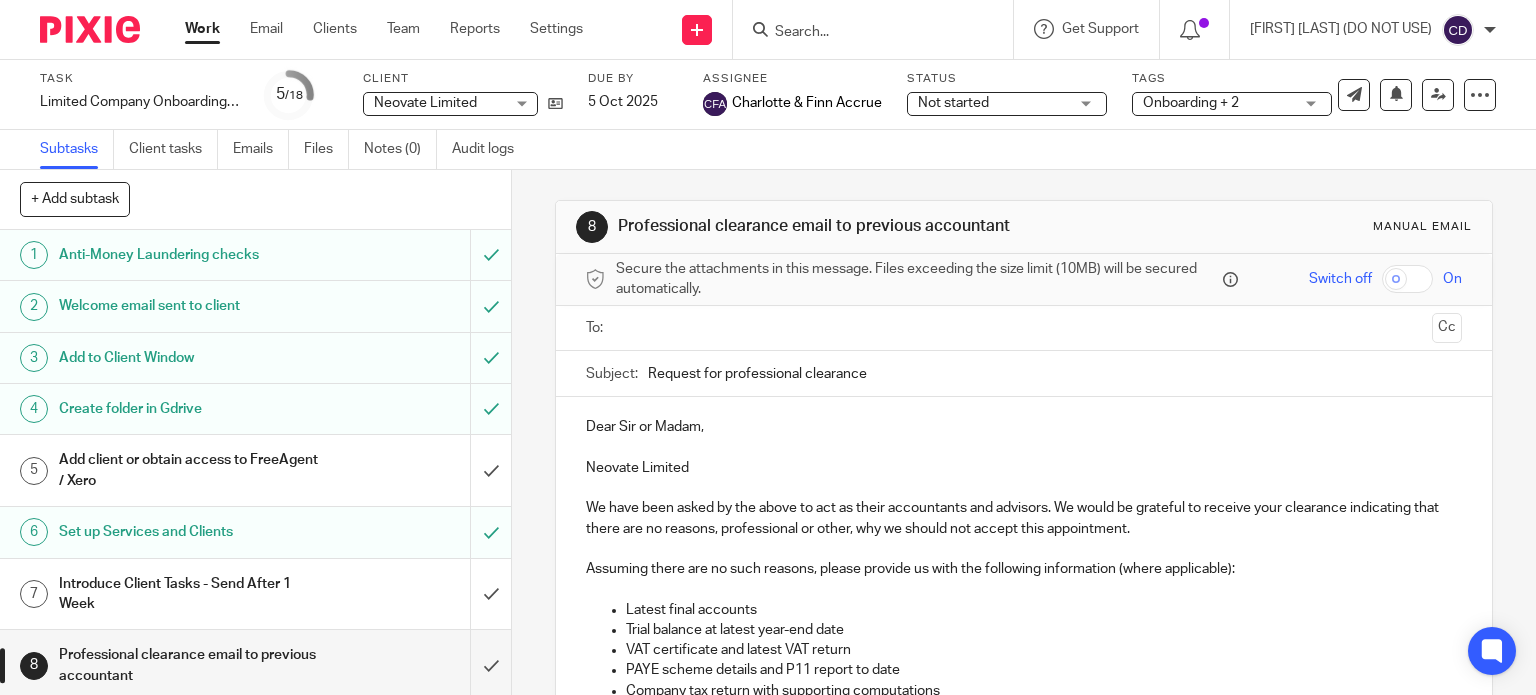 click at bounding box center (1024, 488) 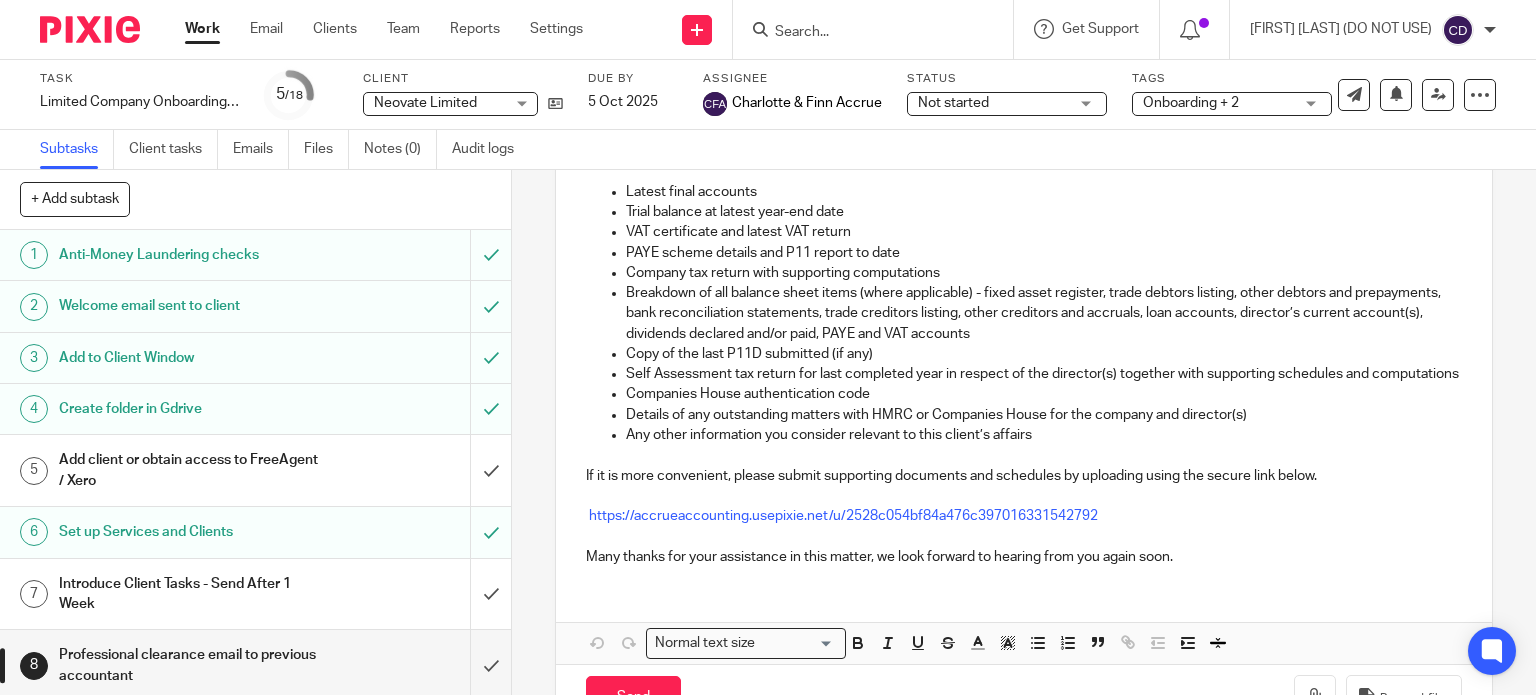 scroll, scrollTop: 504, scrollLeft: 0, axis: vertical 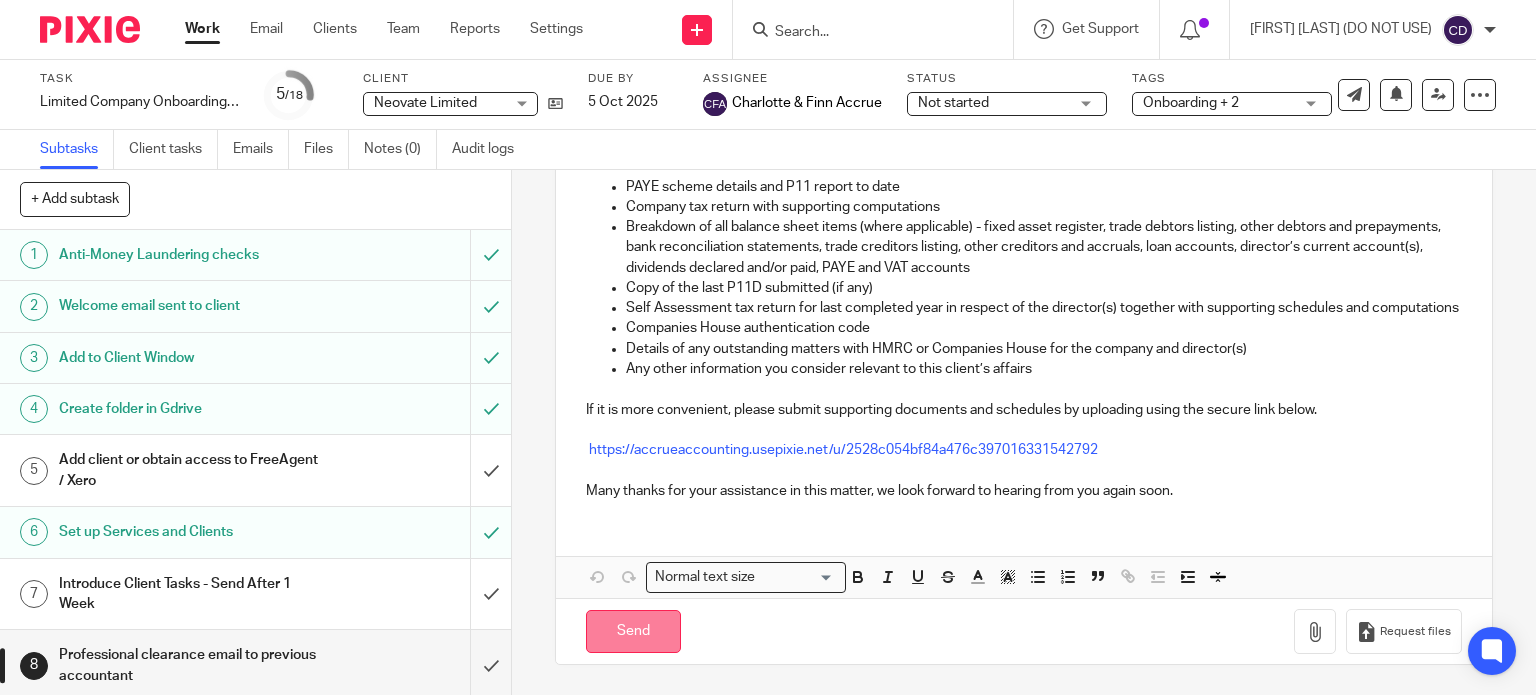 click on "Send" at bounding box center (633, 631) 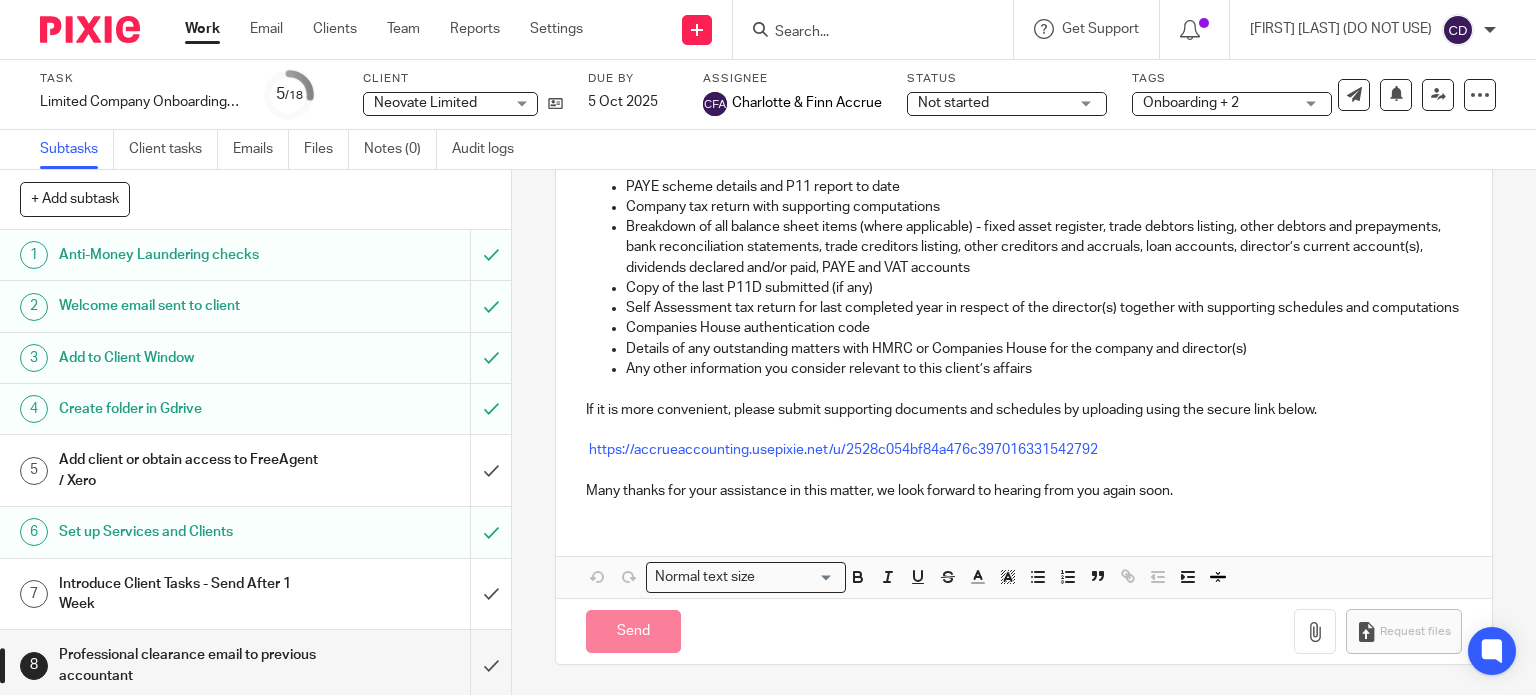 type on "Sent" 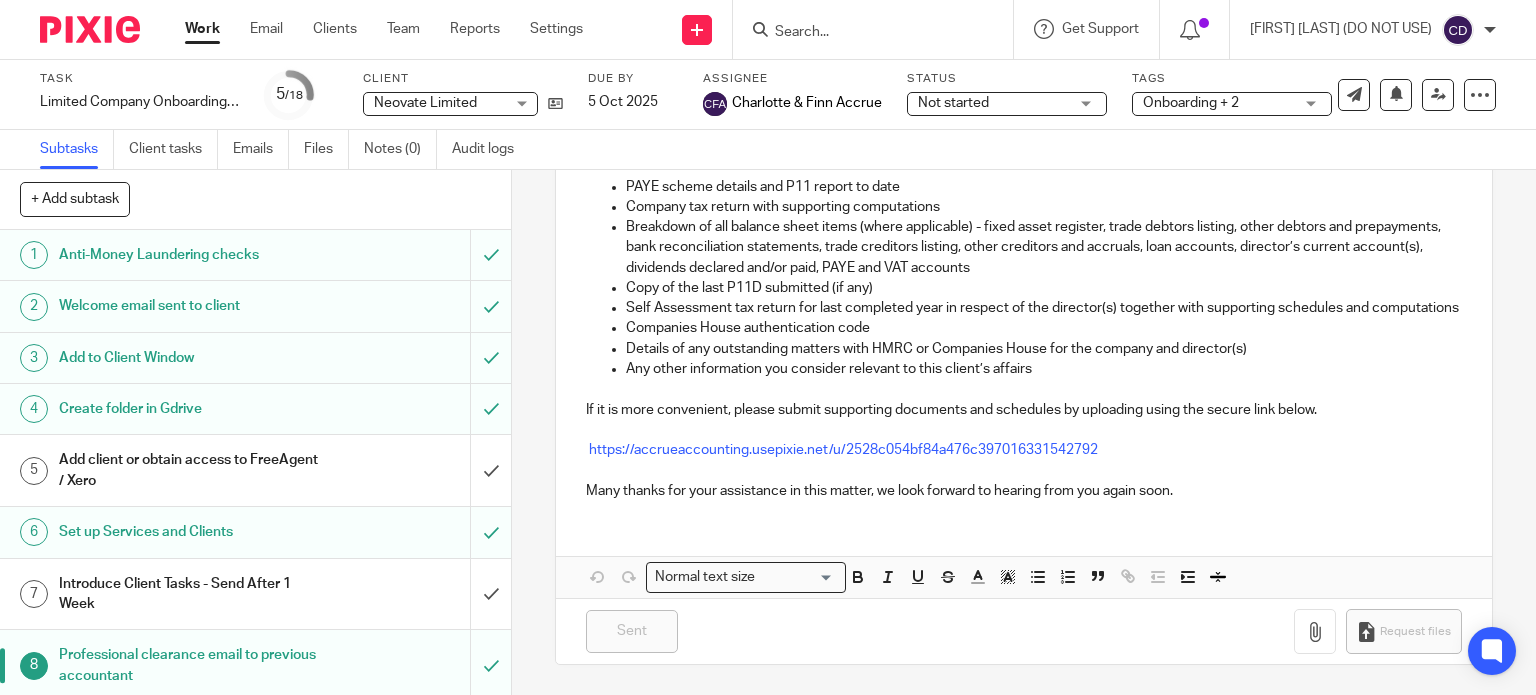 click on "Onboarding + 2" at bounding box center (1191, 103) 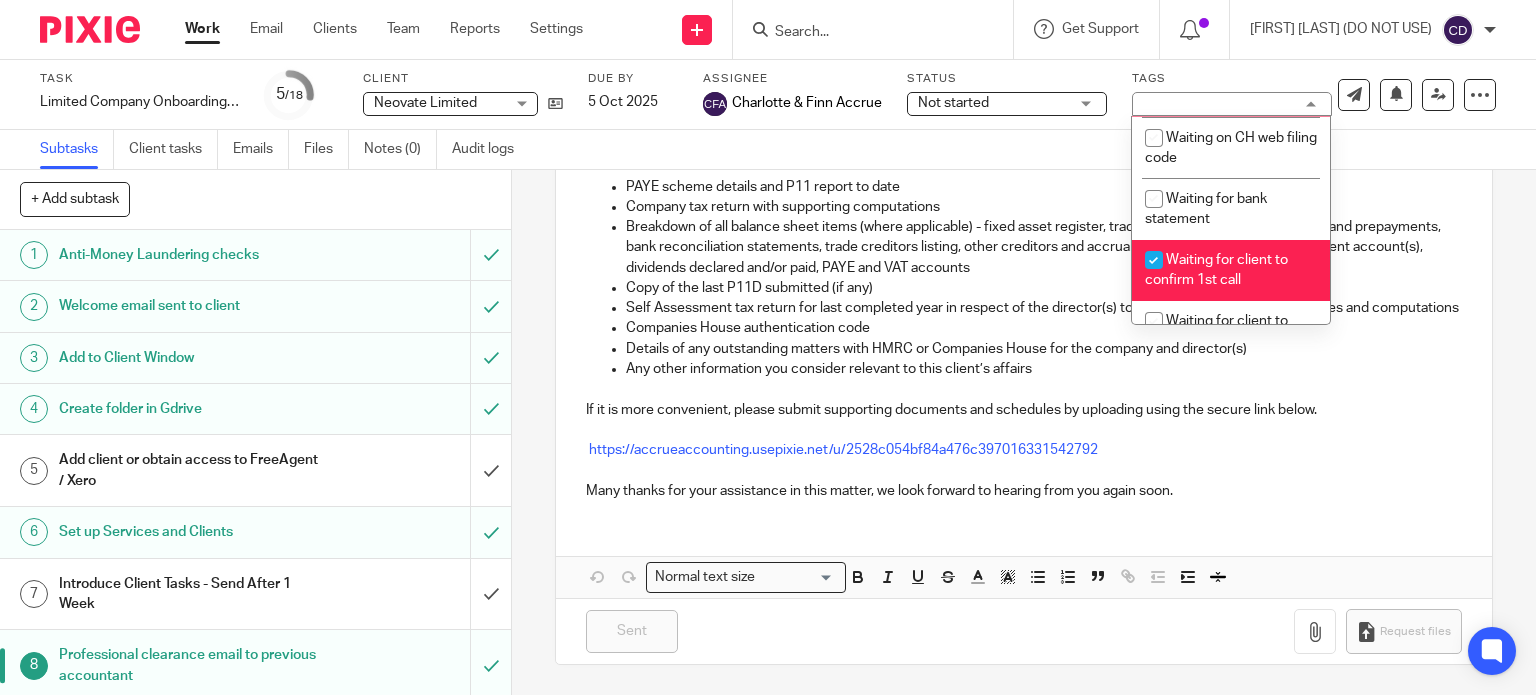 scroll, scrollTop: 1300, scrollLeft: 0, axis: vertical 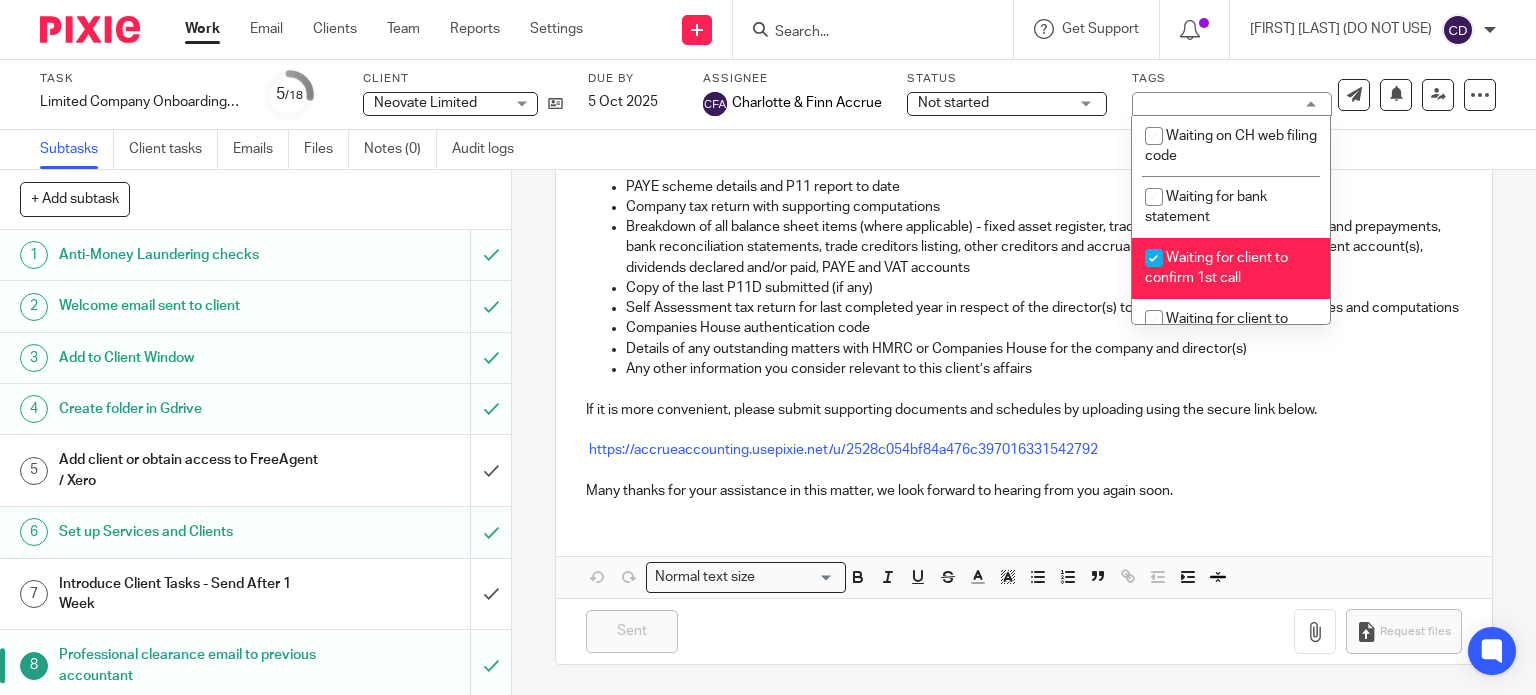 click on "Waiting on previous accountant" at bounding box center (1217, 84) 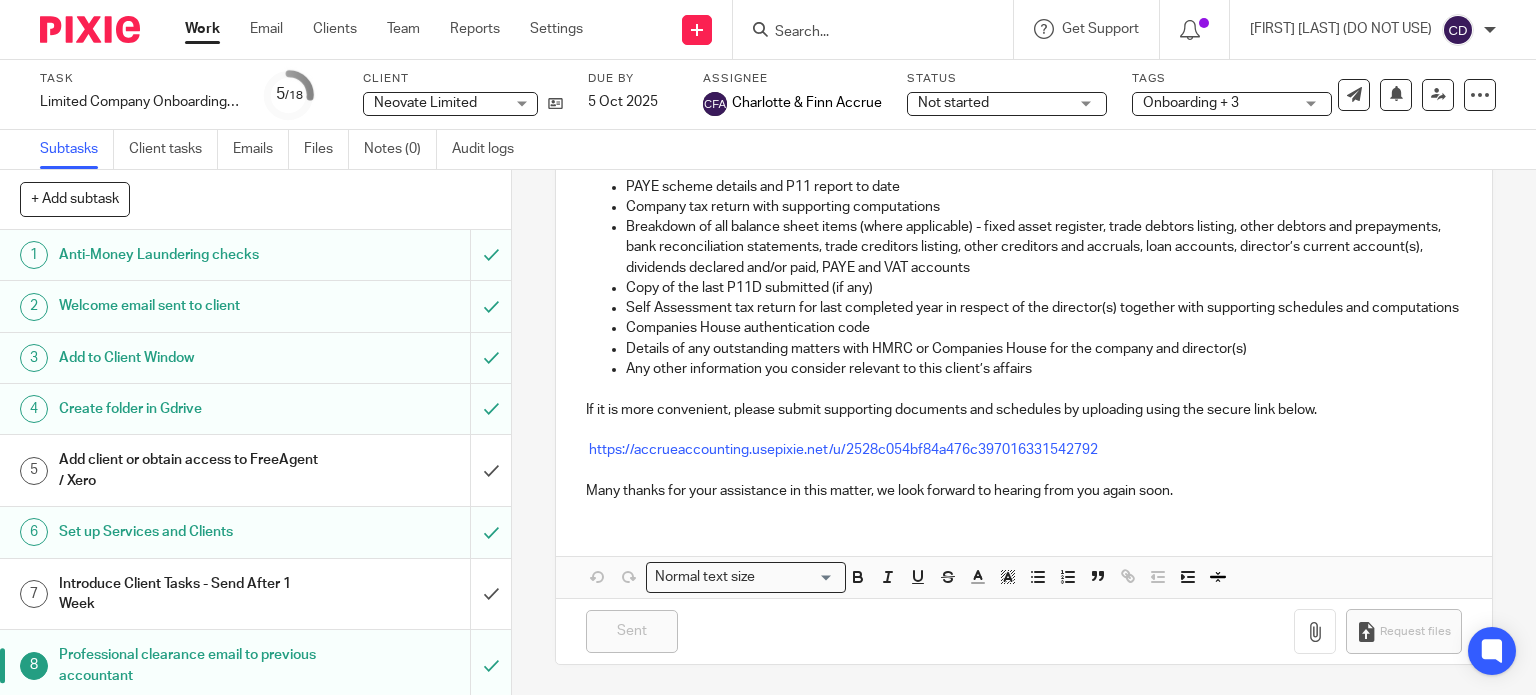 click at bounding box center (863, 33) 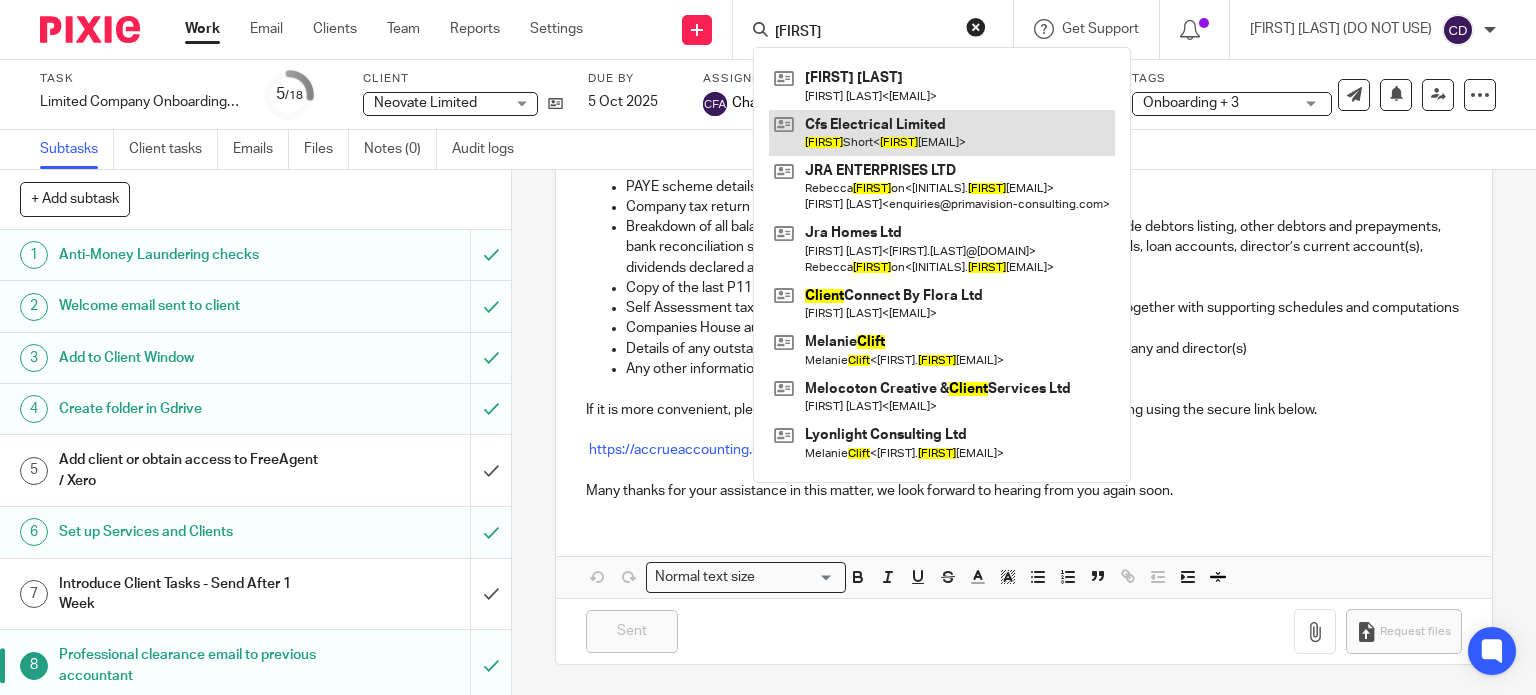 type on "clint" 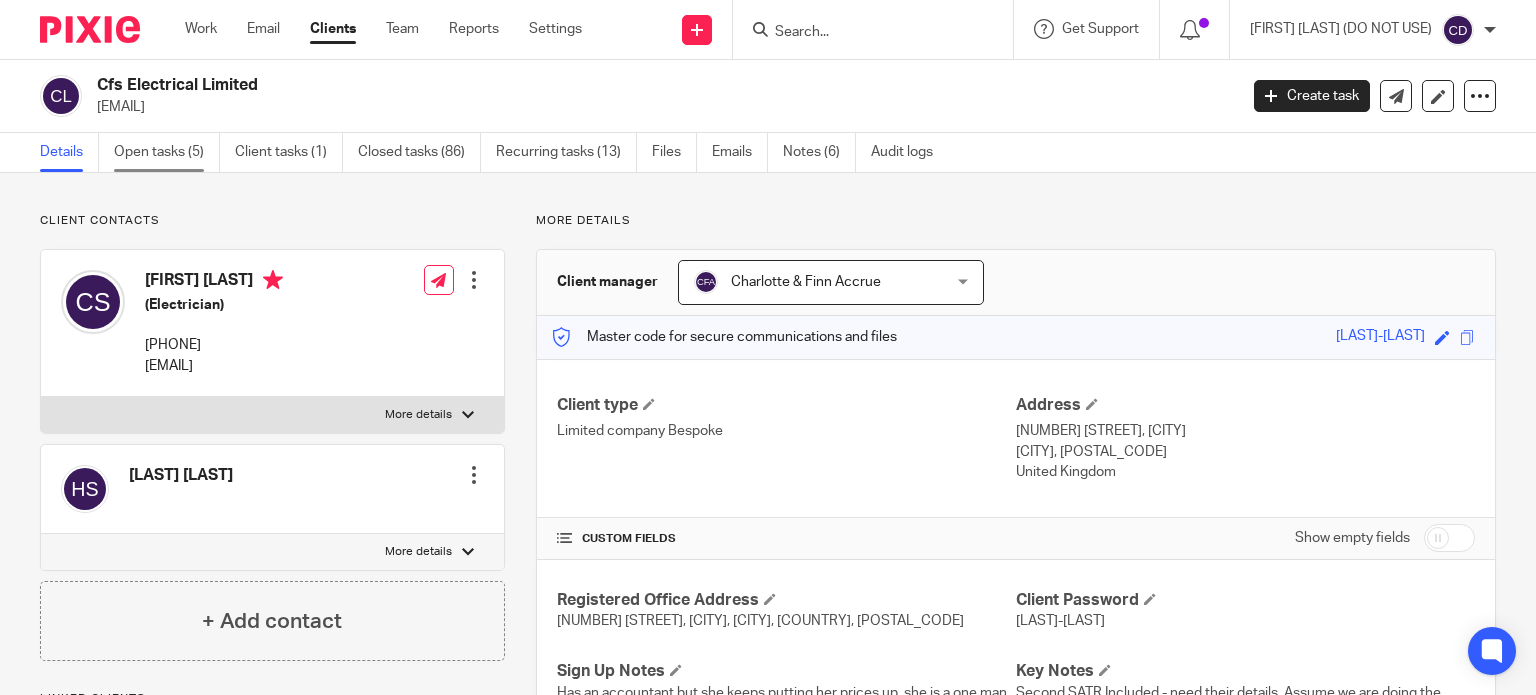 scroll, scrollTop: 0, scrollLeft: 0, axis: both 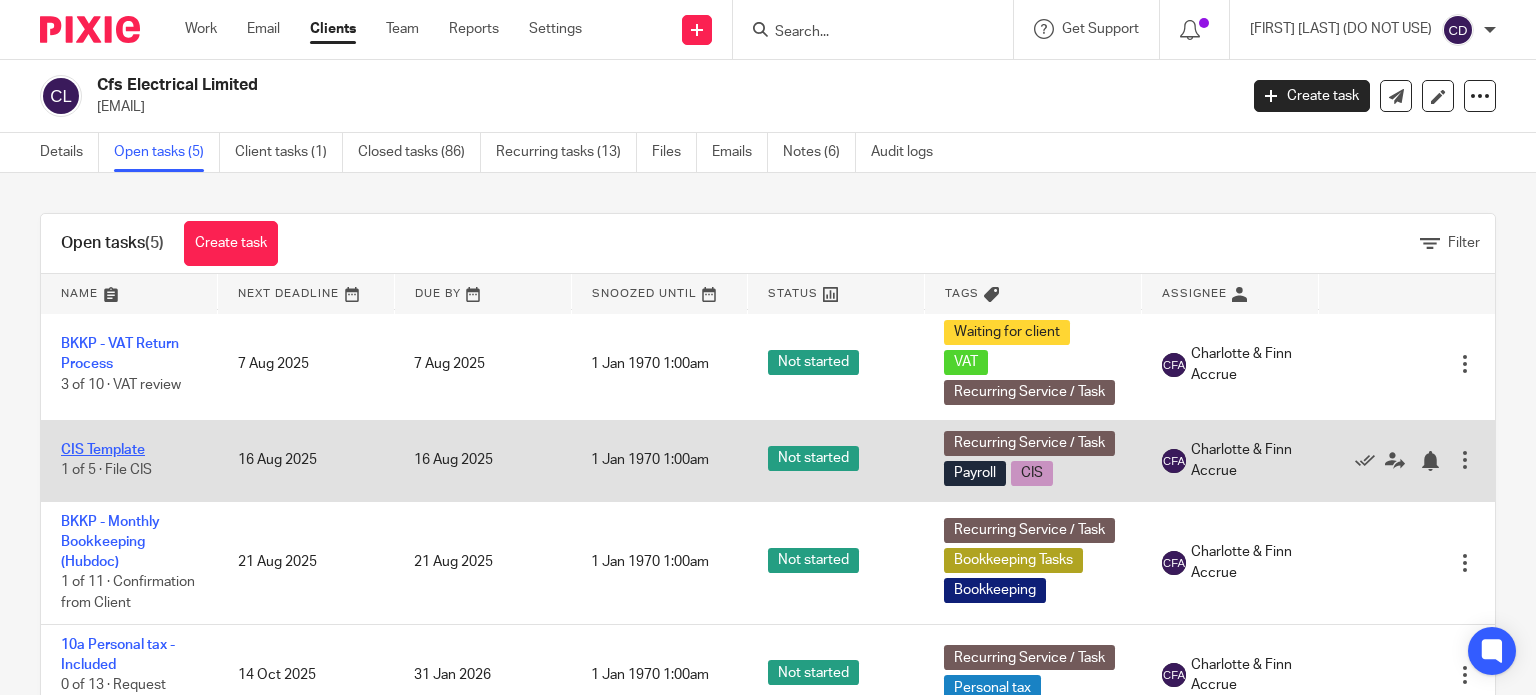 click on "CIS Template" at bounding box center (103, 450) 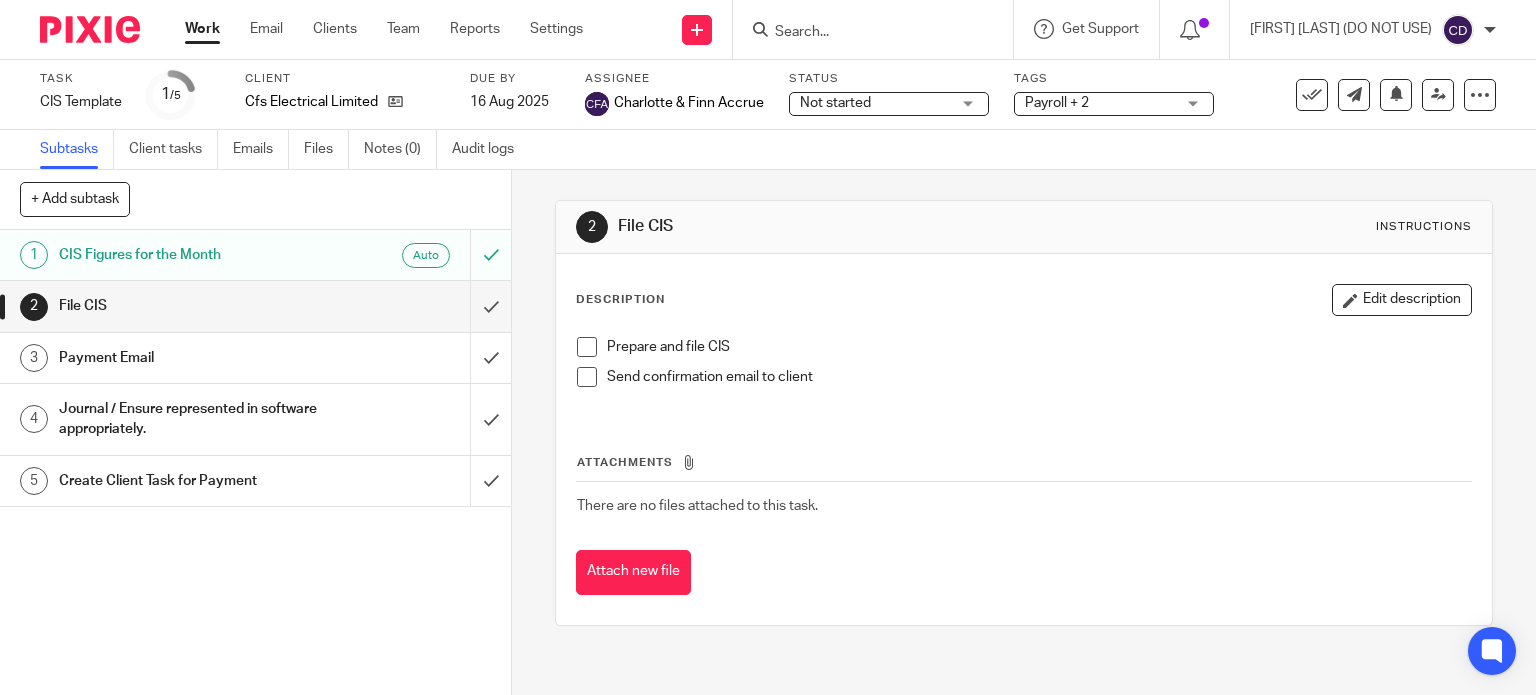 scroll, scrollTop: 0, scrollLeft: 0, axis: both 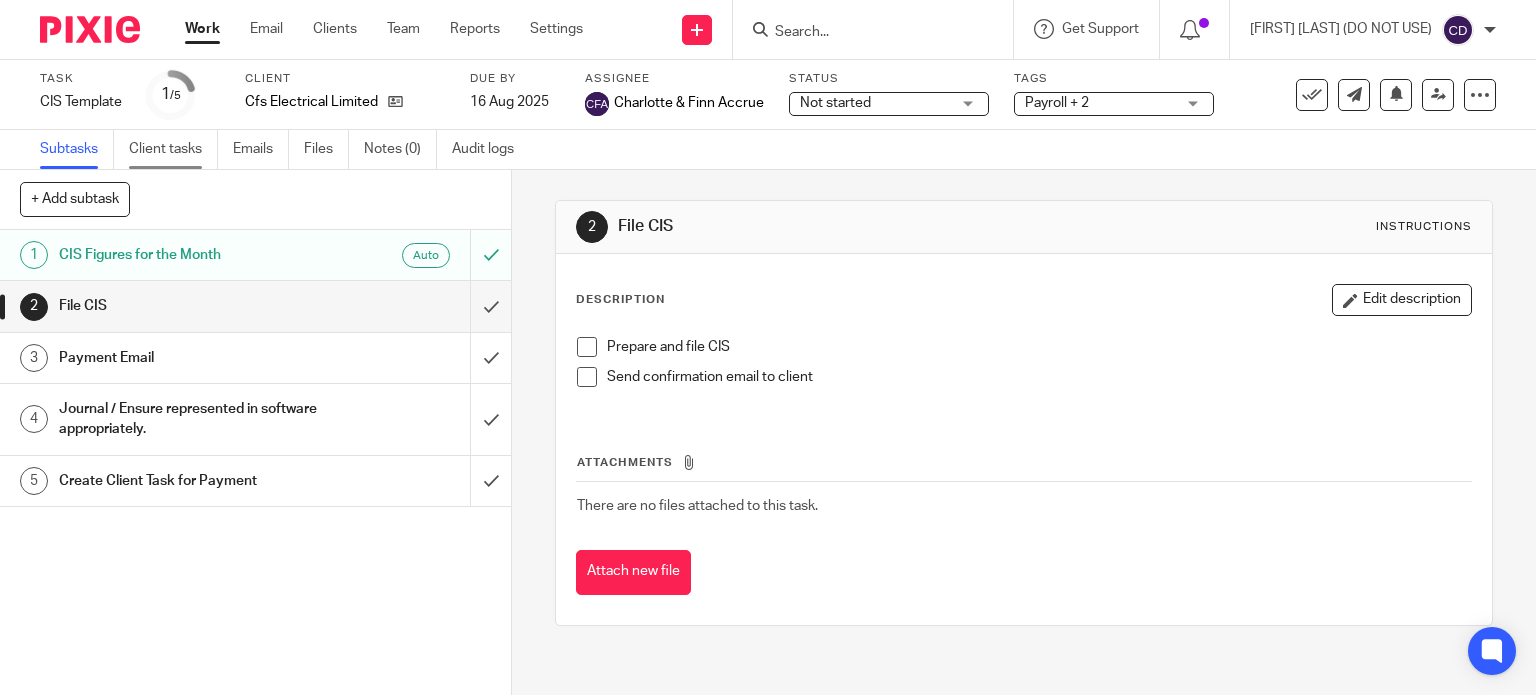 click on "Client tasks" at bounding box center (173, 149) 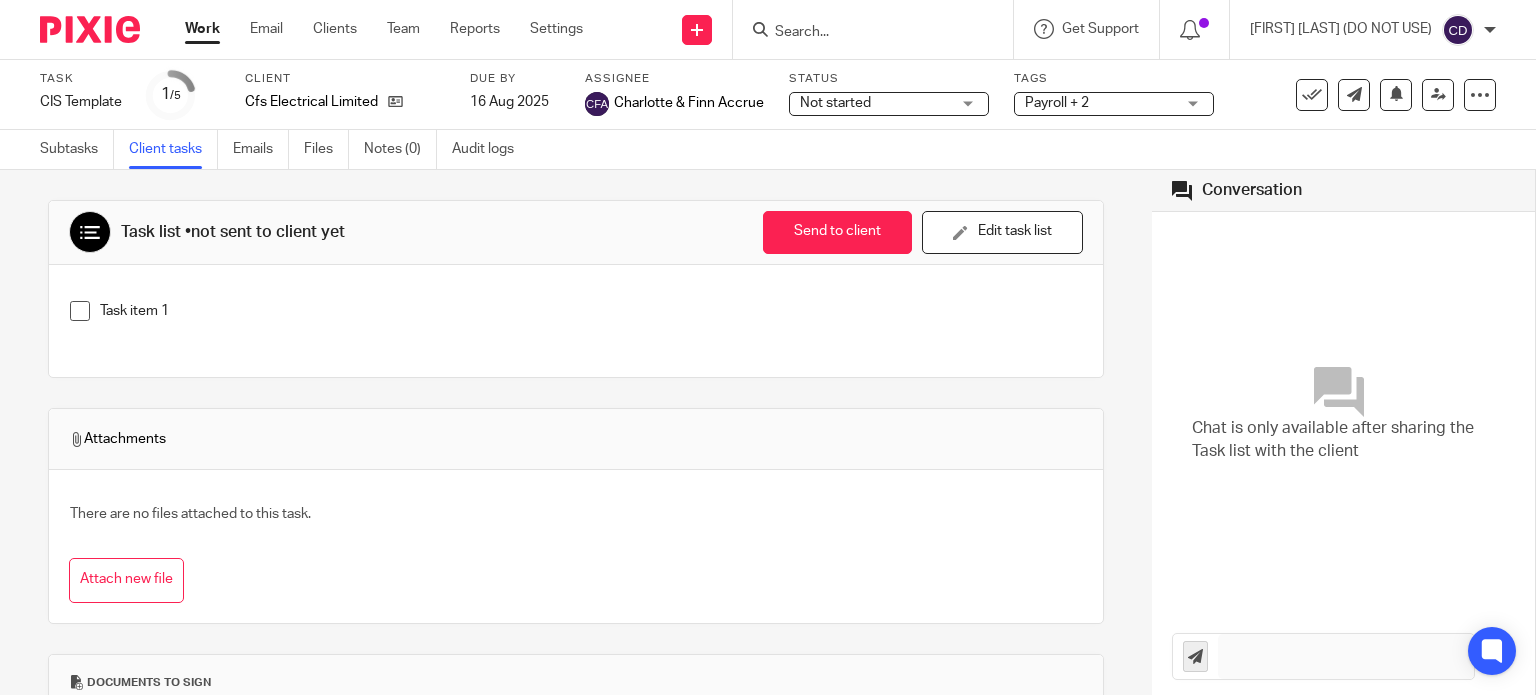 scroll, scrollTop: 0, scrollLeft: 0, axis: both 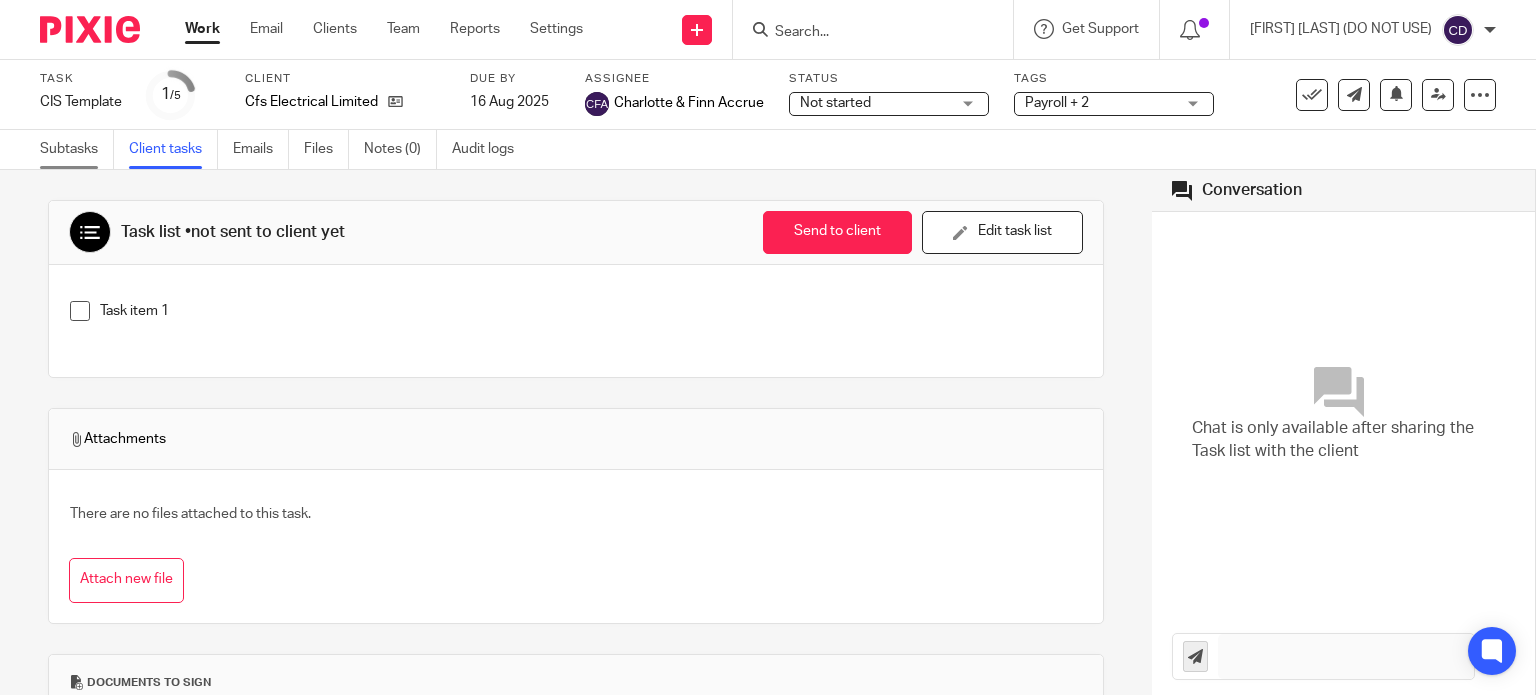 click on "Subtasks" at bounding box center [77, 149] 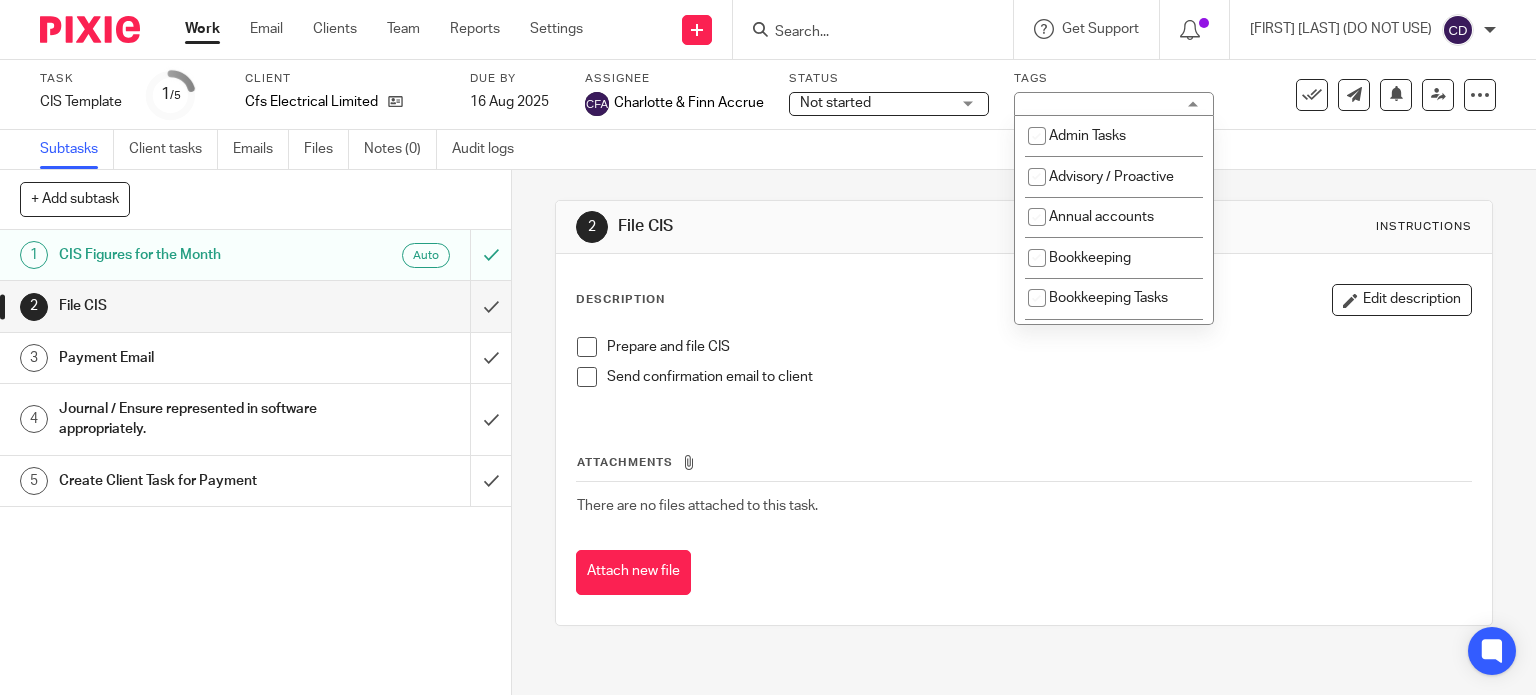 scroll, scrollTop: 0, scrollLeft: 0, axis: both 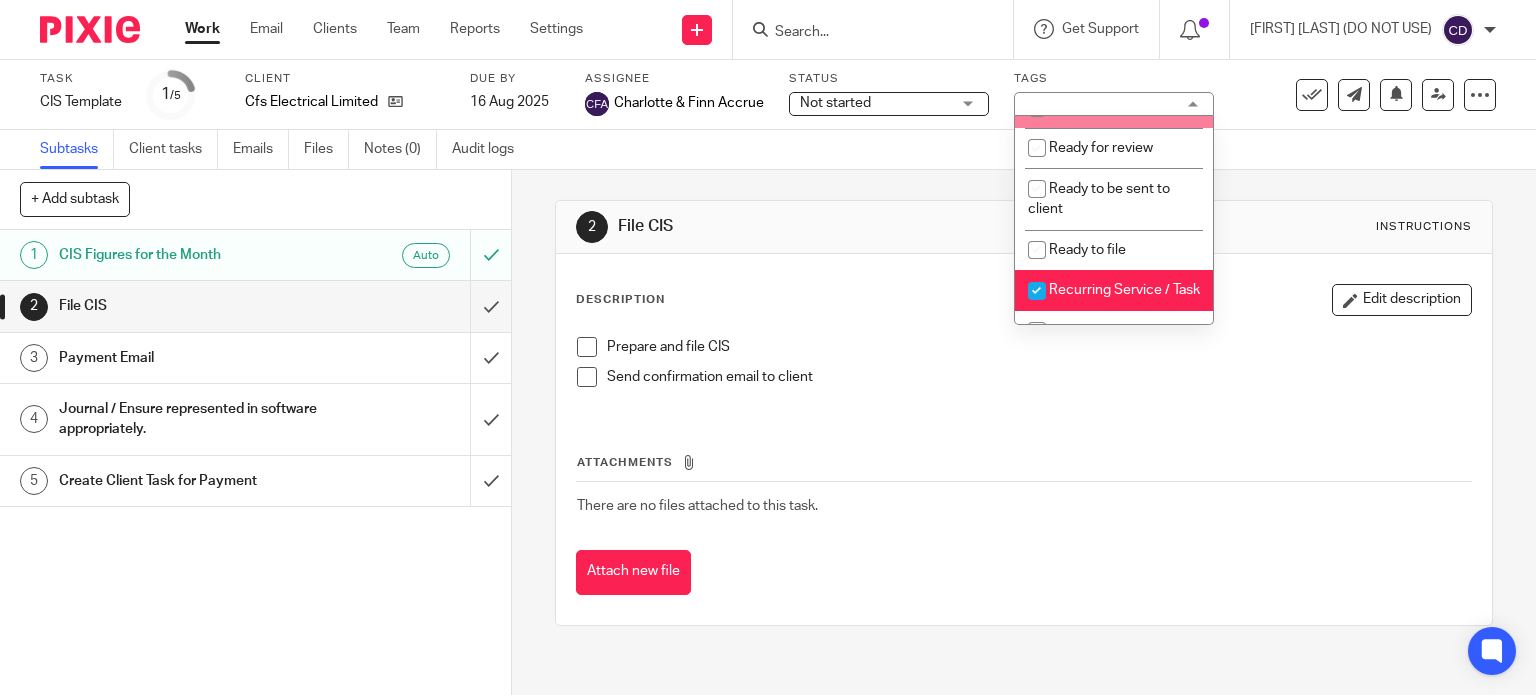 click on "Ready to complete" at bounding box center [1114, 107] 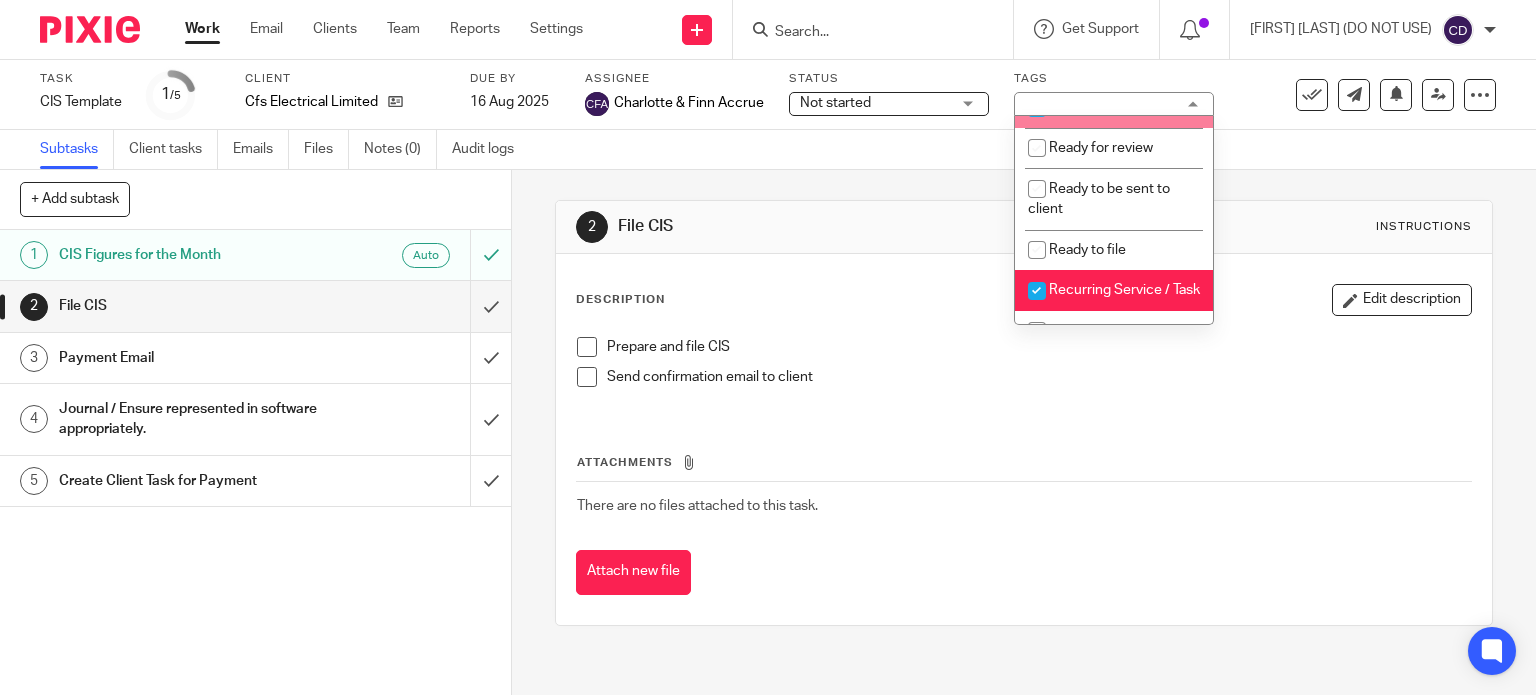 checkbox on "true" 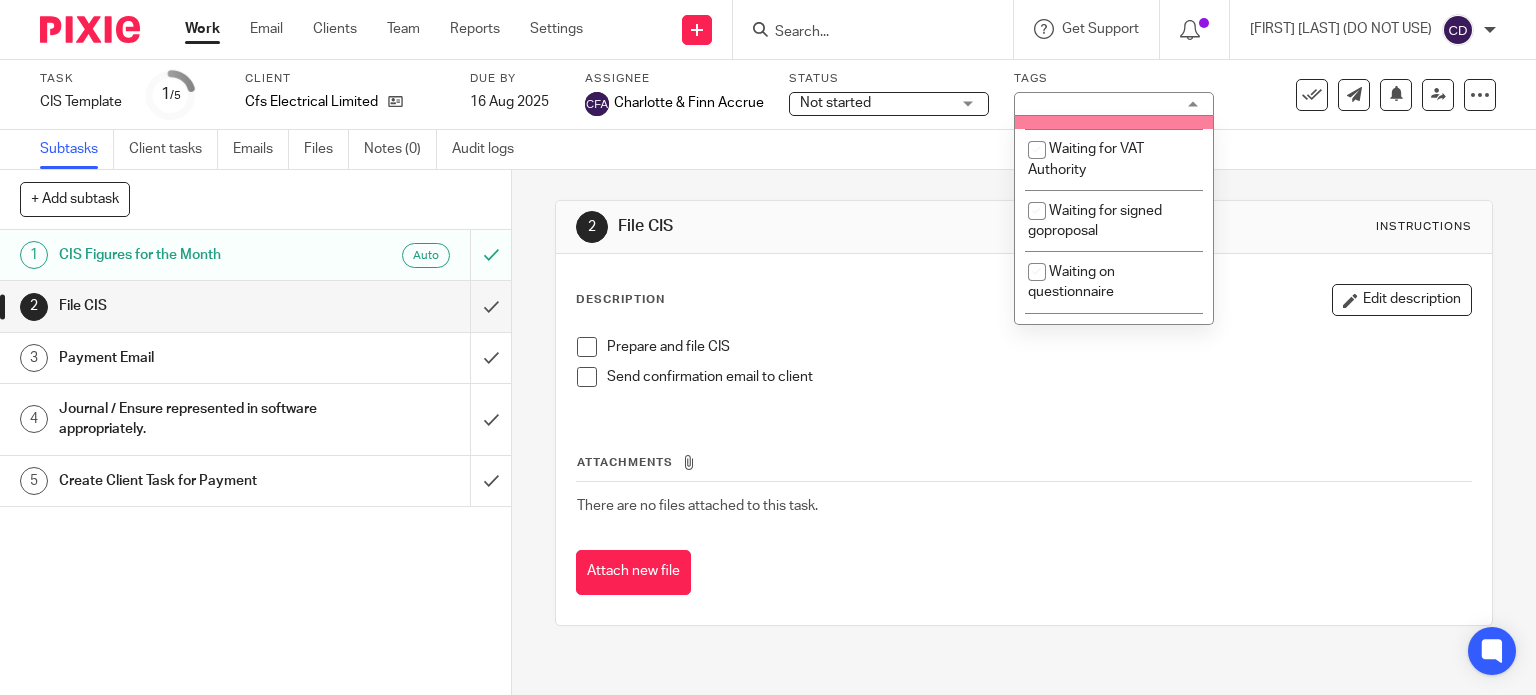 scroll, scrollTop: 1600, scrollLeft: 0, axis: vertical 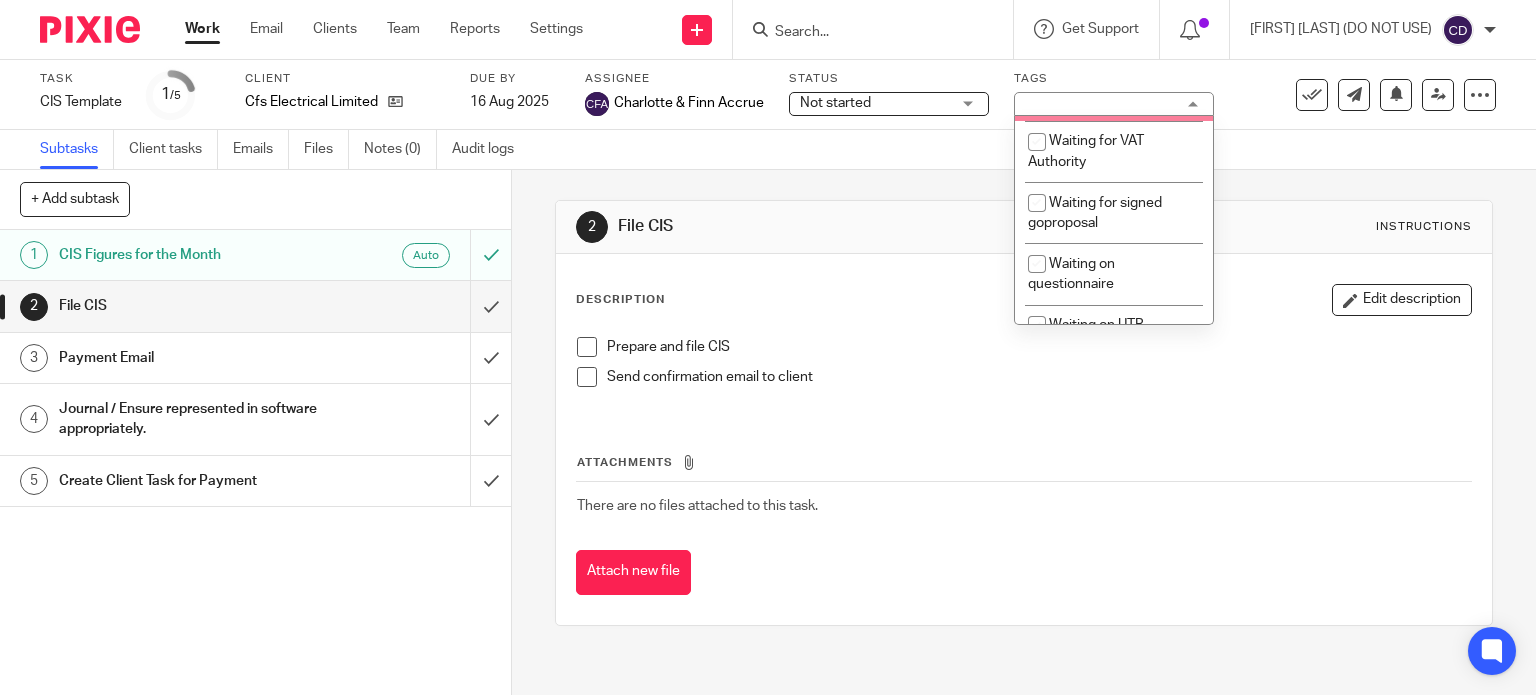 click on "2
File CIS
Instructions
Description
Edit description
Prepare and file CIS   Send confirmation email to client           Attachments     There are no files attached to this task.   Attach new file" at bounding box center [1024, 413] 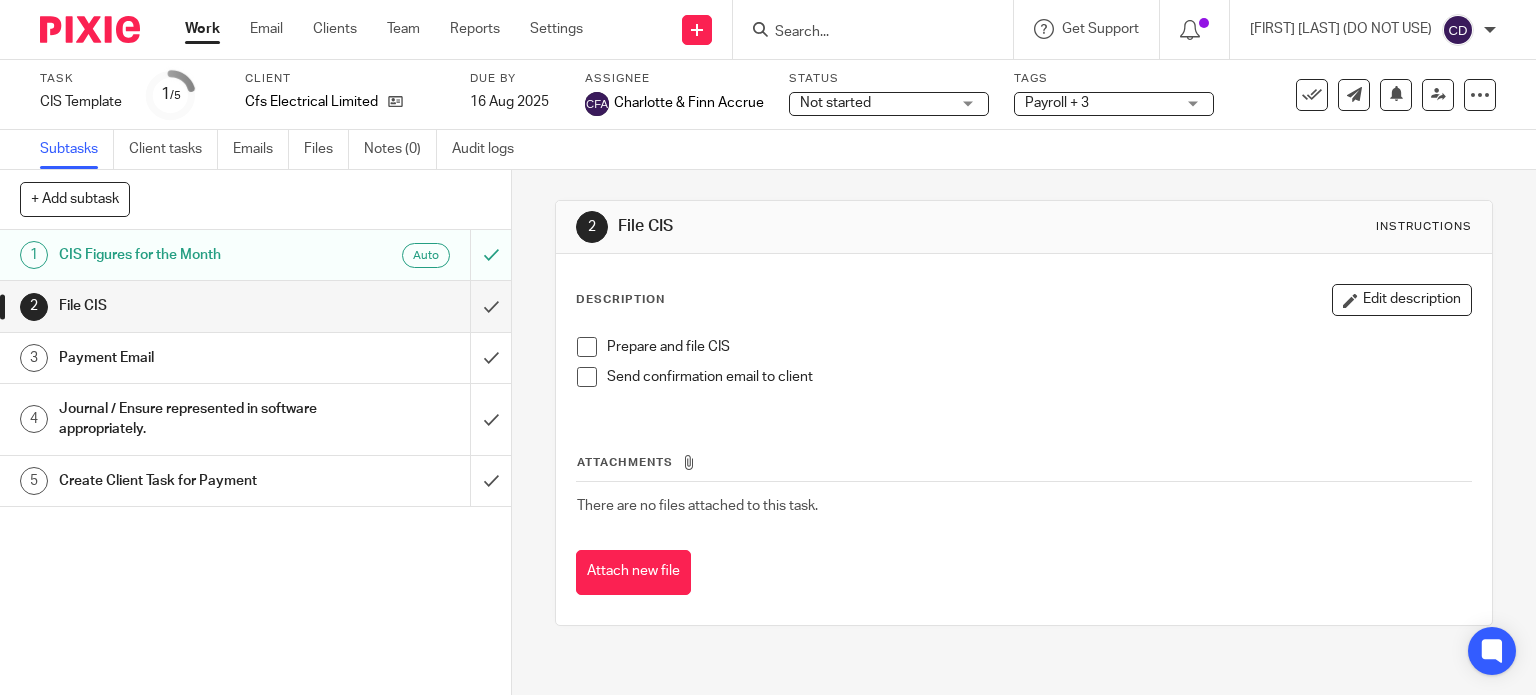 click on "Payroll + 3" at bounding box center (1114, 104) 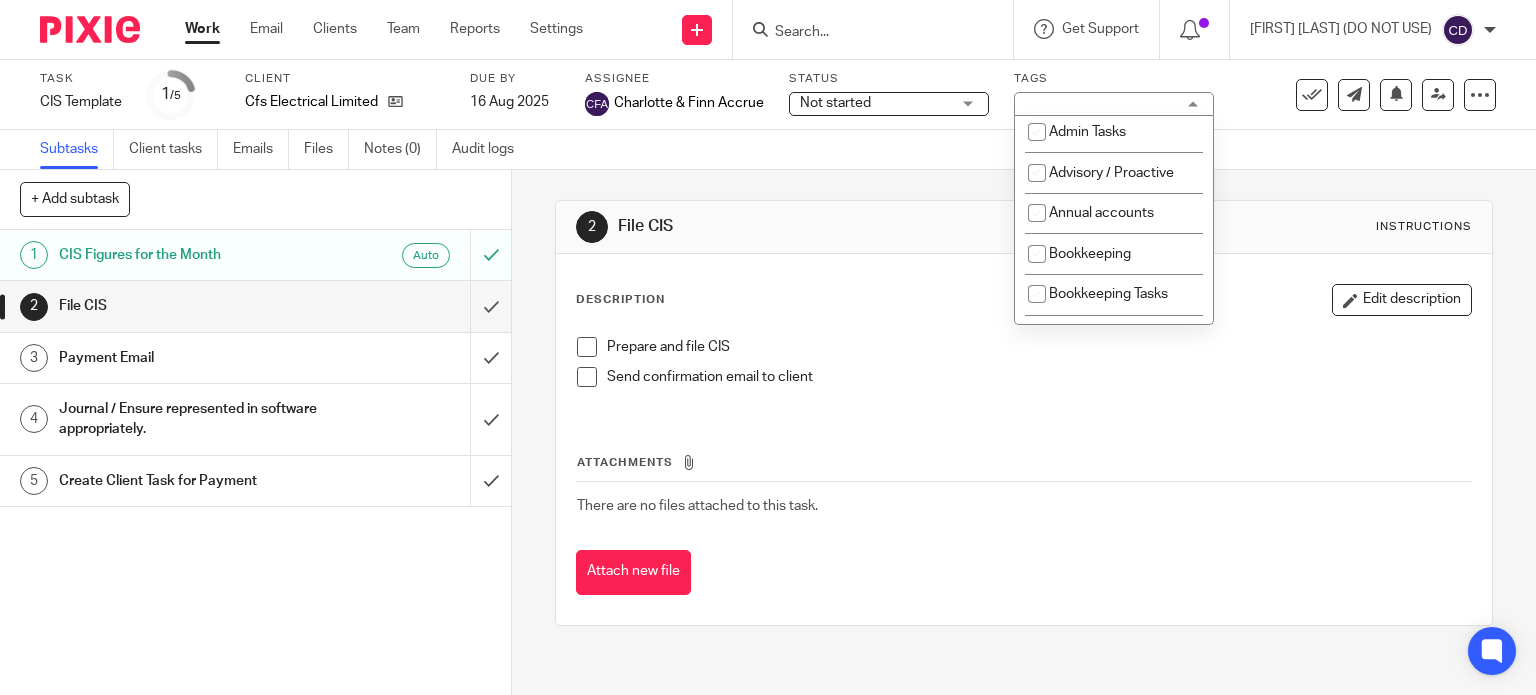 scroll, scrollTop: 0, scrollLeft: 0, axis: both 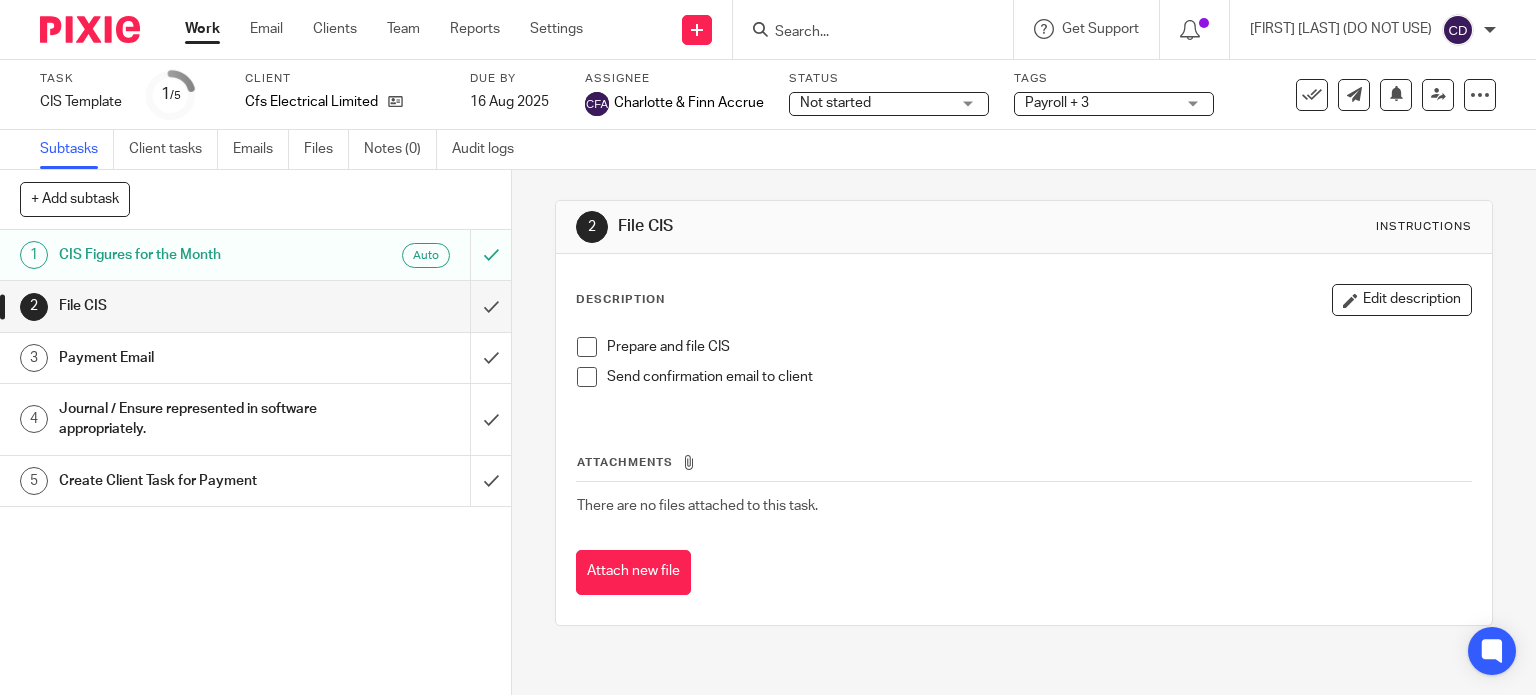 click on "2
File CIS
Instructions
Description
Edit description
Prepare and file CIS   Send confirmation email to client           Attachments     There are no files attached to this task.   Attach new file" at bounding box center [1024, 413] 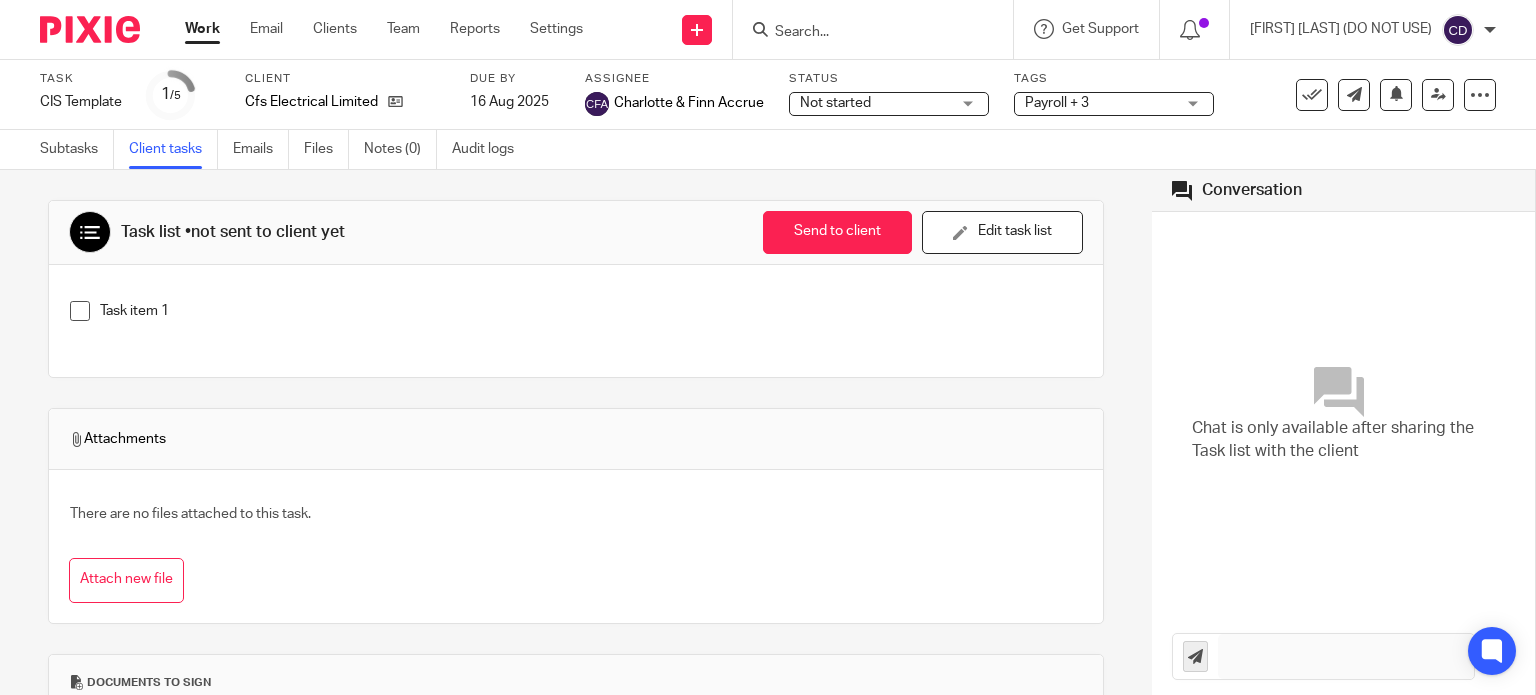scroll, scrollTop: 0, scrollLeft: 0, axis: both 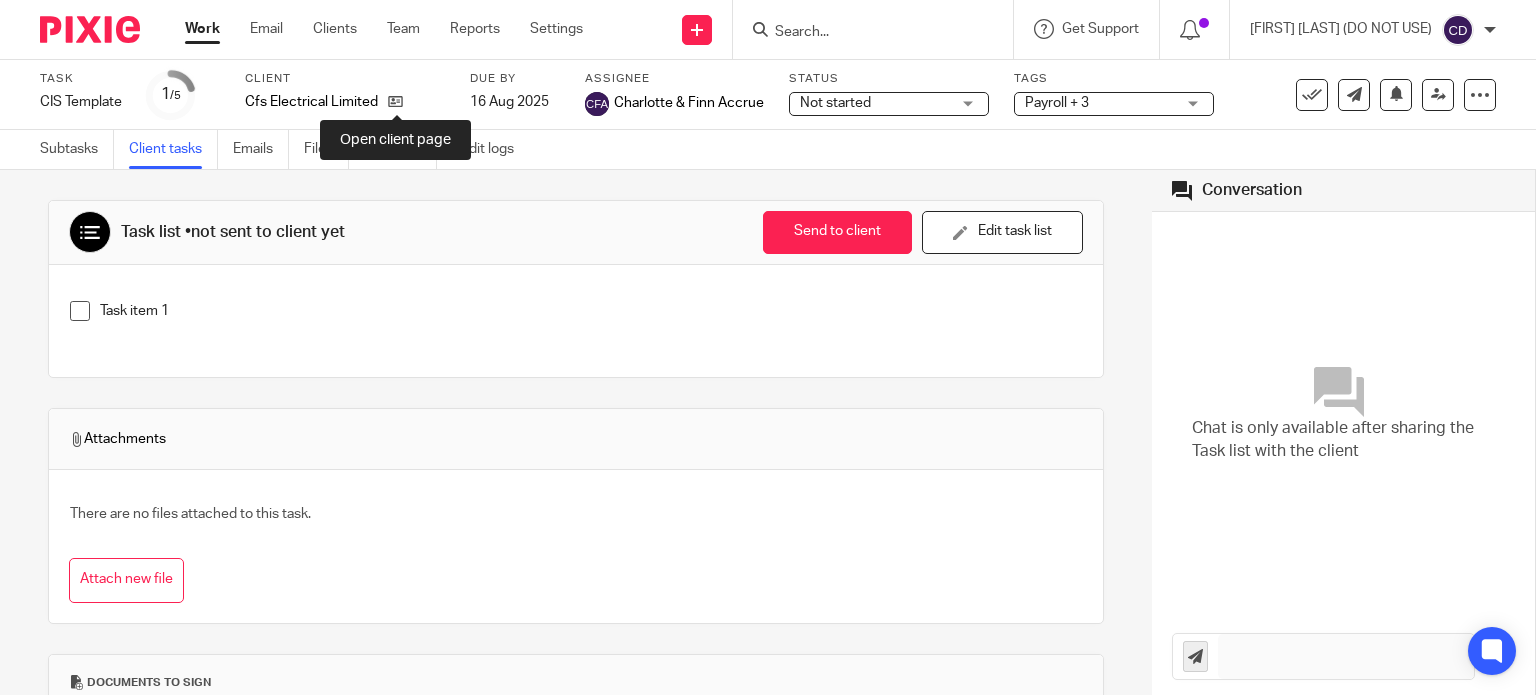 drag, startPoint x: 396, startPoint y: 107, endPoint x: 362, endPoint y: 107, distance: 34 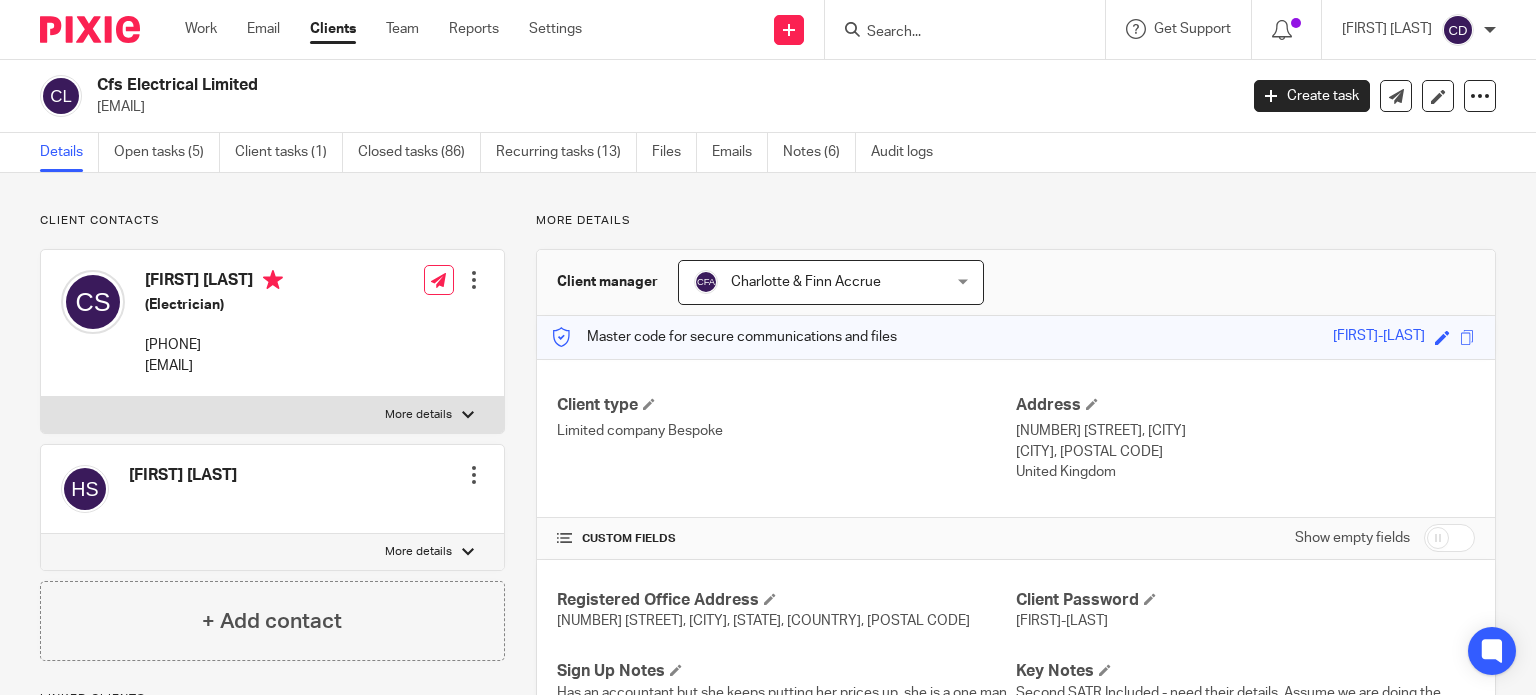 scroll, scrollTop: 0, scrollLeft: 0, axis: both 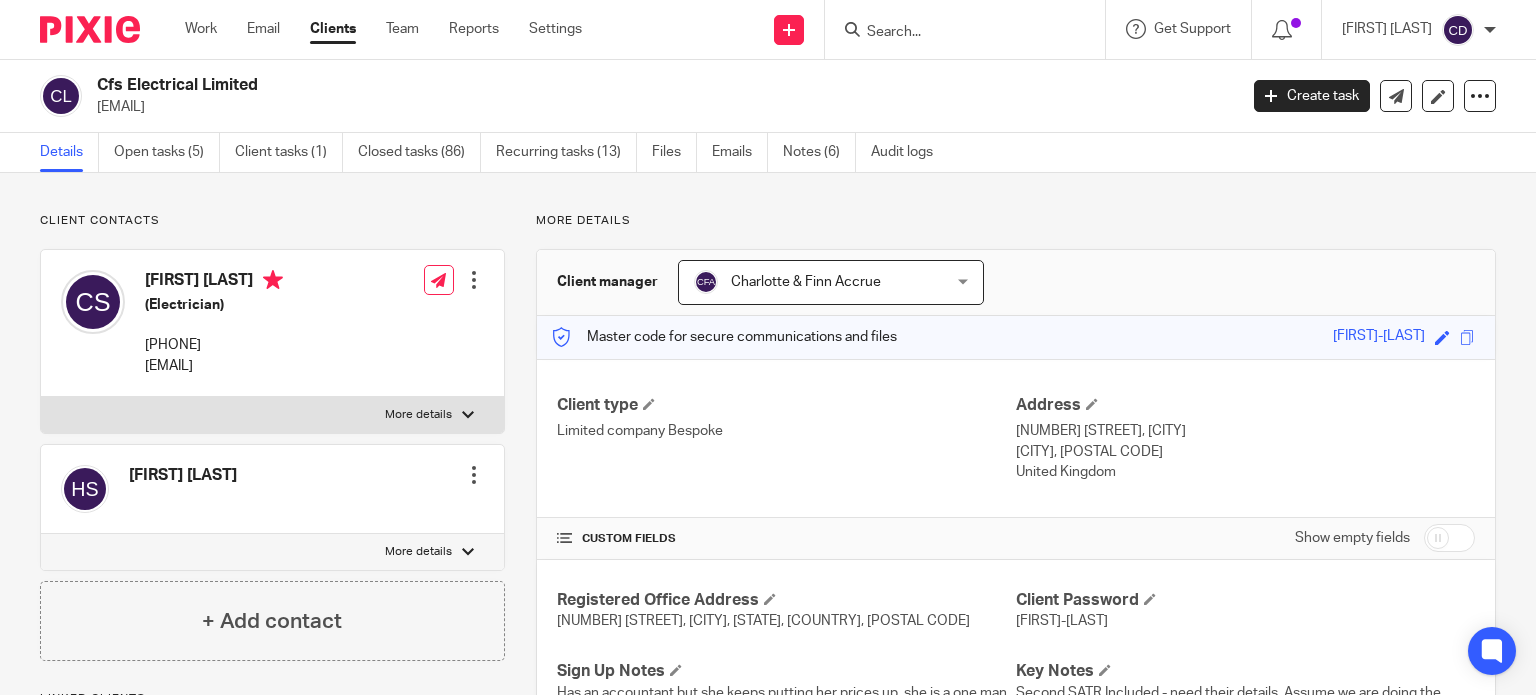 click at bounding box center [955, 33] 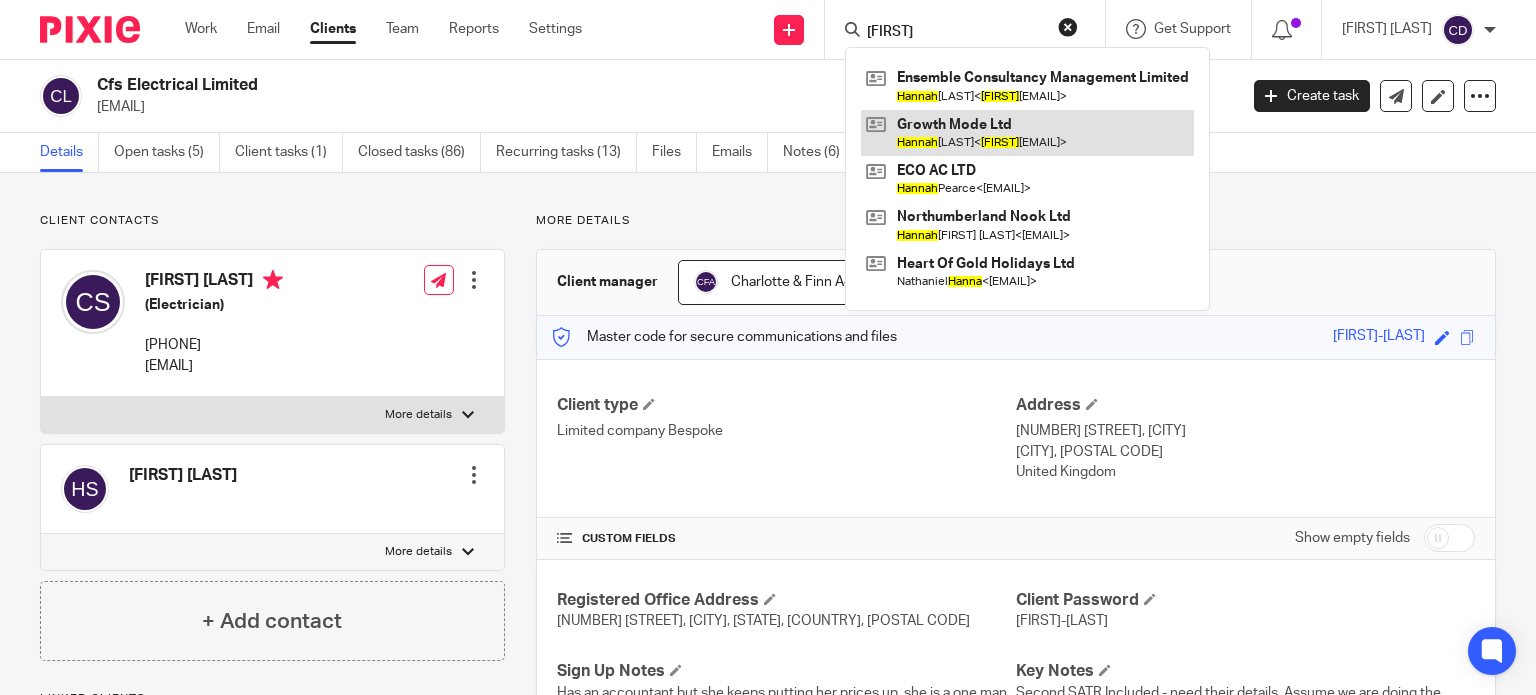 type on "hannah" 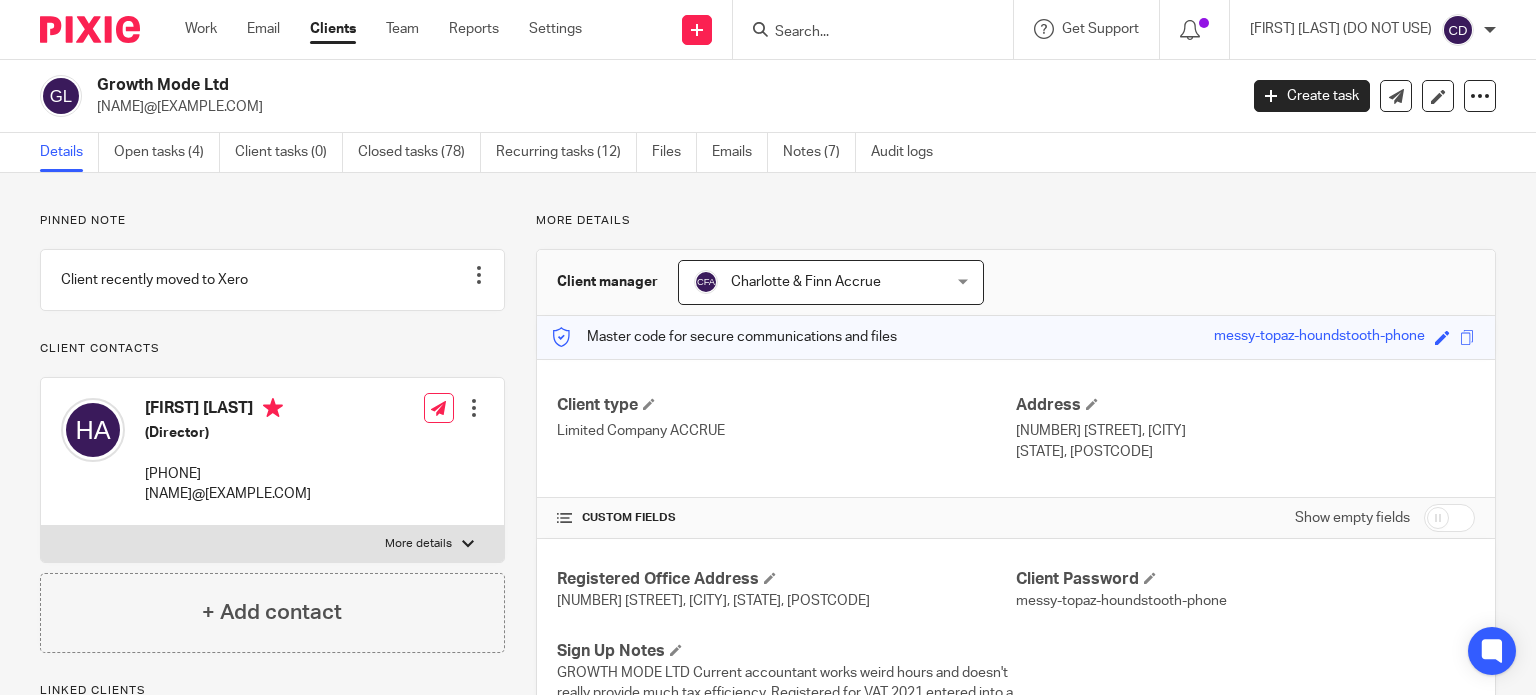 scroll, scrollTop: 0, scrollLeft: 0, axis: both 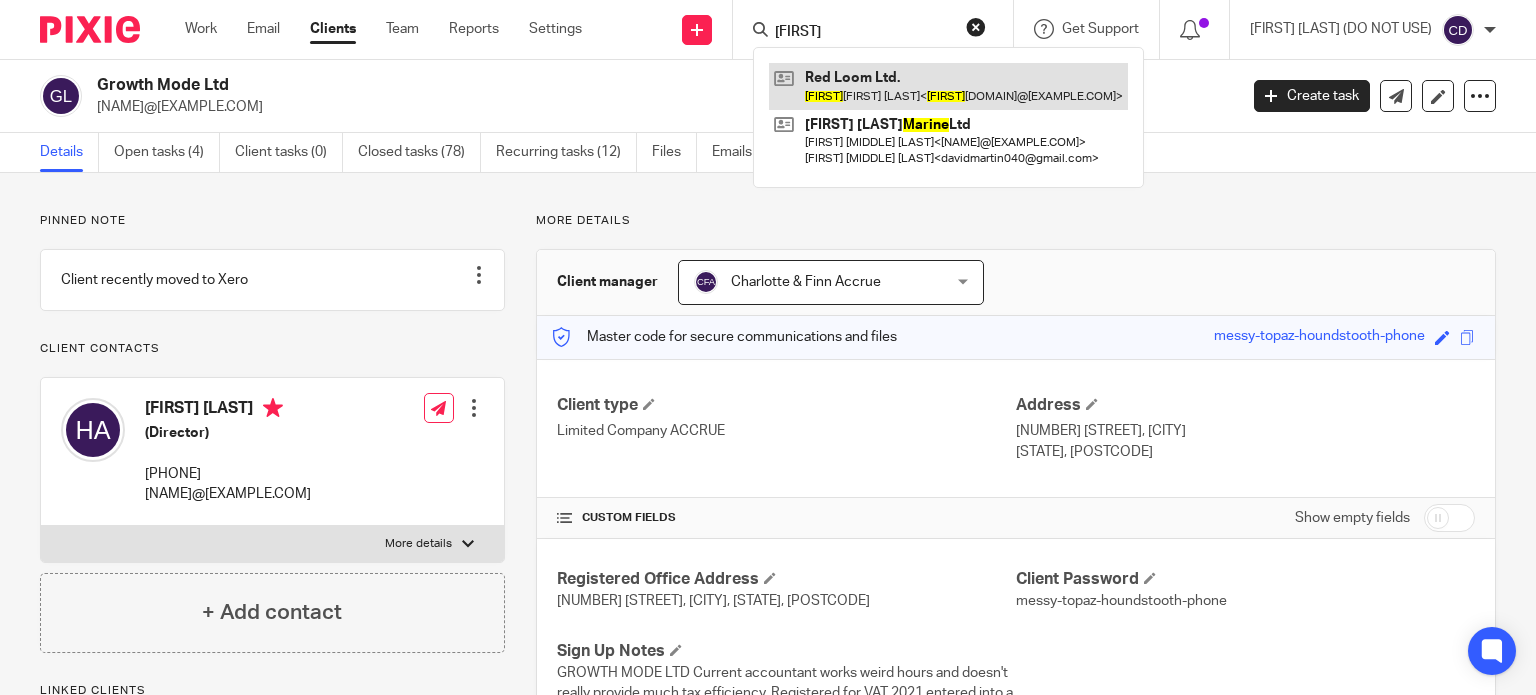 type on "karine" 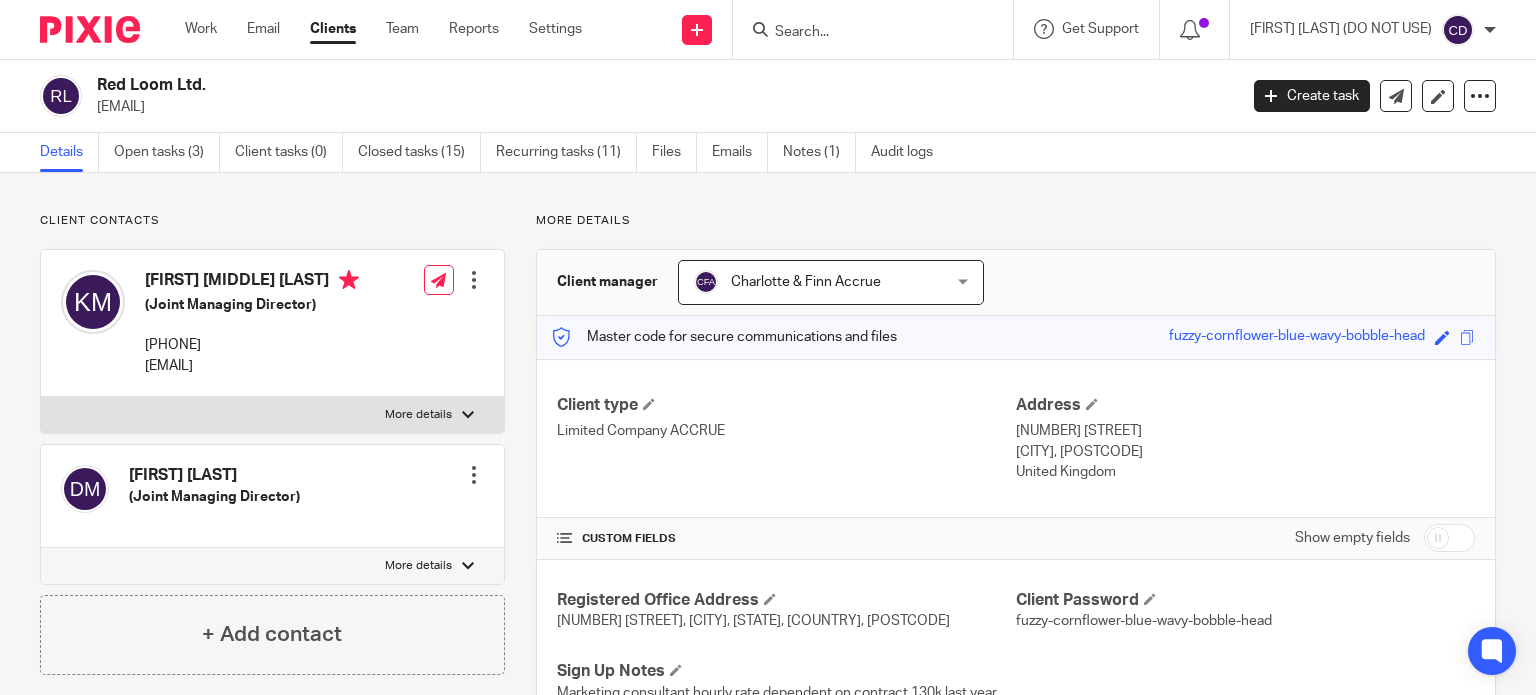 scroll, scrollTop: 0, scrollLeft: 0, axis: both 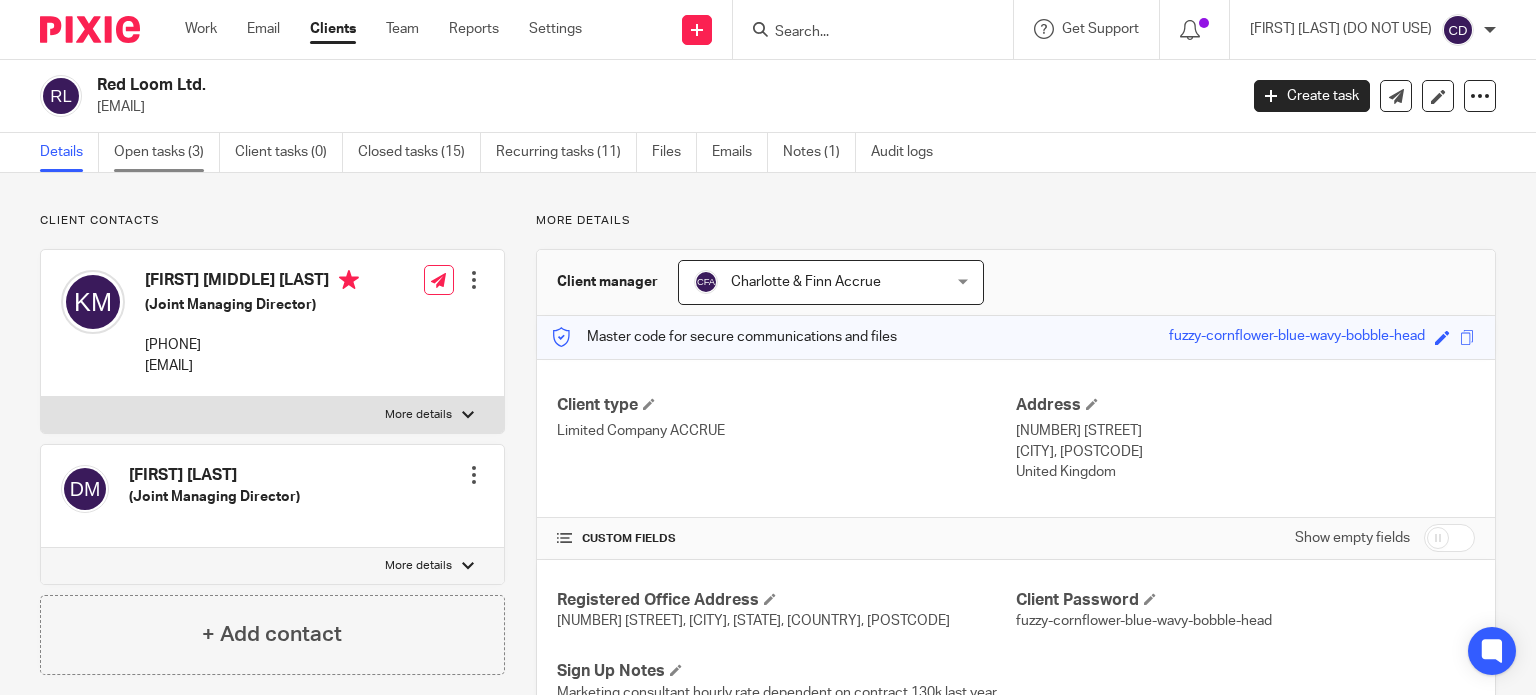 click on "Open tasks (3)" at bounding box center (167, 152) 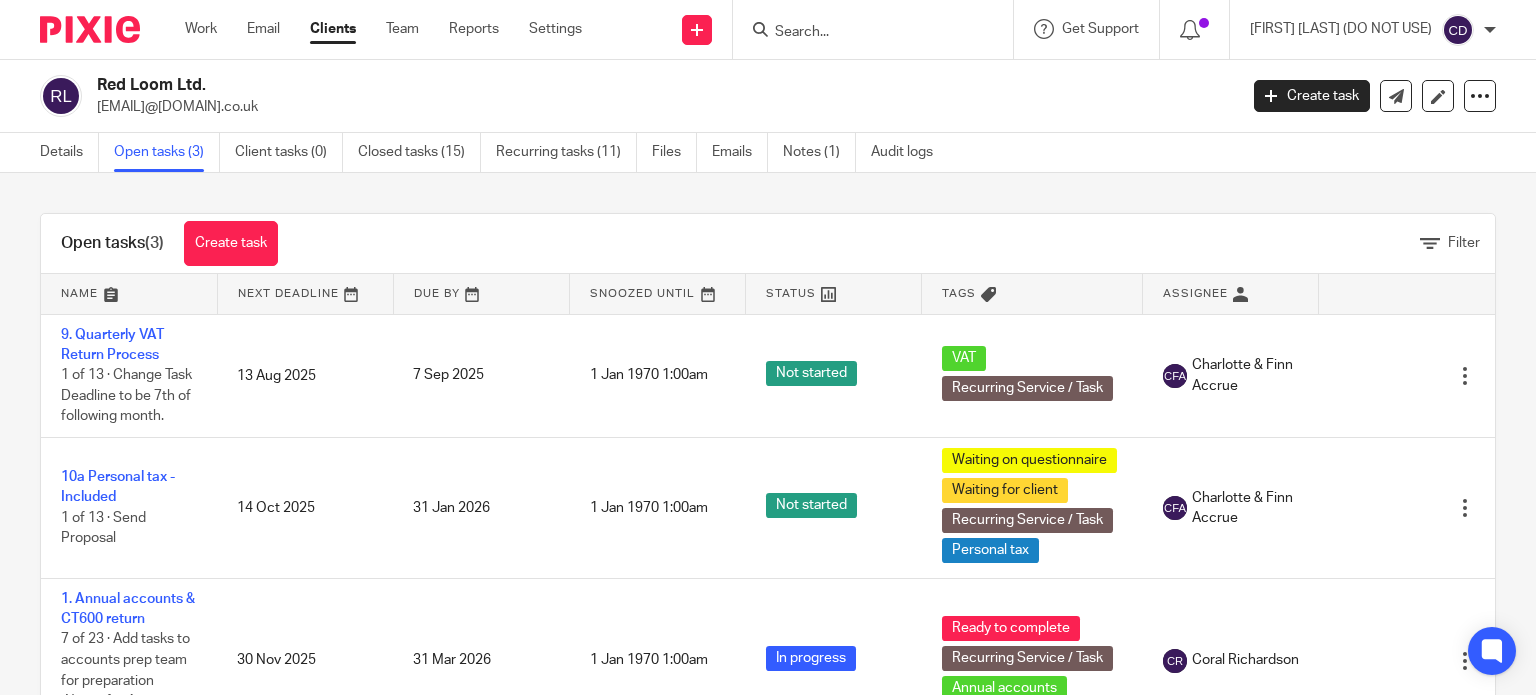 scroll, scrollTop: 0, scrollLeft: 0, axis: both 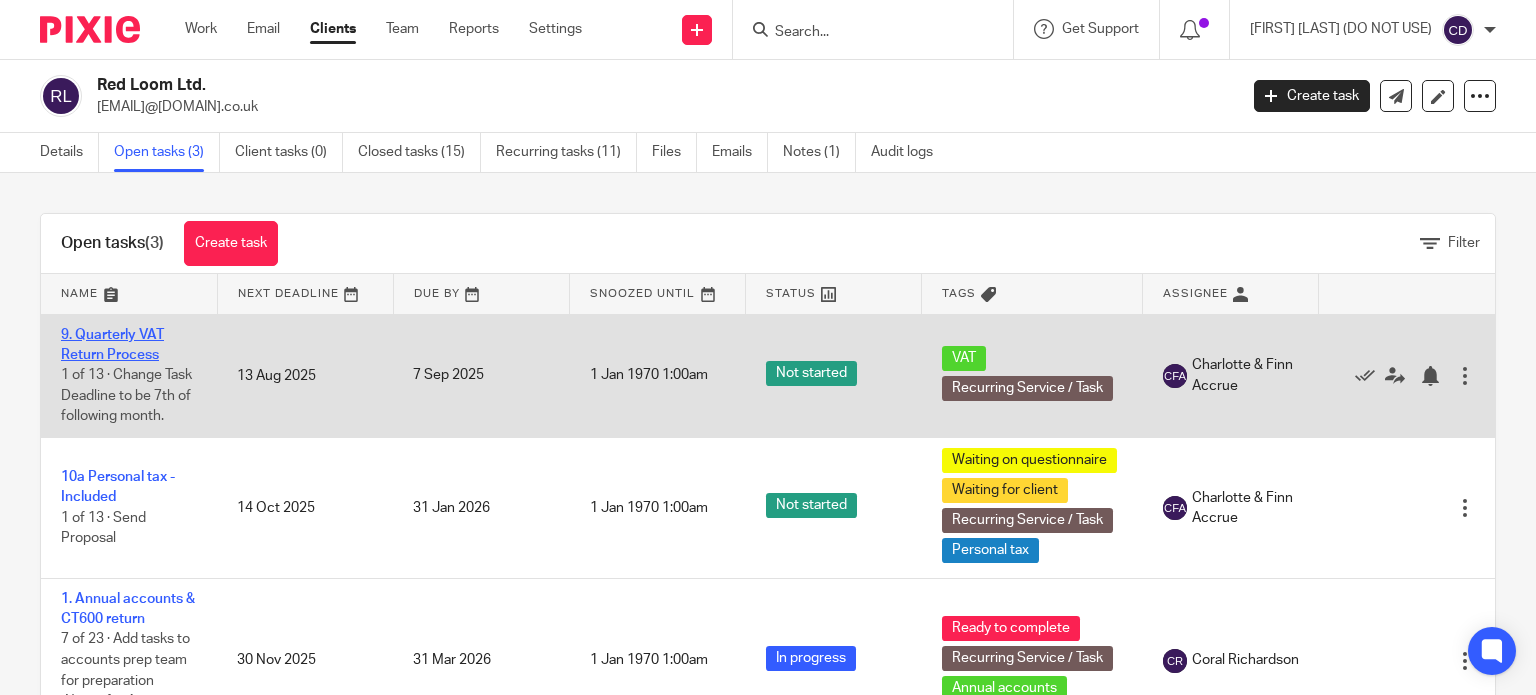 click on "9. Quarterly VAT Return Process" at bounding box center [112, 345] 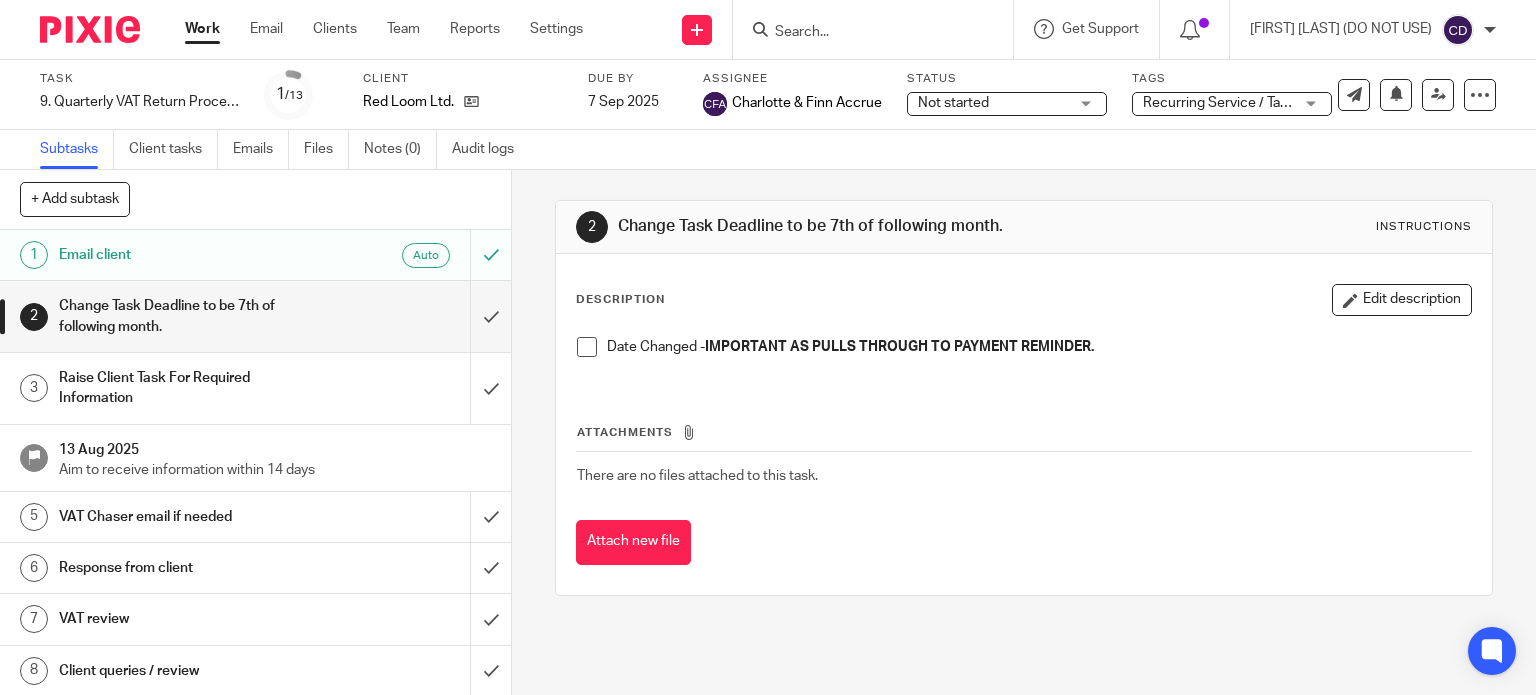 scroll, scrollTop: 0, scrollLeft: 0, axis: both 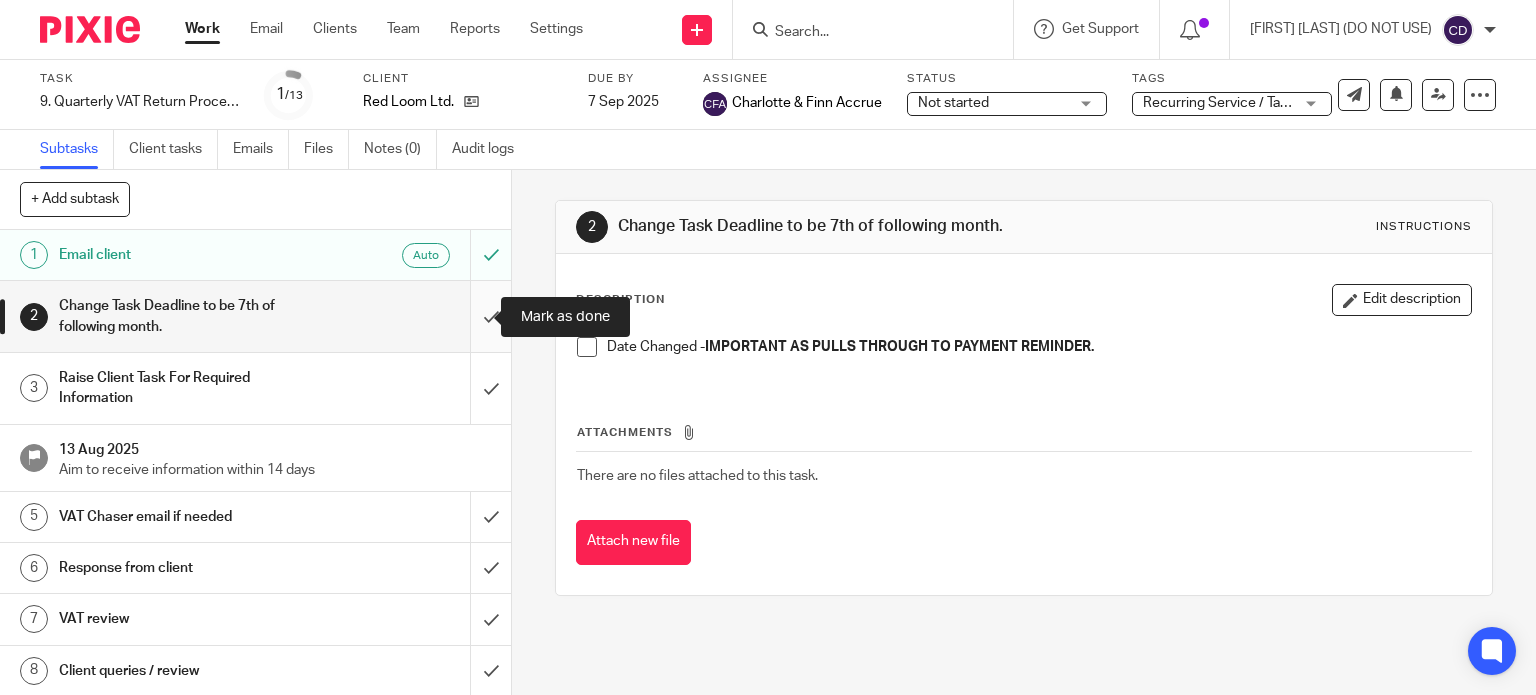 click at bounding box center [255, 316] 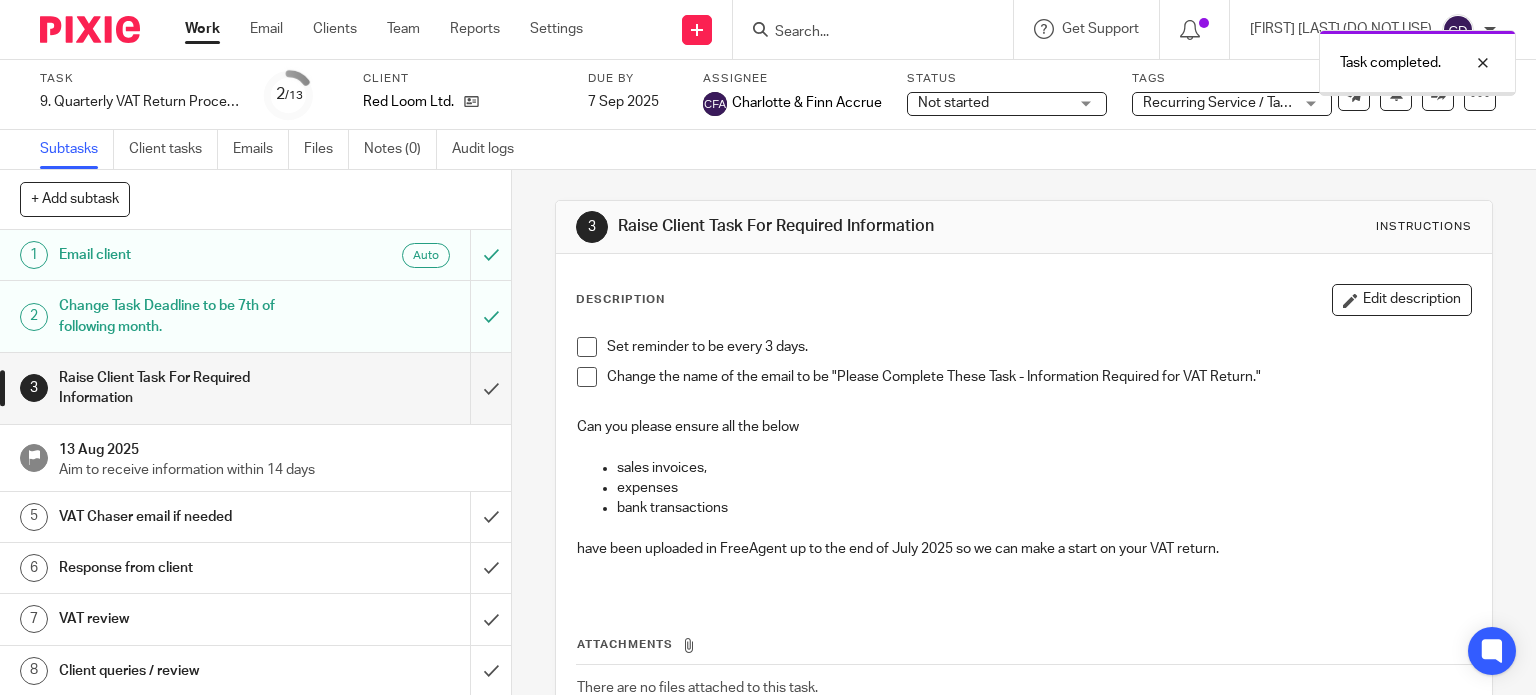 scroll, scrollTop: 0, scrollLeft: 0, axis: both 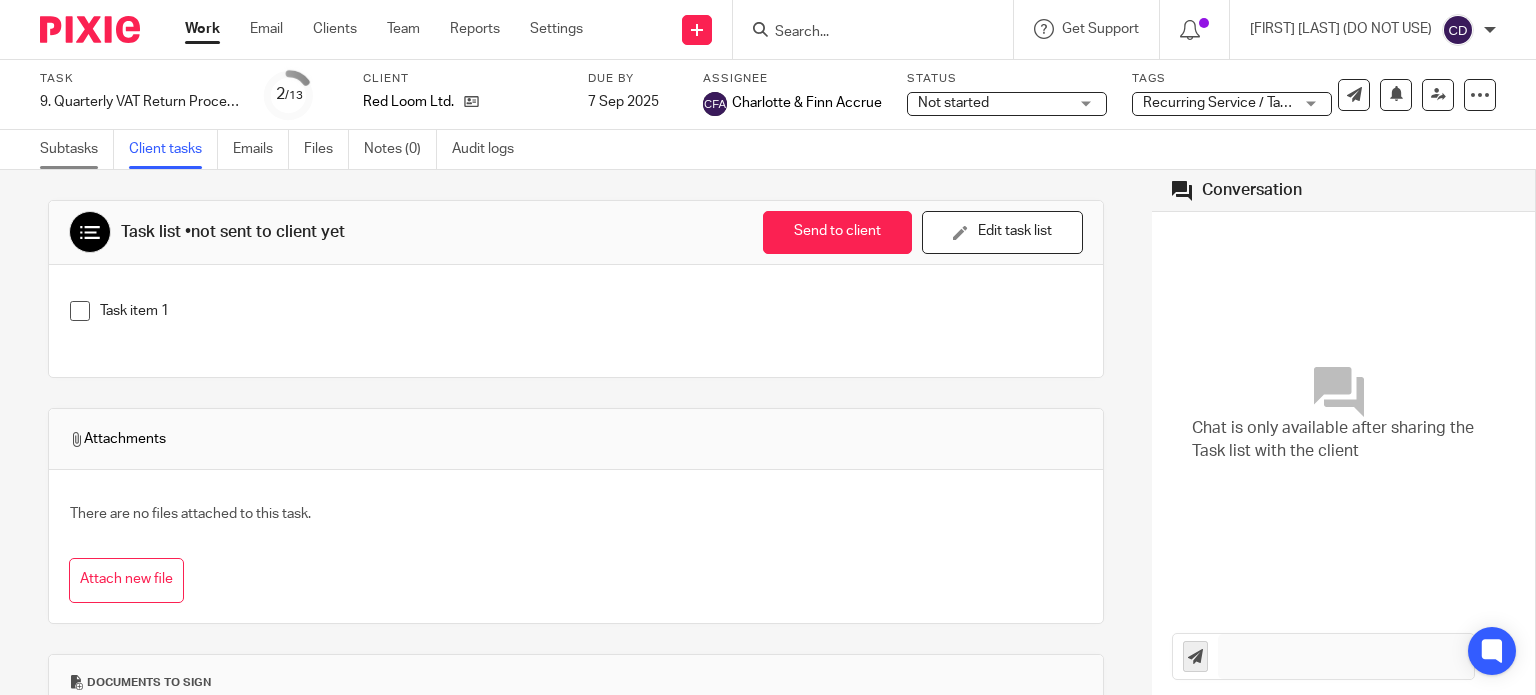 click on "Subtasks" at bounding box center (77, 149) 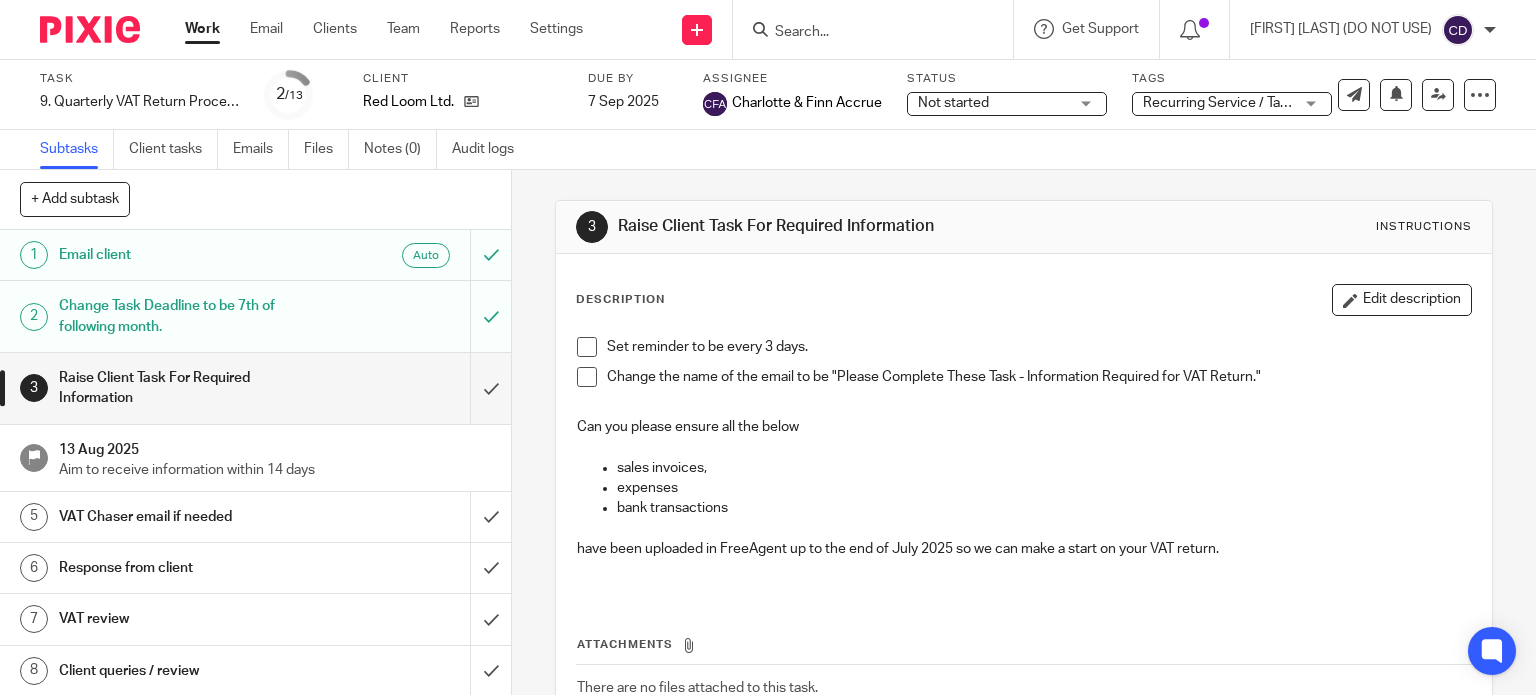 scroll, scrollTop: 0, scrollLeft: 0, axis: both 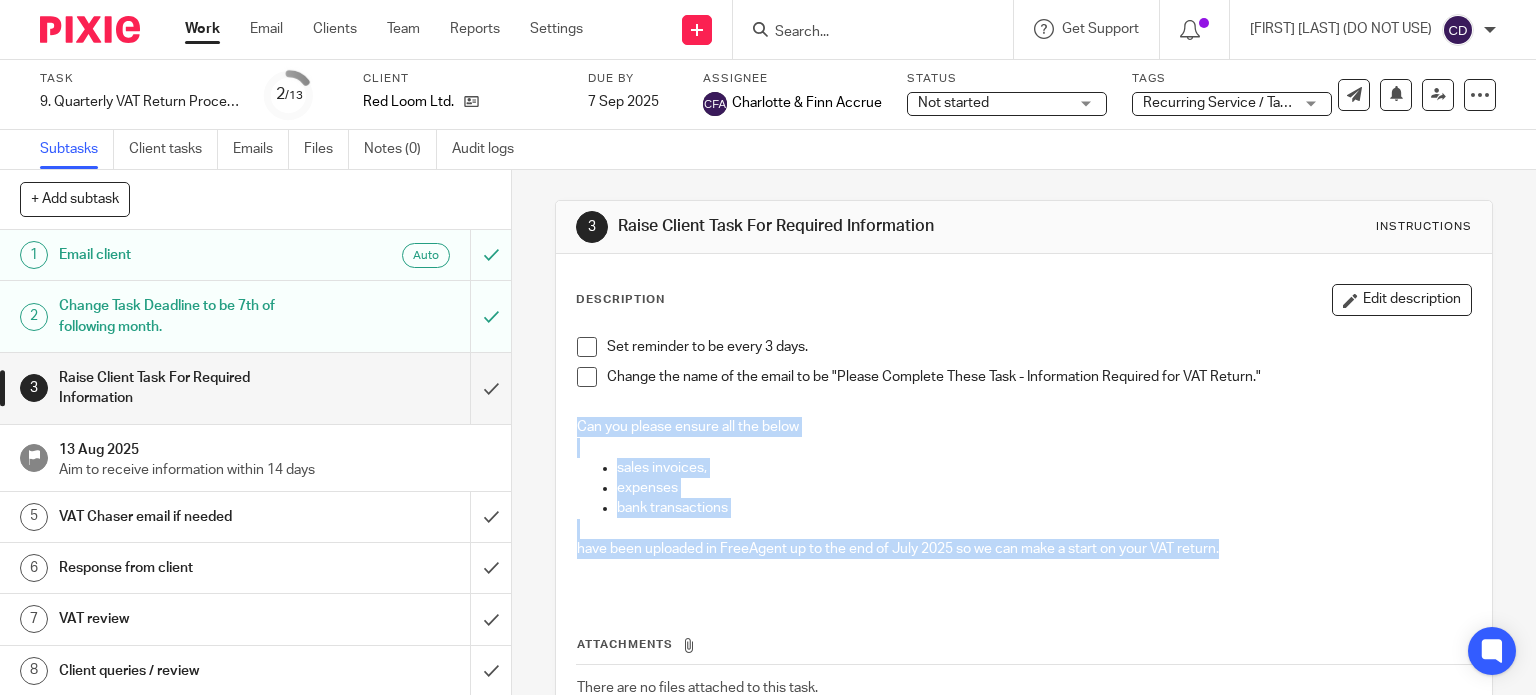 drag, startPoint x: 1246, startPoint y: 543, endPoint x: 563, endPoint y: 417, distance: 694.525 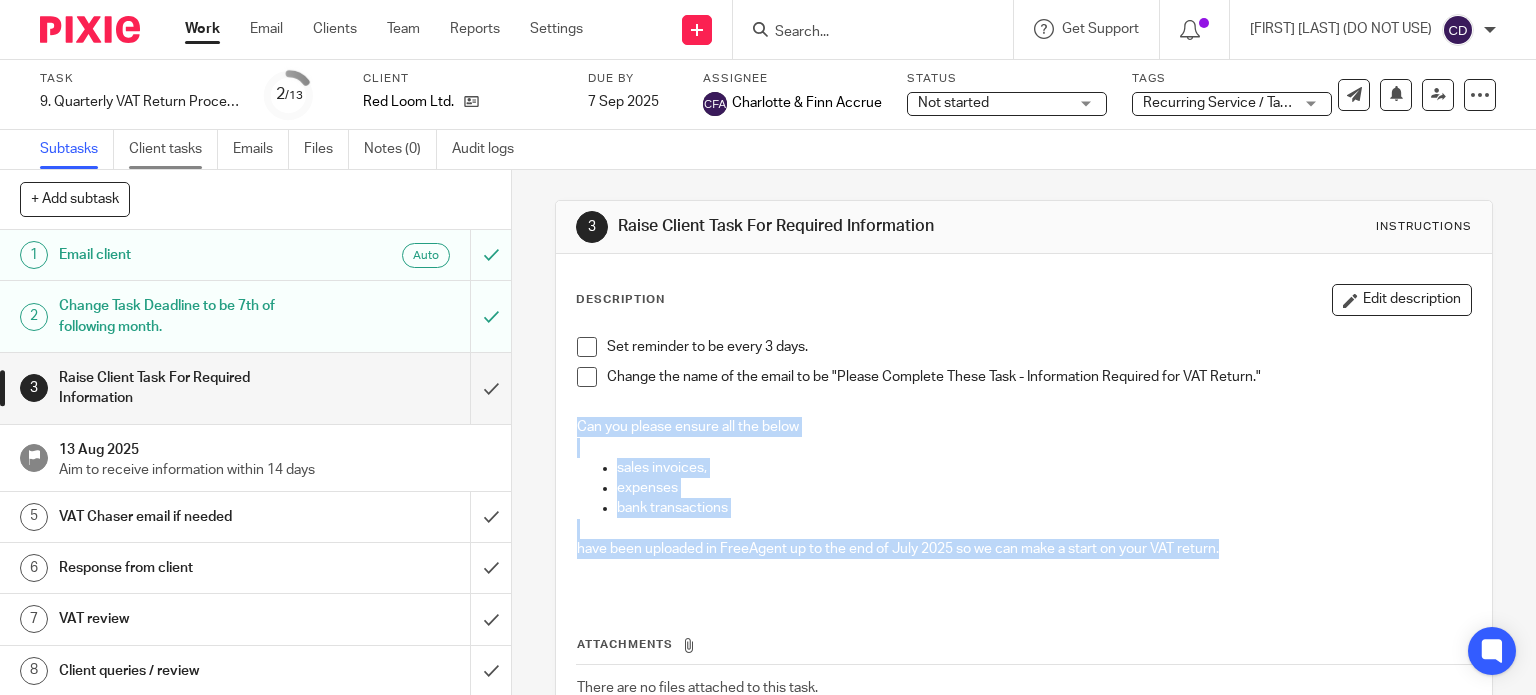 click on "Client tasks" at bounding box center (173, 149) 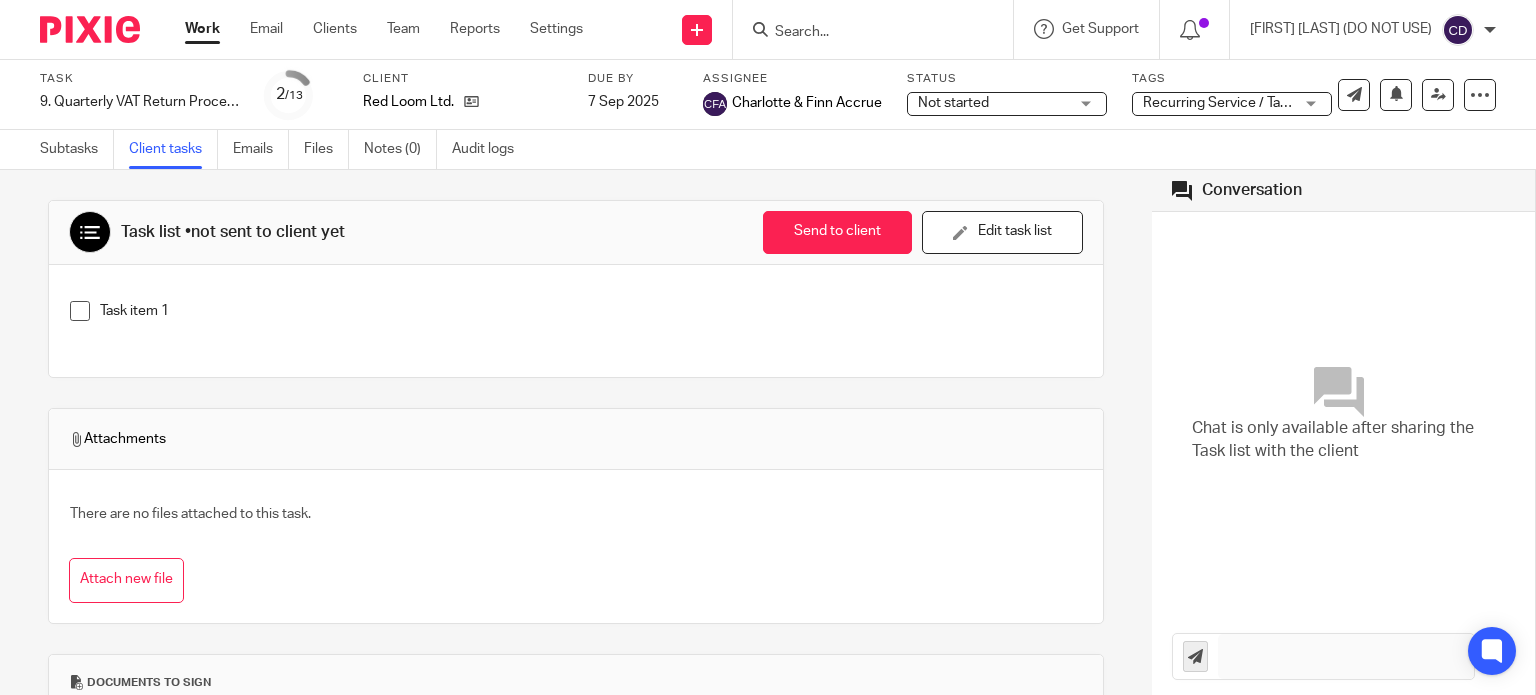 scroll, scrollTop: 0, scrollLeft: 0, axis: both 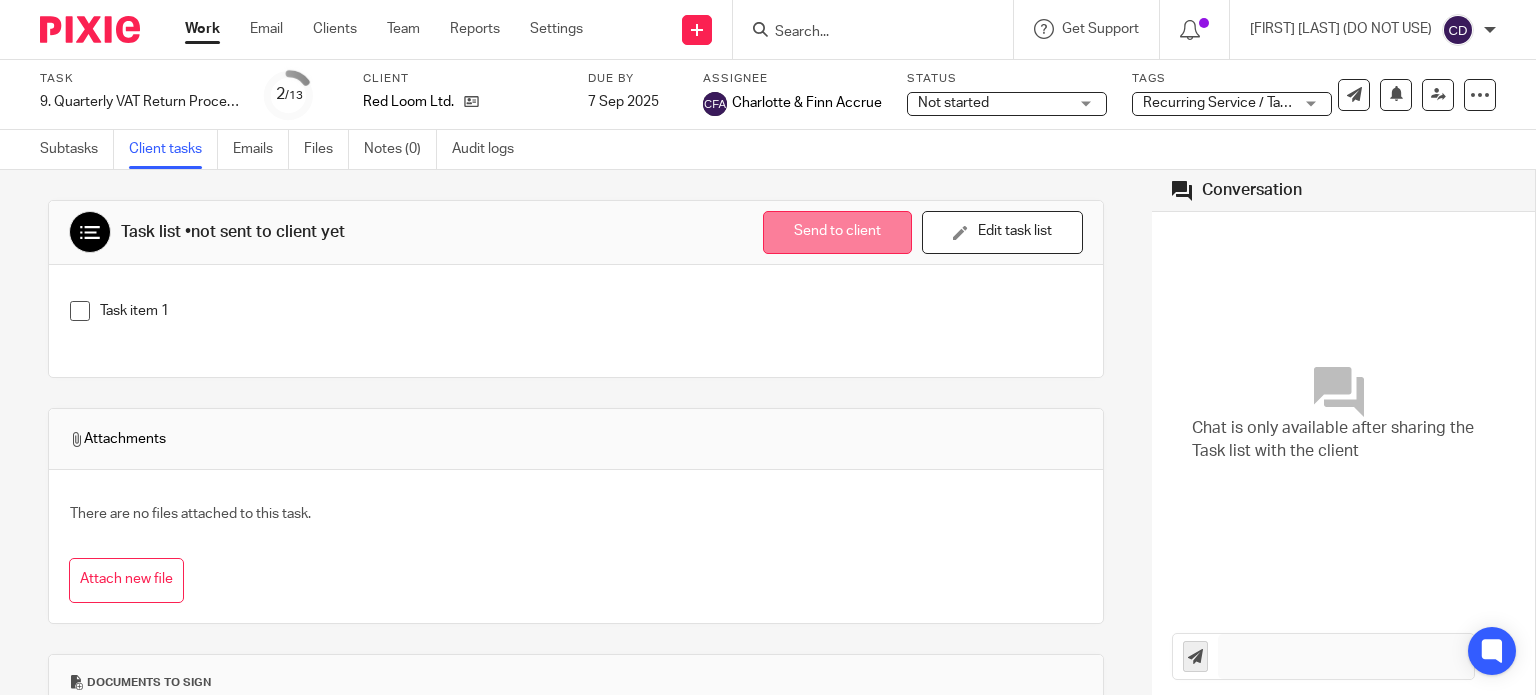 click on "Send to client" at bounding box center [837, 232] 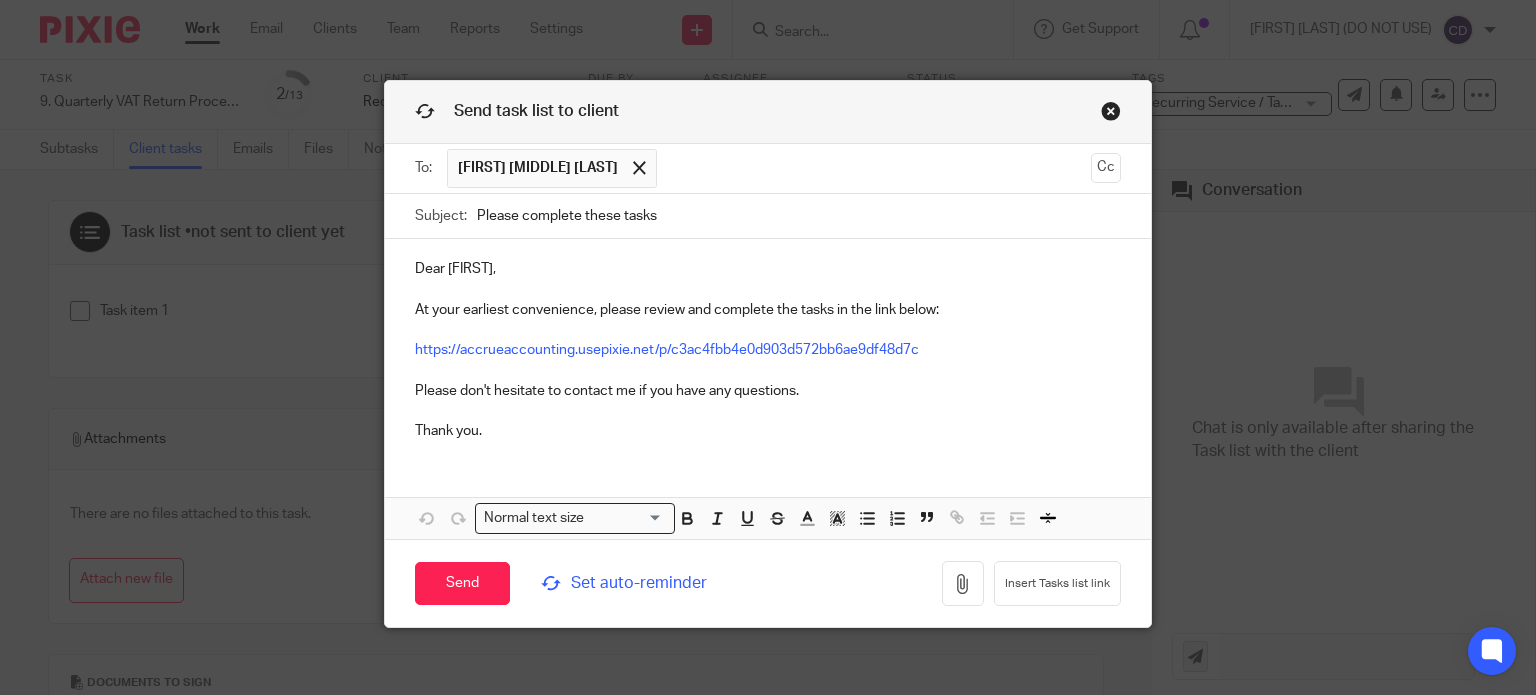 drag, startPoint x: 687, startPoint y: 215, endPoint x: 720, endPoint y: 215, distance: 33 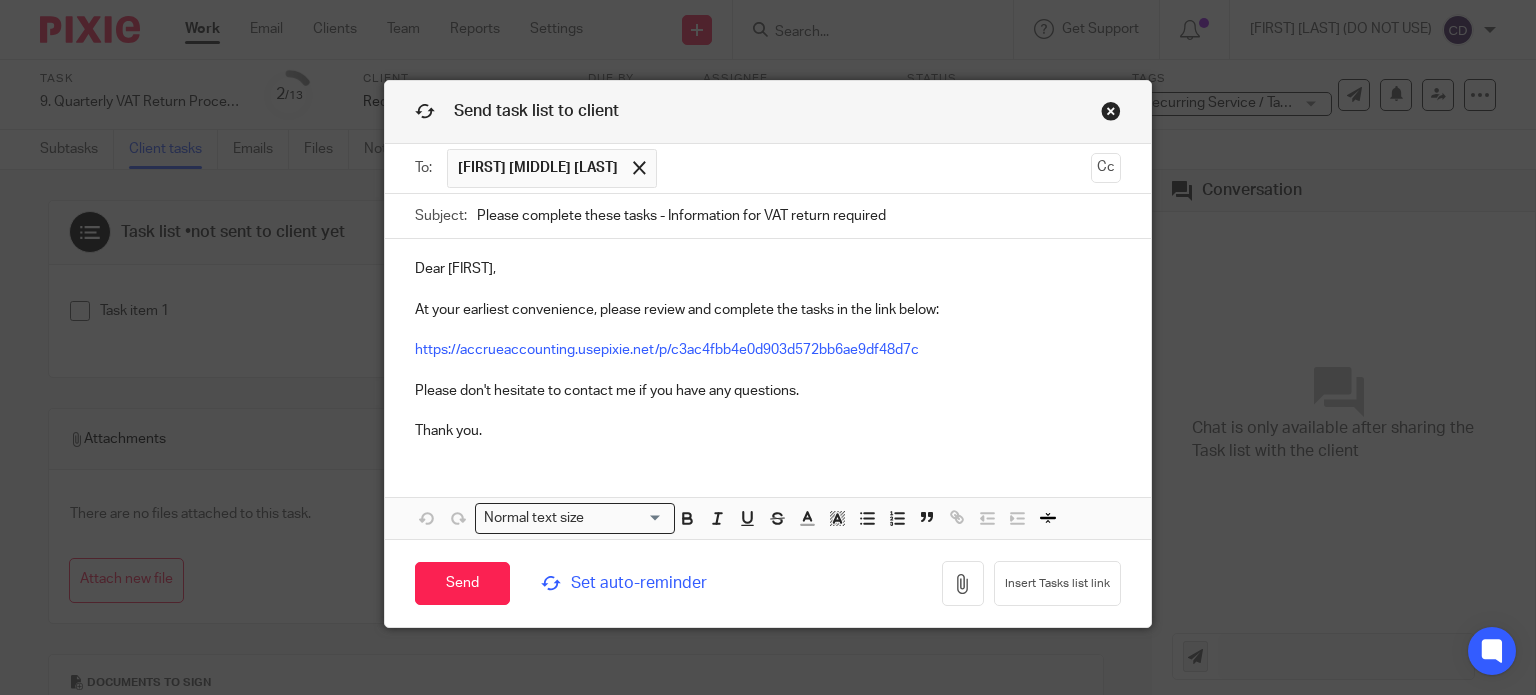 type on "Please complete these tasks - Information for VAT return required" 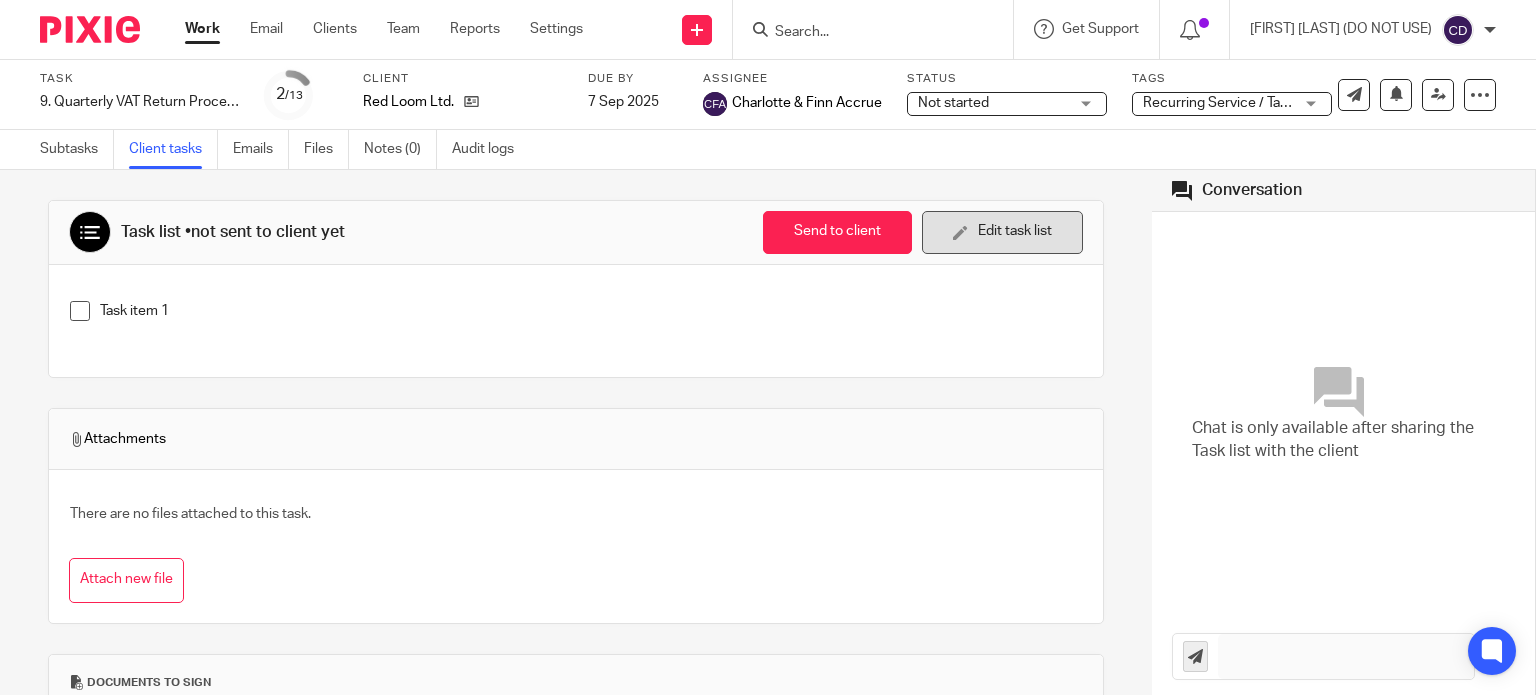 click on "Edit task list" at bounding box center [1002, 232] 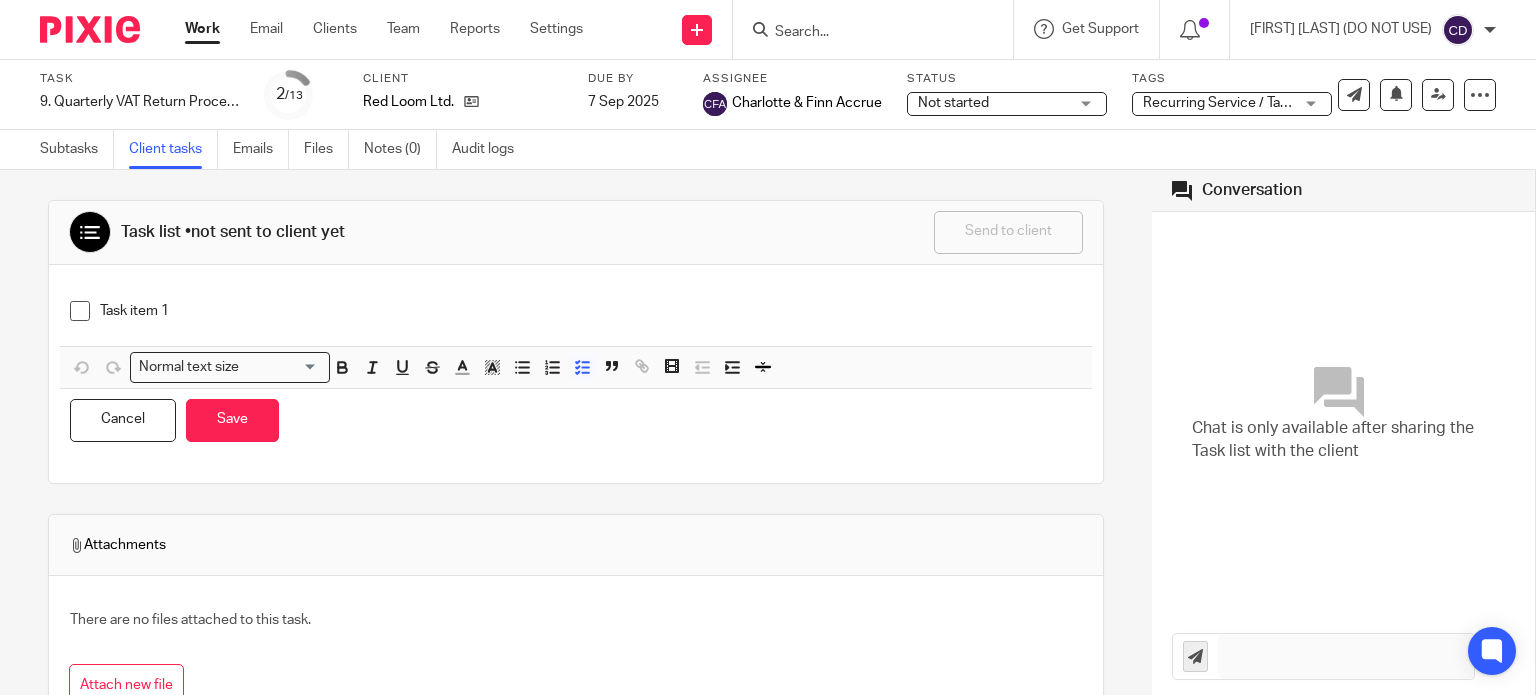 click on "Task item 1" at bounding box center (591, 311) 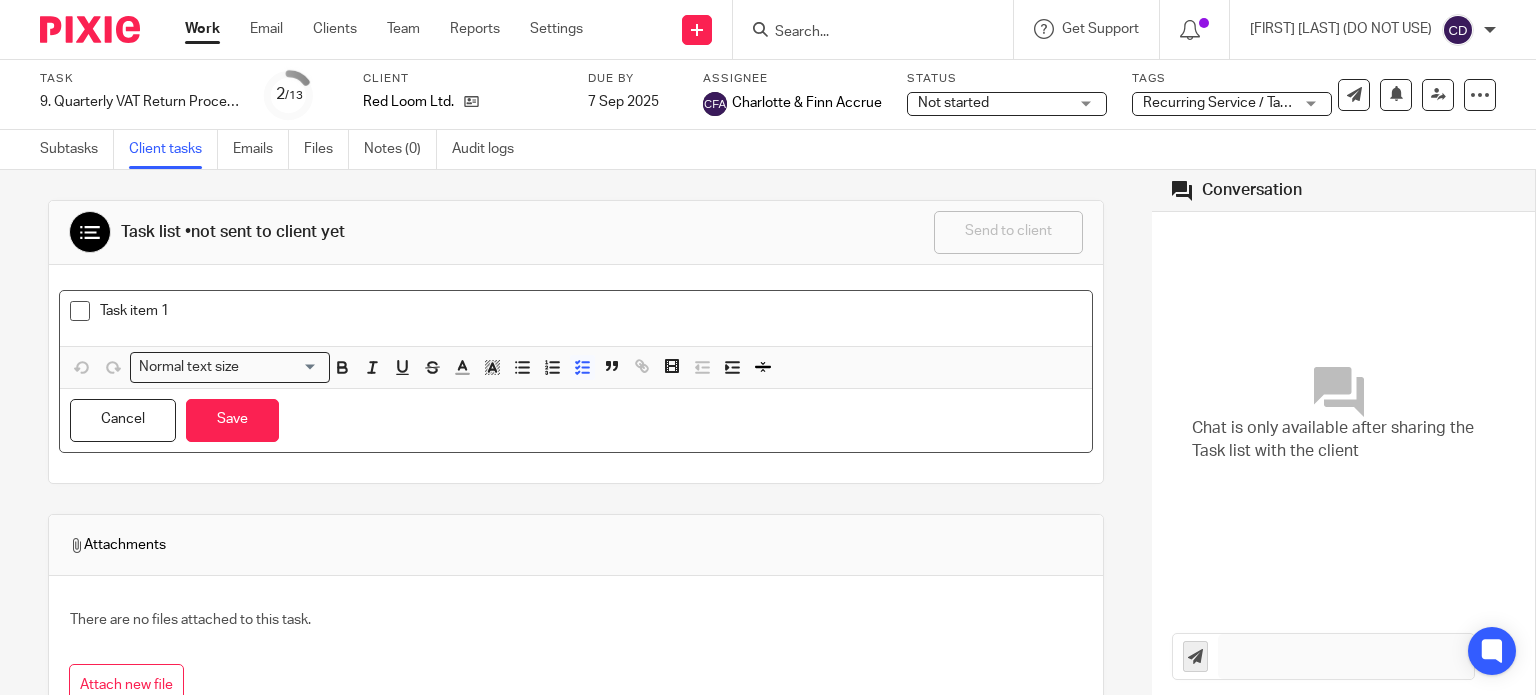 type 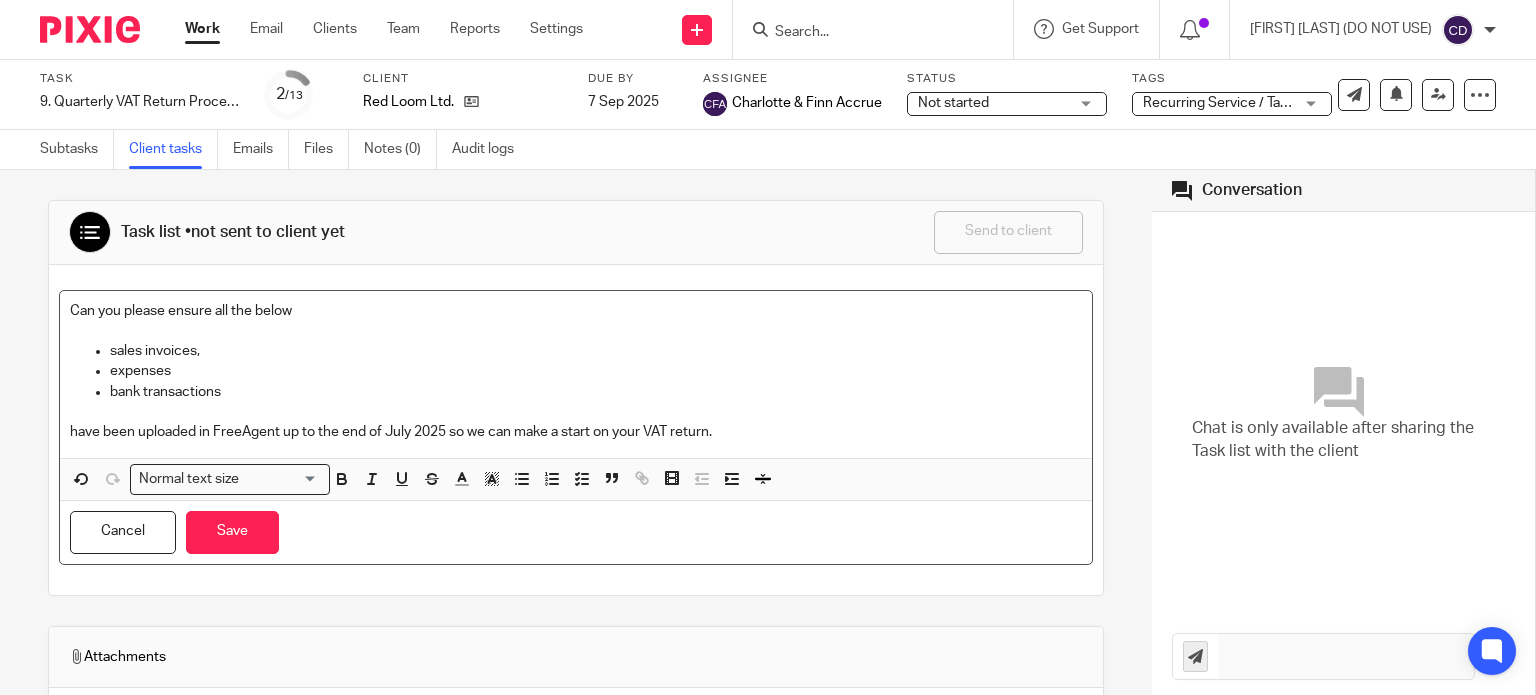 click on "Can you please ensure all the below sales invoices, expenses bank transactions have been uploaded in FreeAgent up to the end of July 2025 so we can make a start on your VAT return." at bounding box center [576, 374] 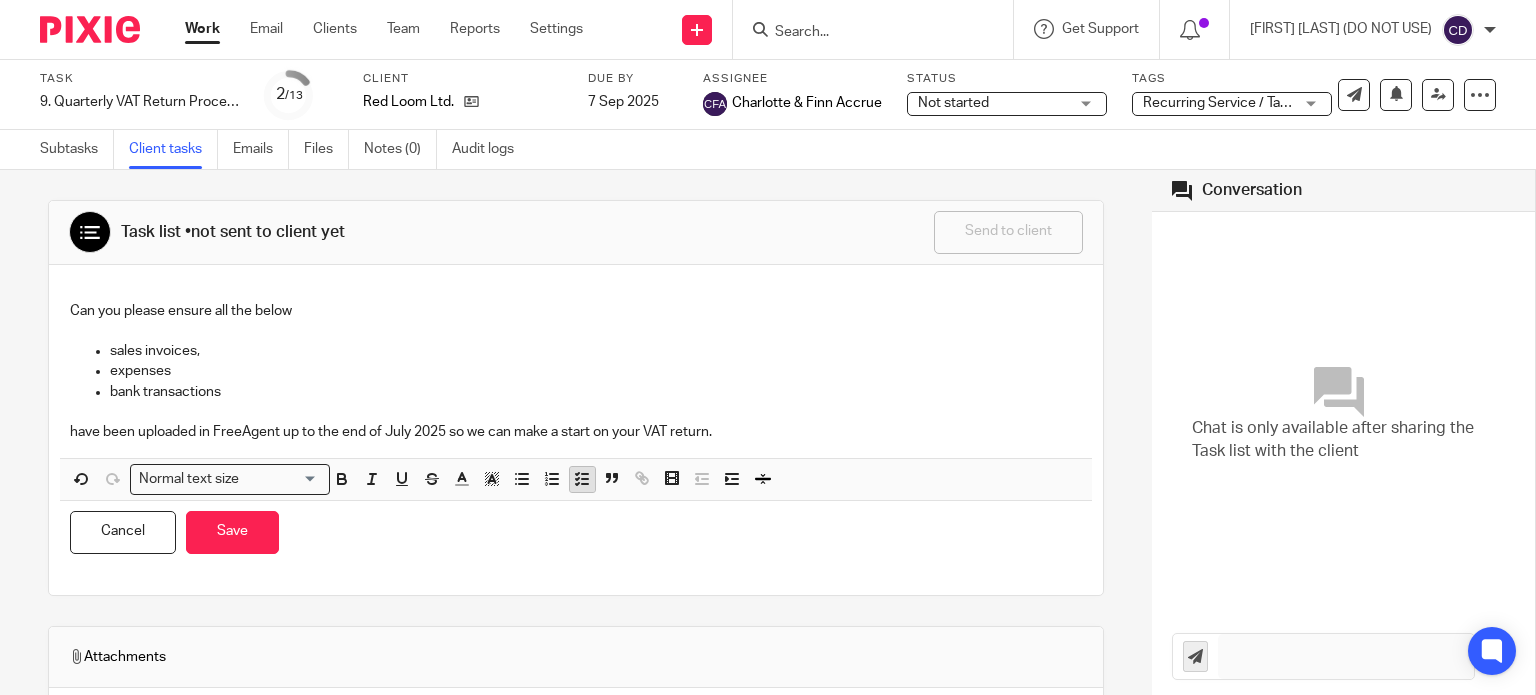 click 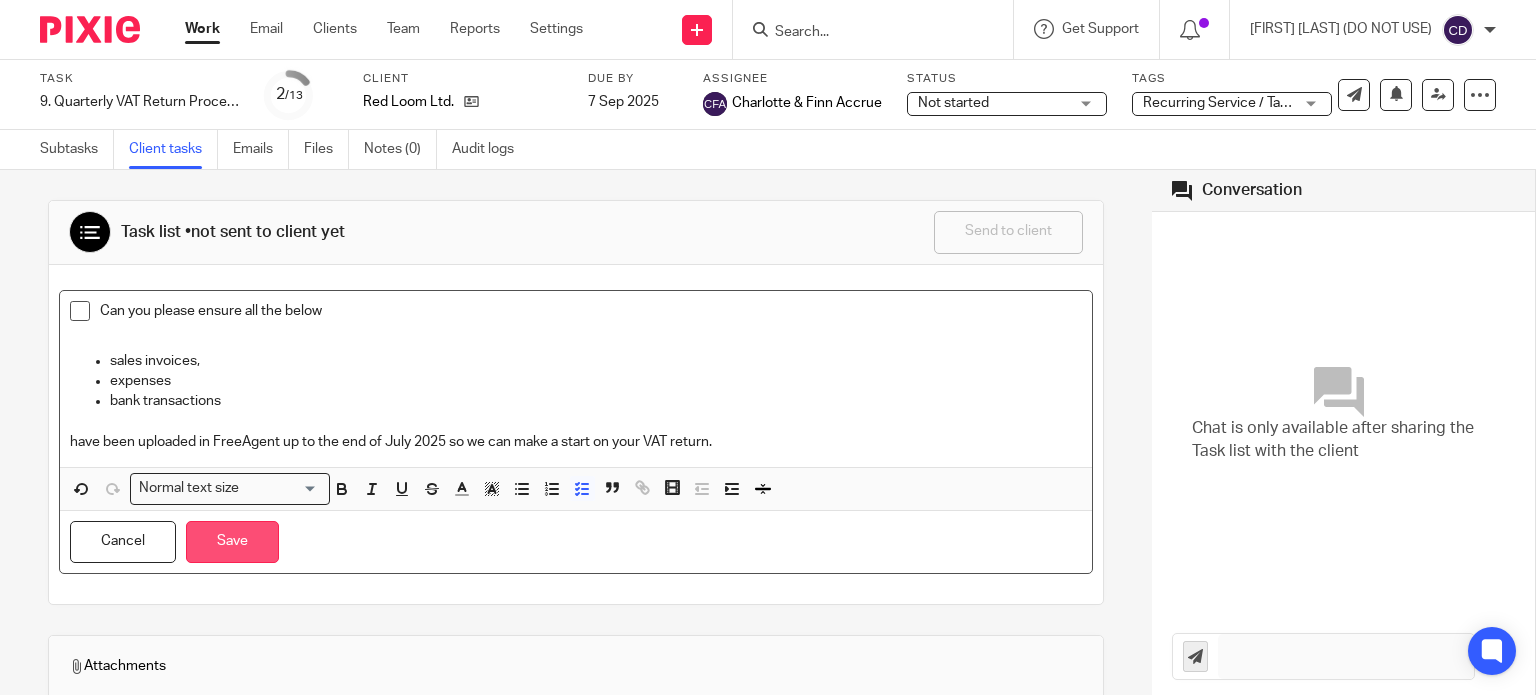 click on "Save" at bounding box center [232, 542] 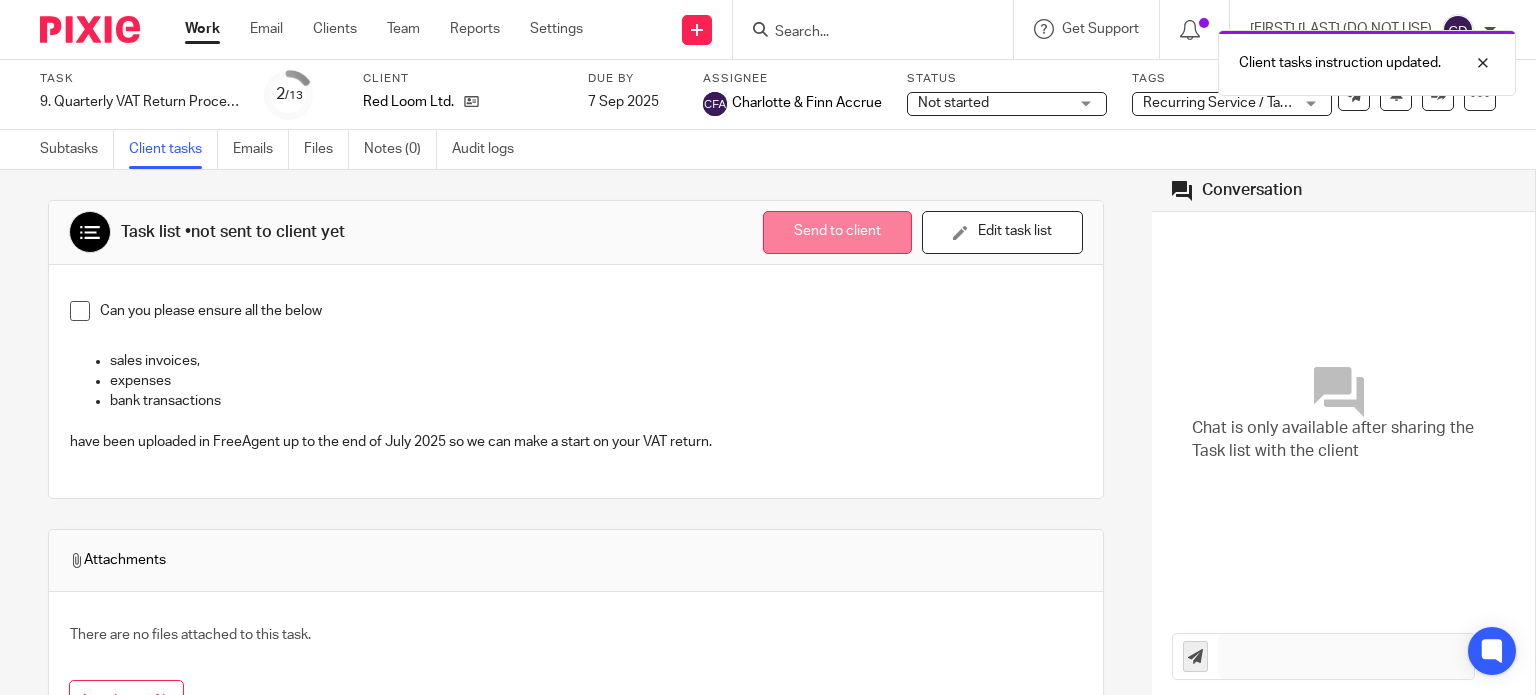 click on "Send to client" at bounding box center (837, 232) 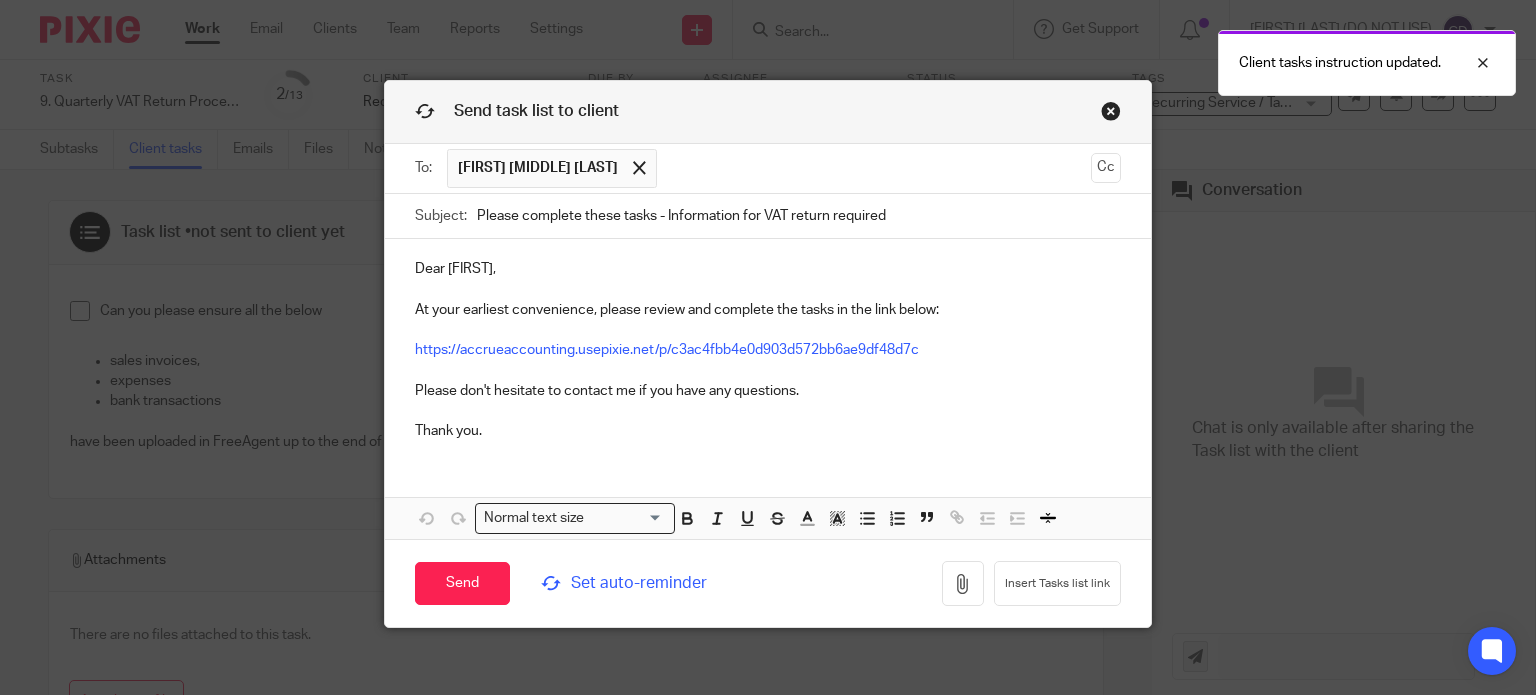 click on "Set auto-reminder" at bounding box center (645, 583) 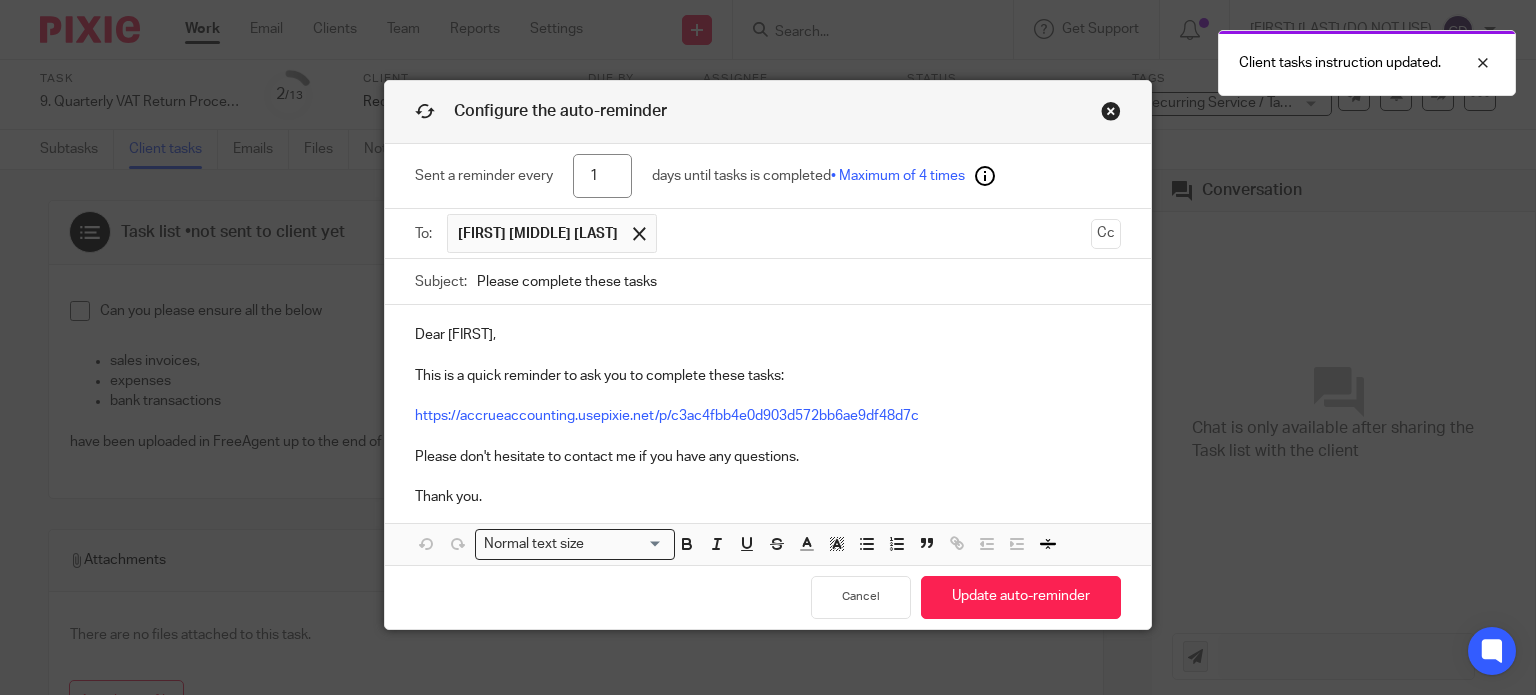 drag, startPoint x: 600, startPoint y: 175, endPoint x: 404, endPoint y: 169, distance: 196.09181 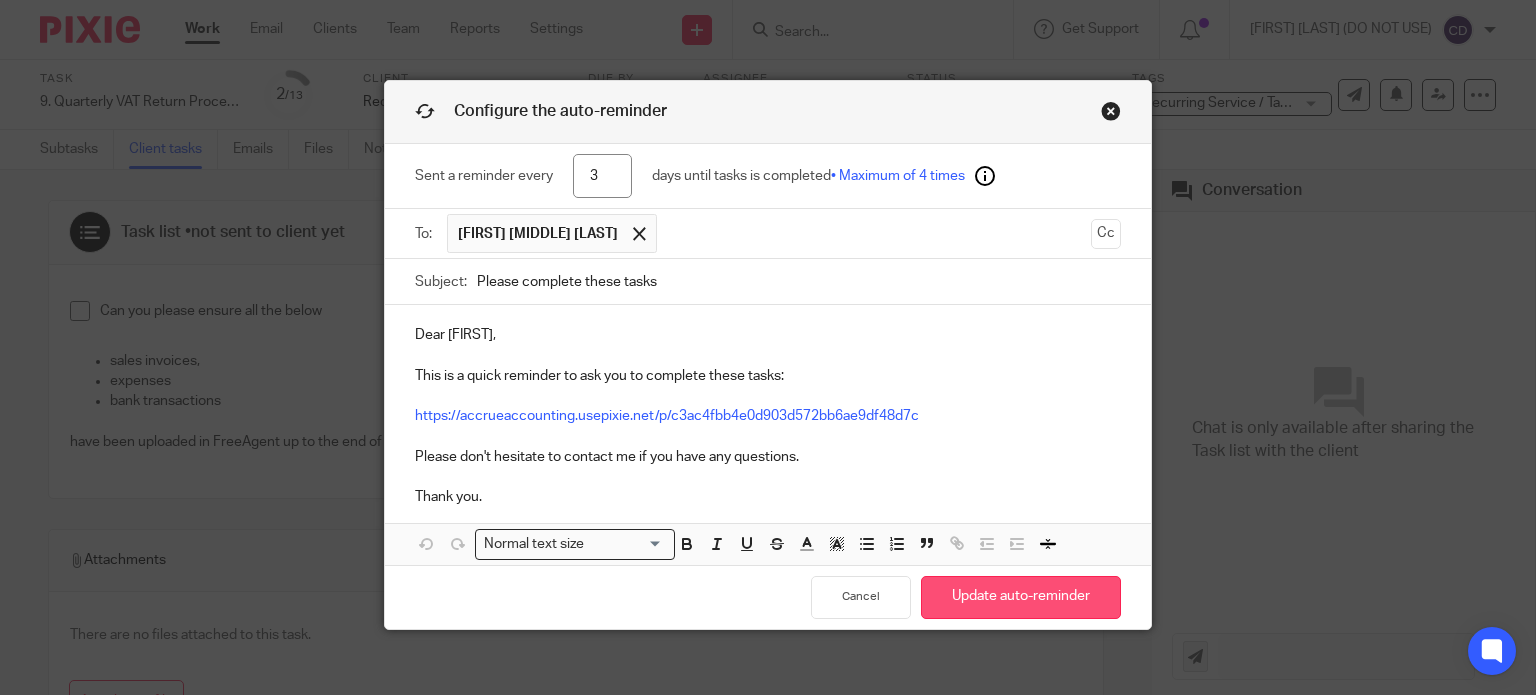 type on "3" 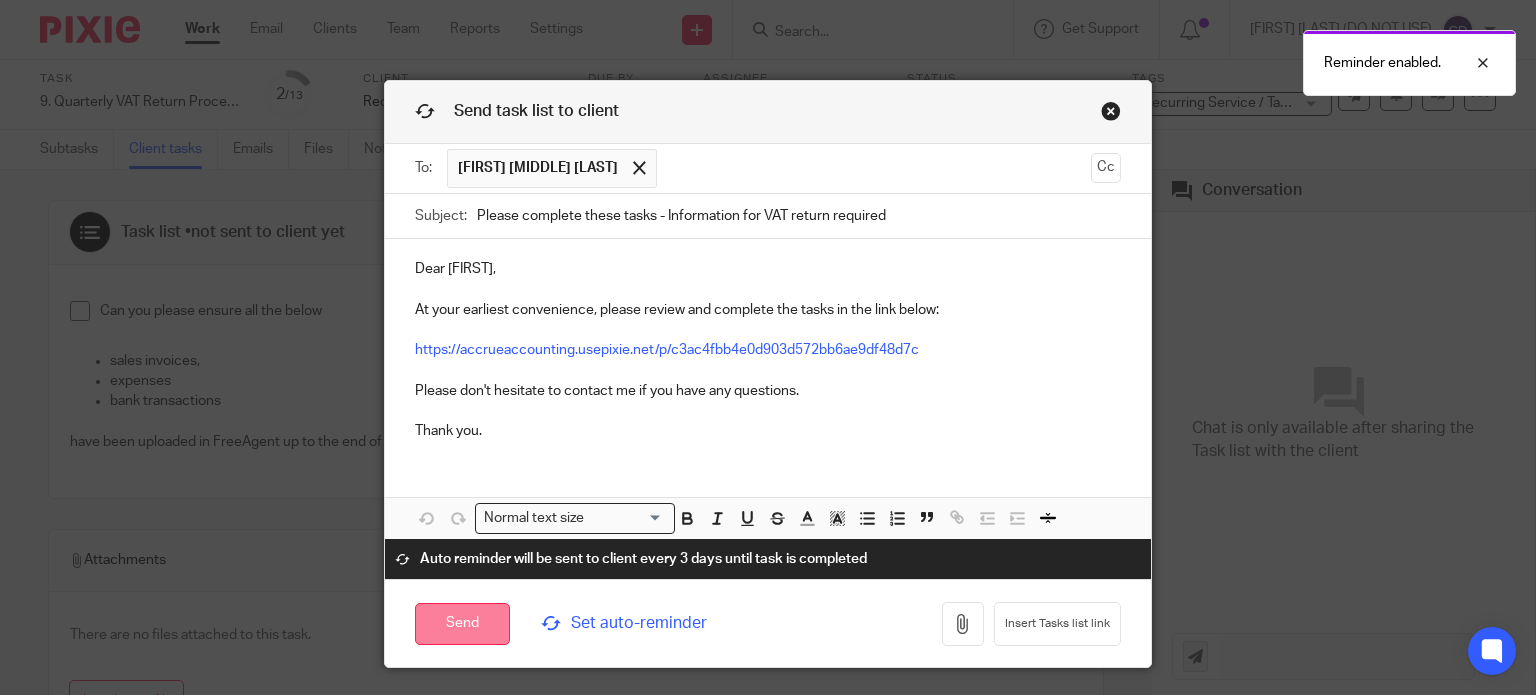 click on "Send" at bounding box center (462, 624) 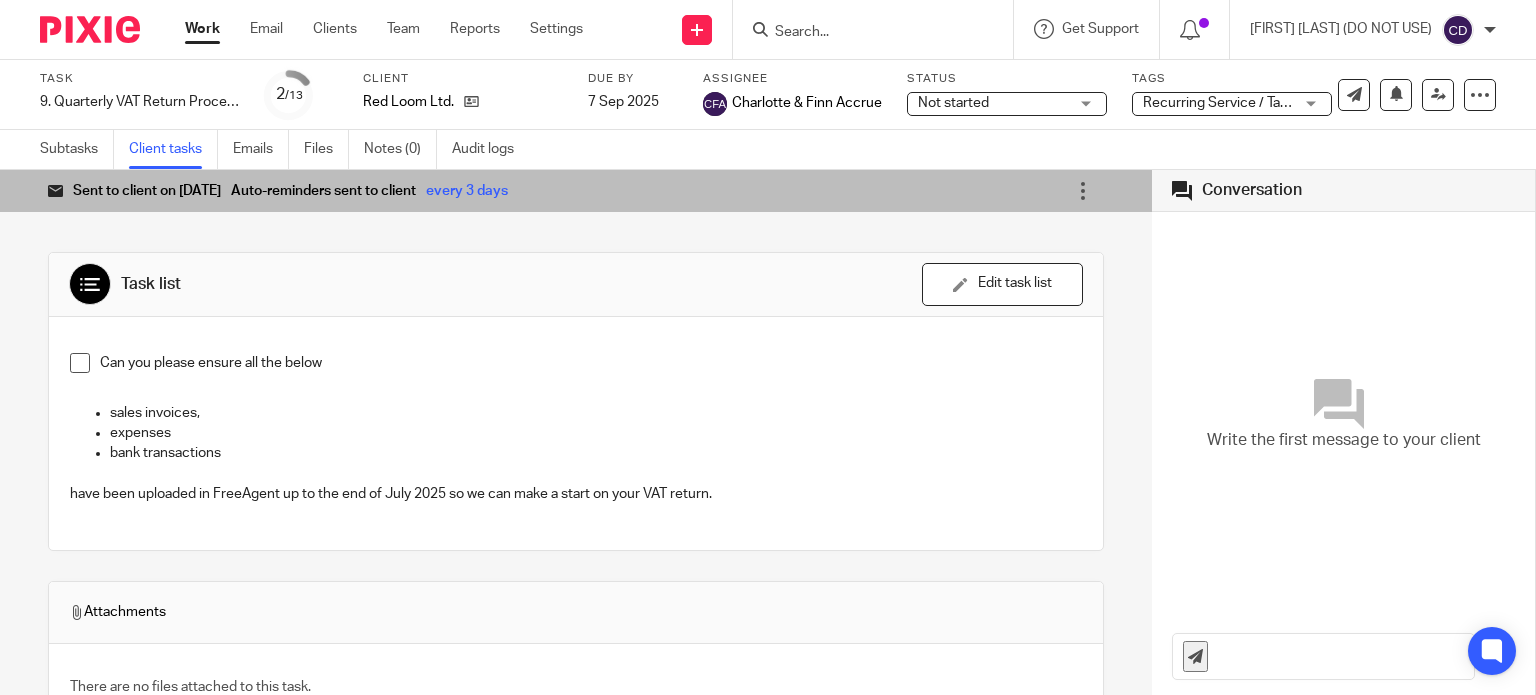 scroll, scrollTop: 0, scrollLeft: 0, axis: both 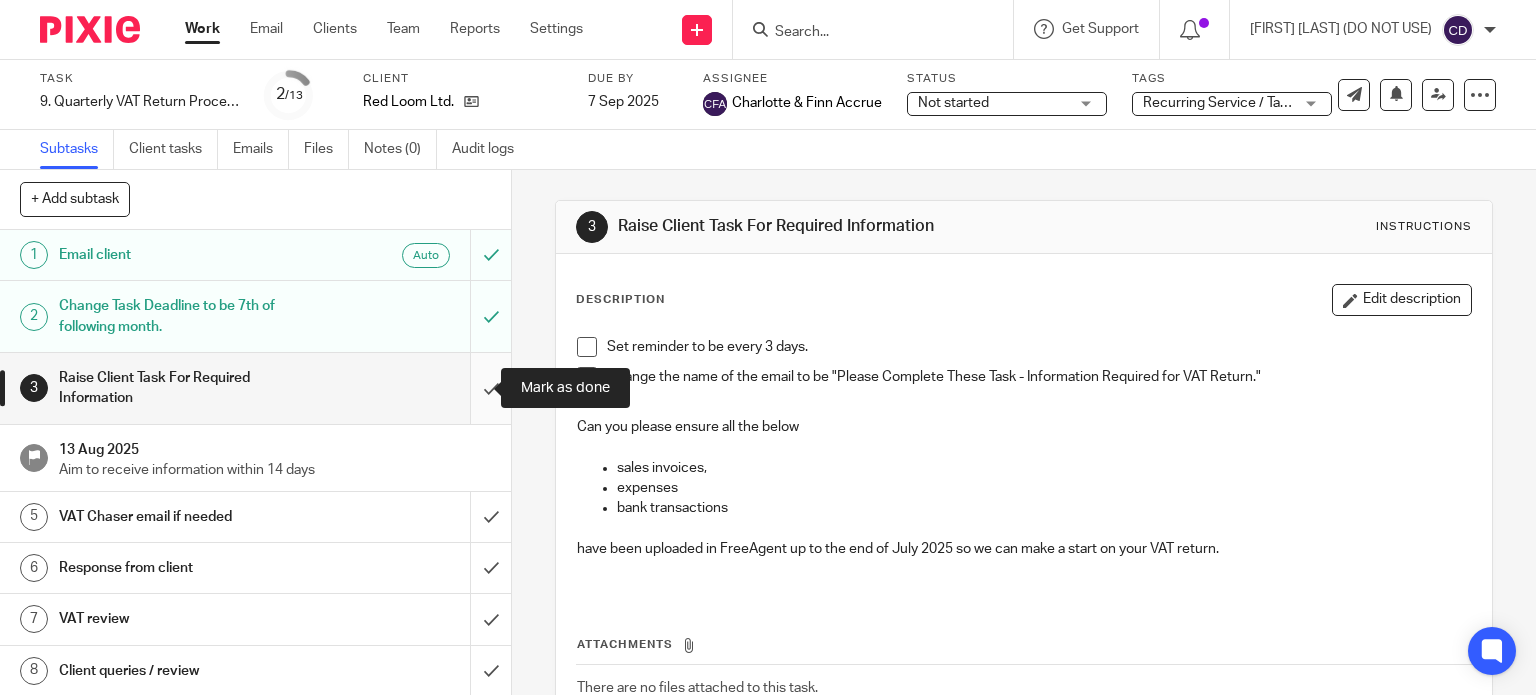 click at bounding box center (255, 388) 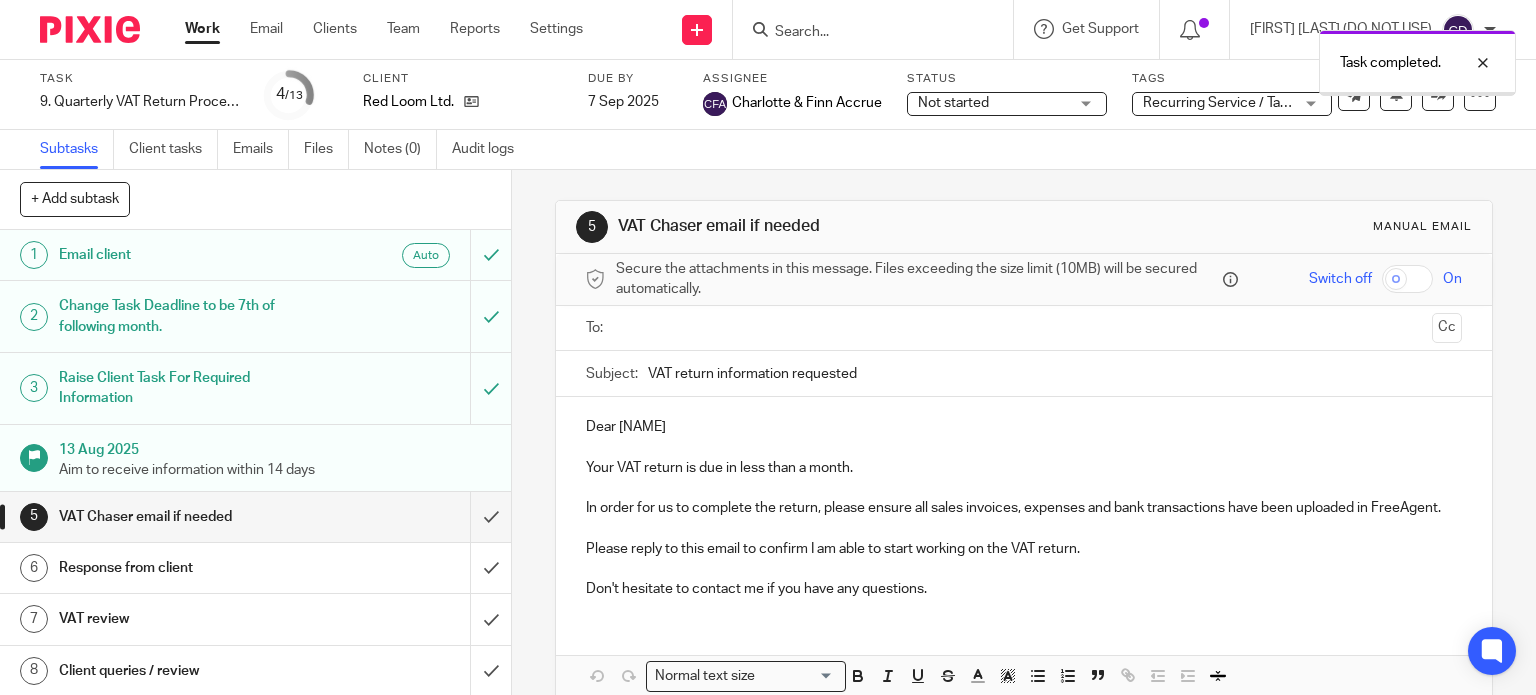 scroll, scrollTop: 0, scrollLeft: 0, axis: both 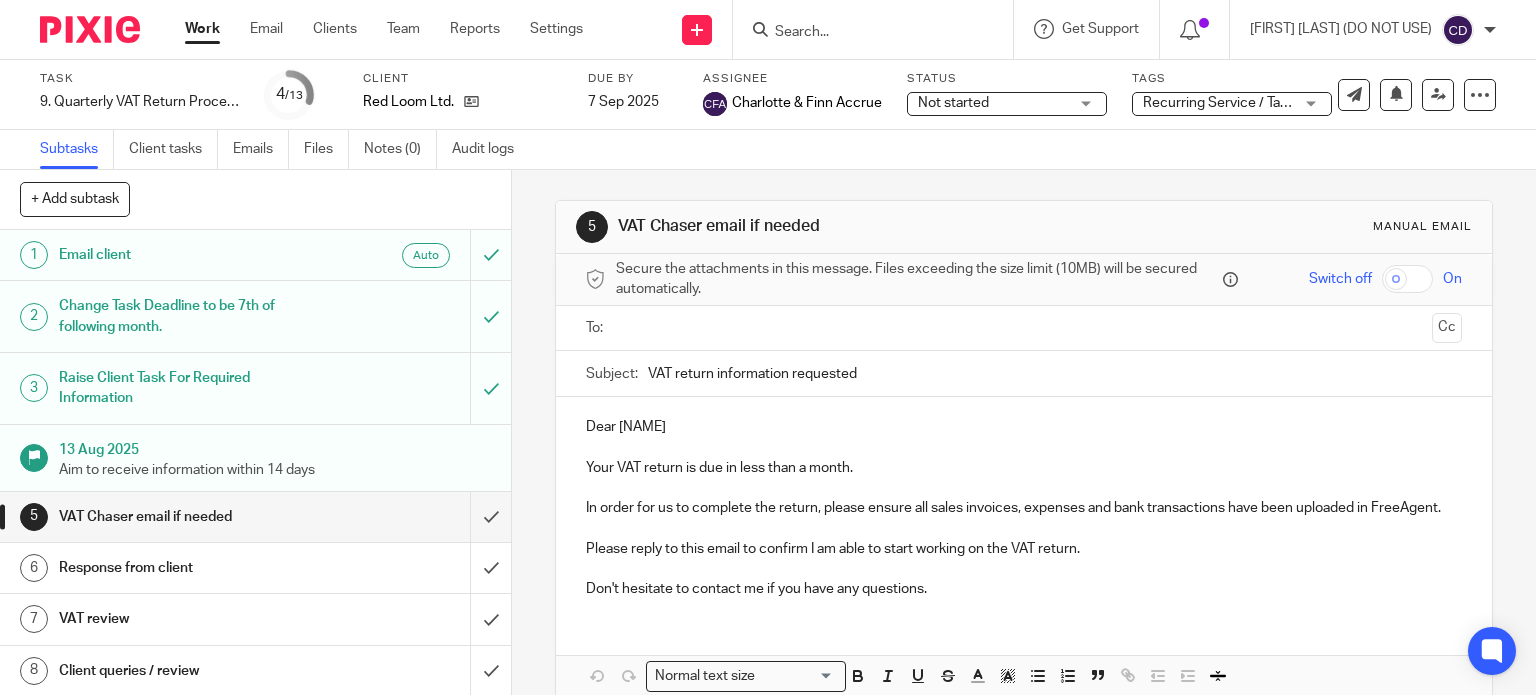 click at bounding box center (879, 29) 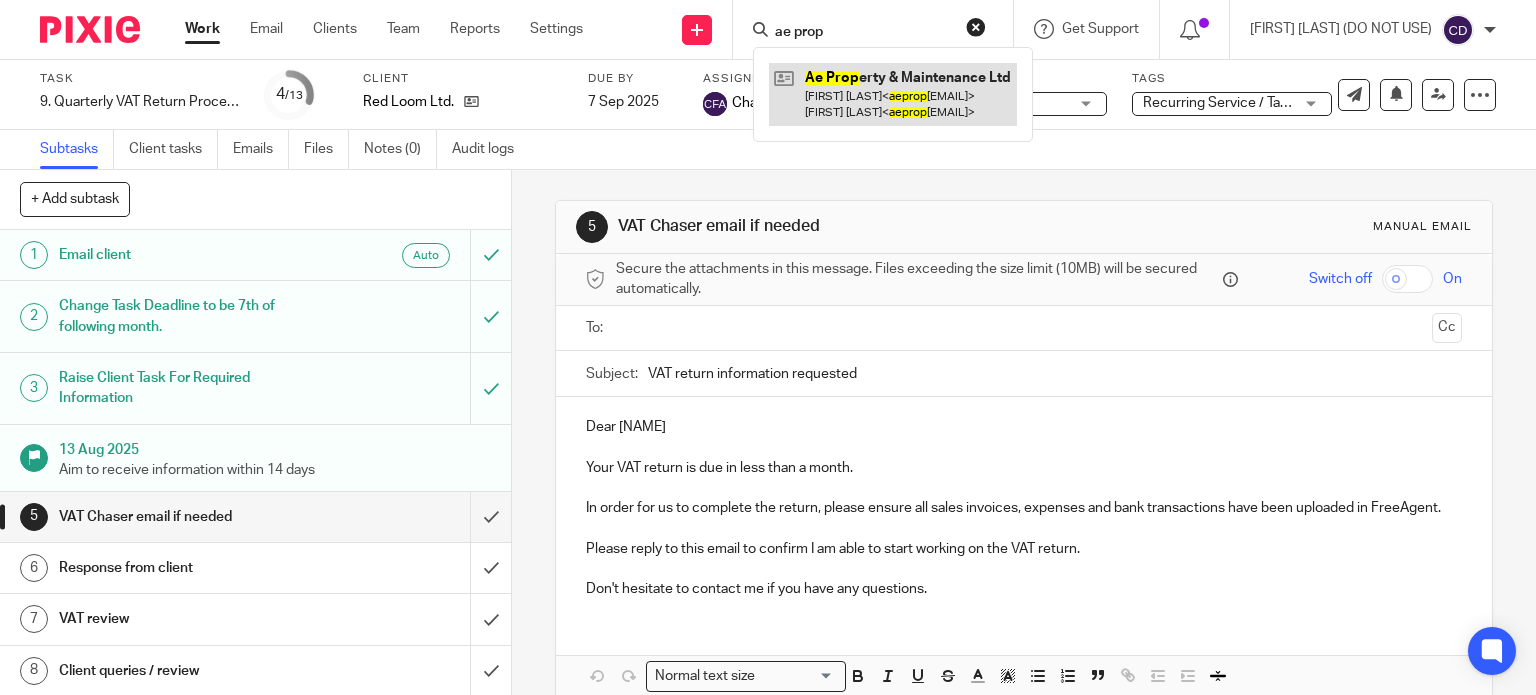type on "ae prop" 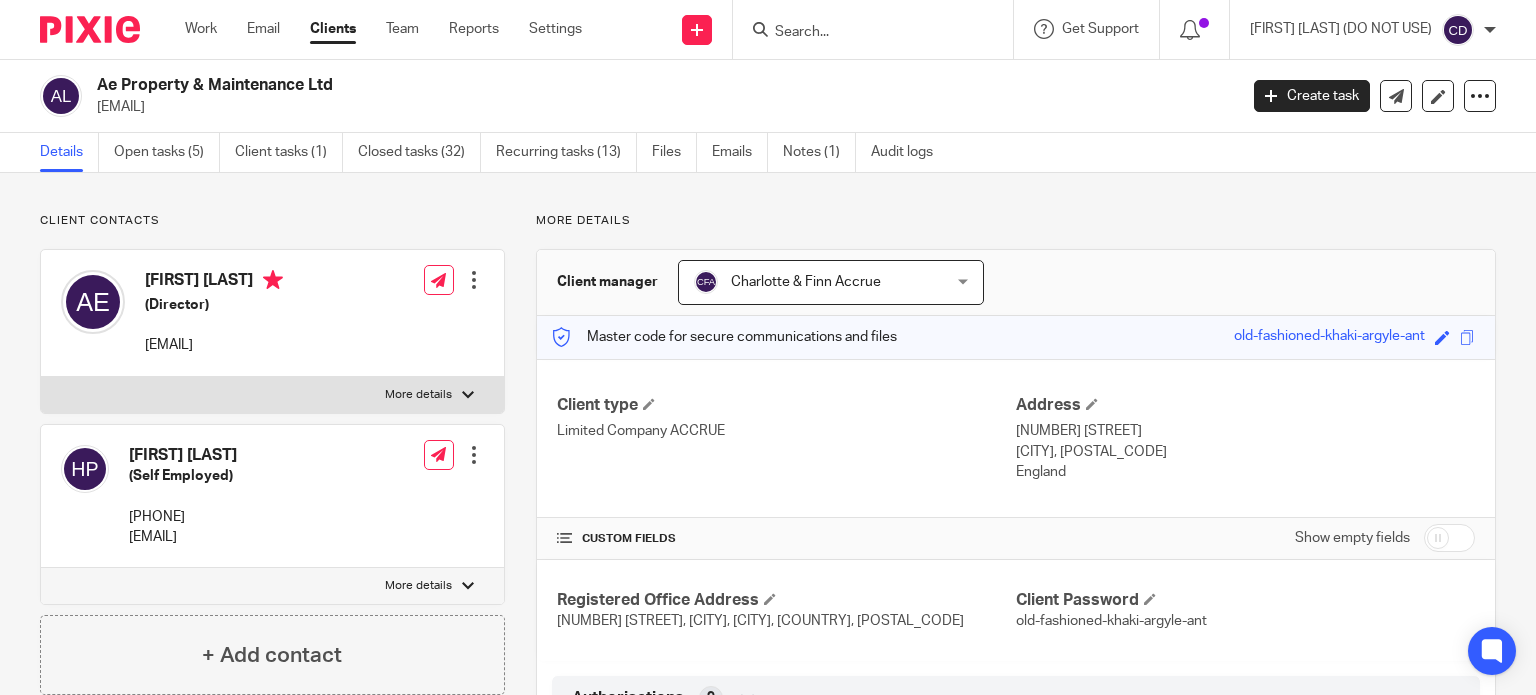 scroll, scrollTop: 0, scrollLeft: 0, axis: both 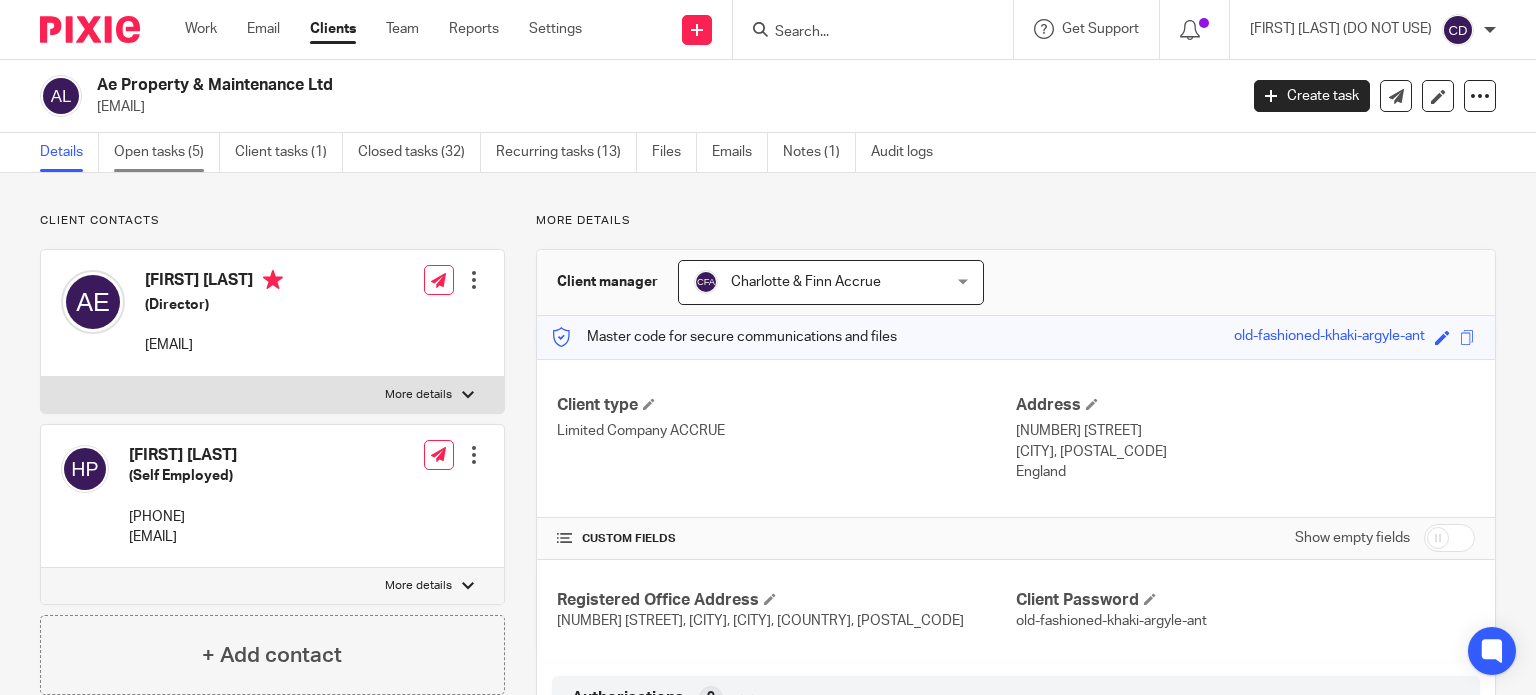 click on "Open tasks (5)" at bounding box center [167, 152] 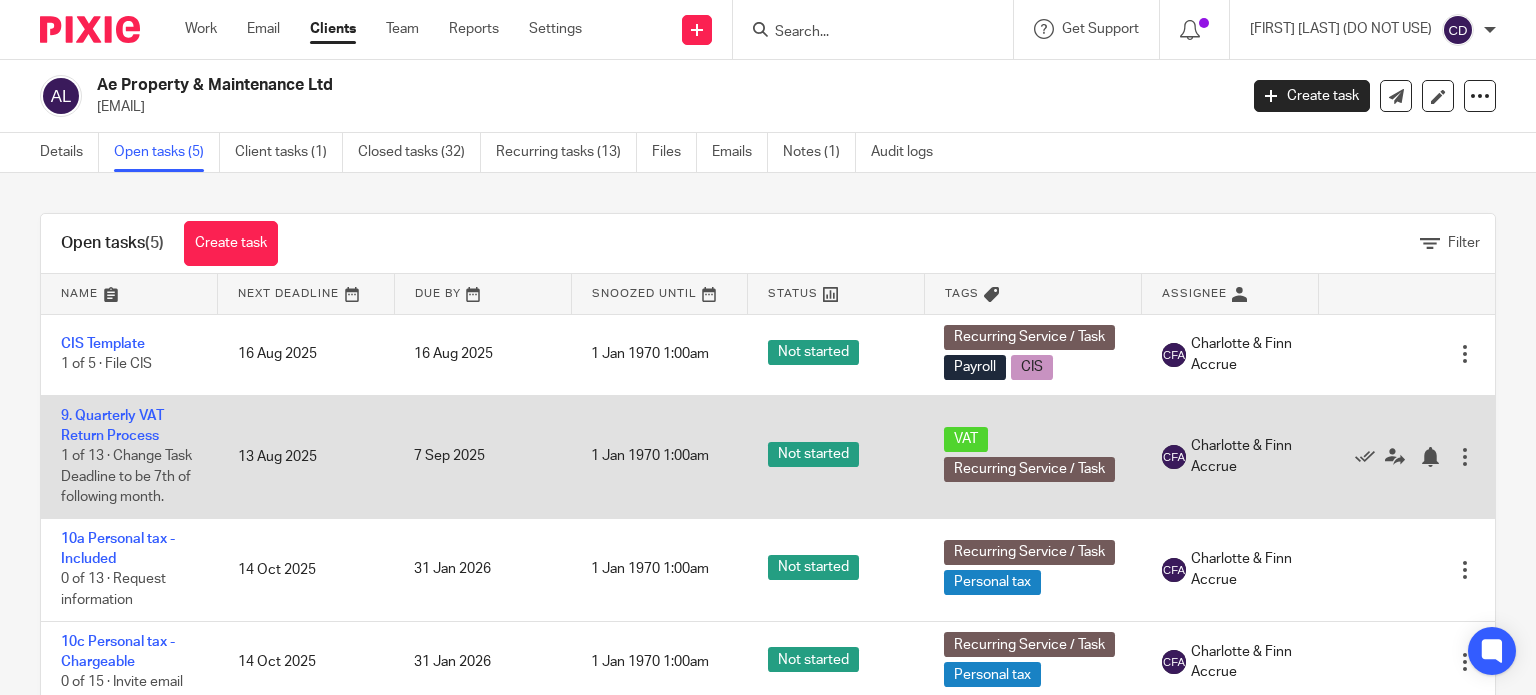 scroll, scrollTop: 0, scrollLeft: 0, axis: both 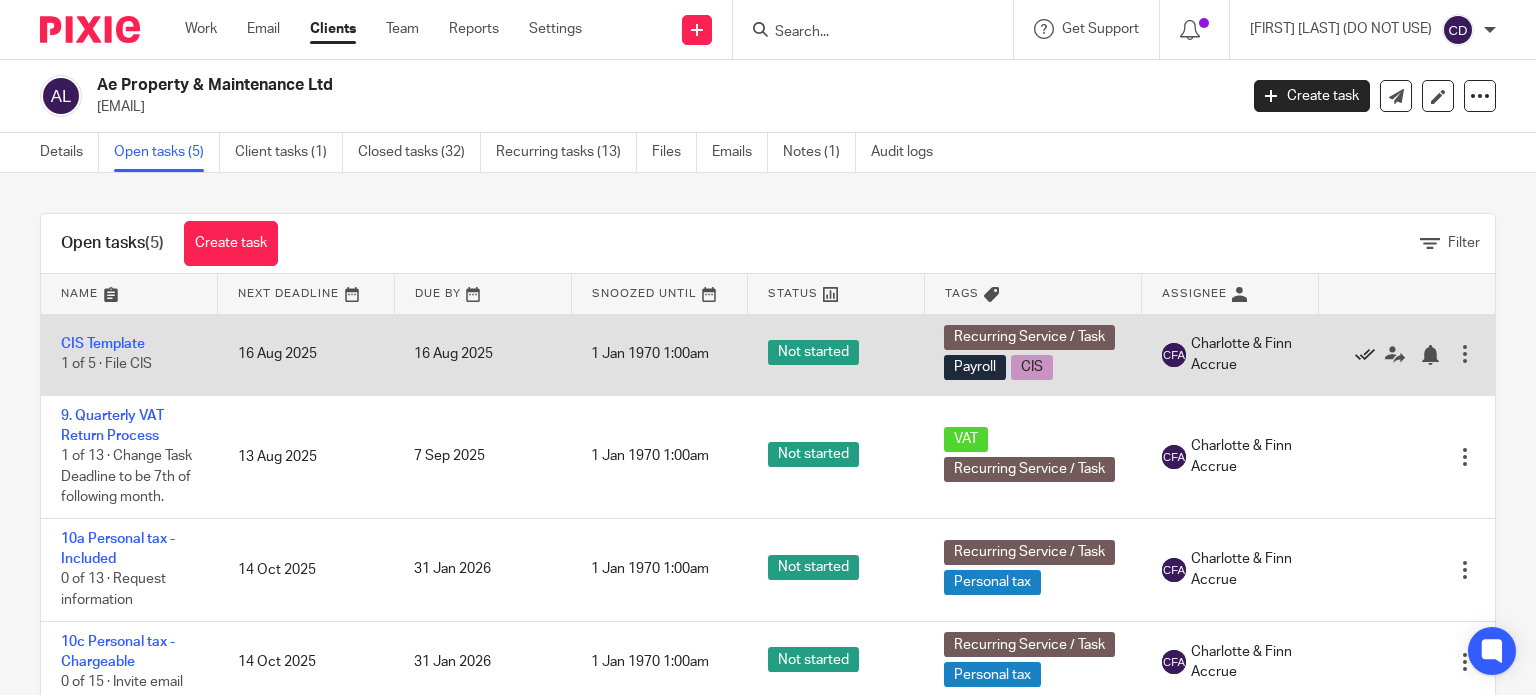 click at bounding box center (1365, 355) 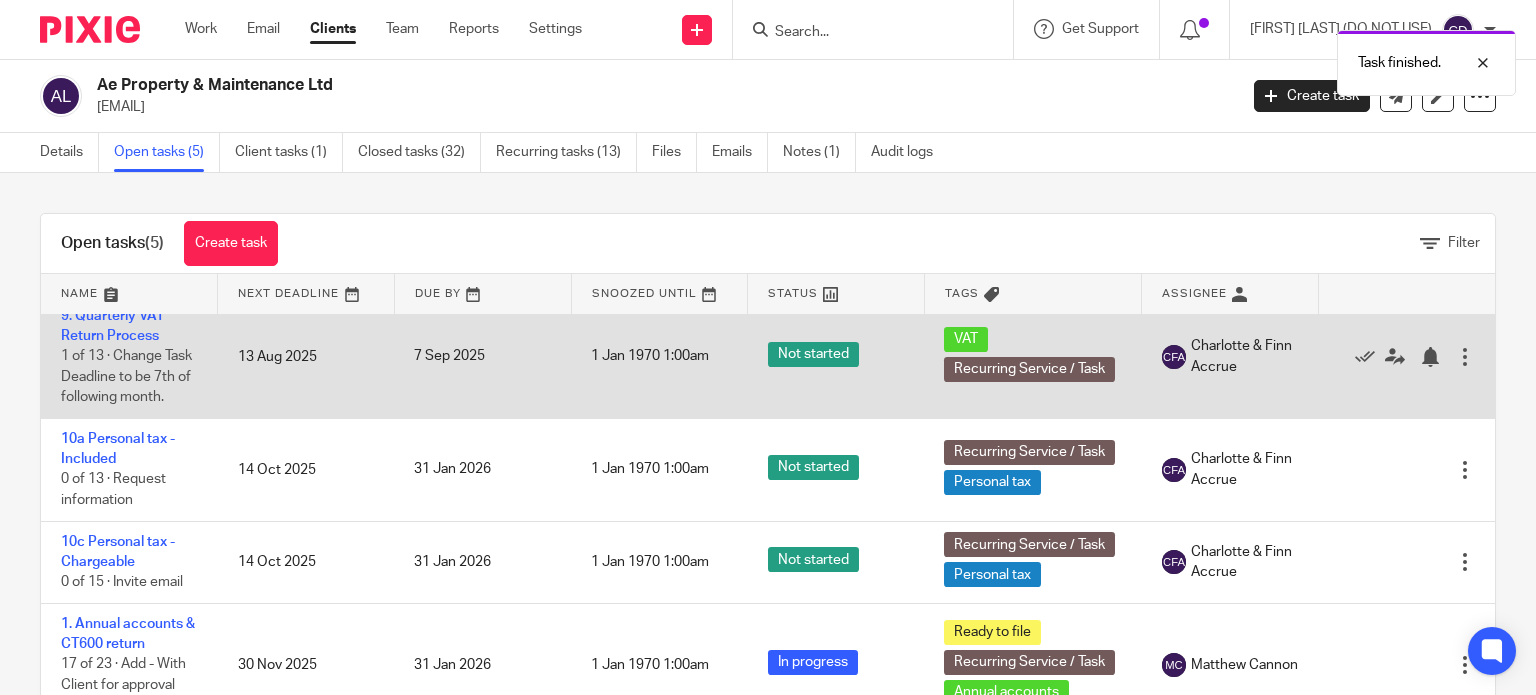 scroll, scrollTop: 37, scrollLeft: 0, axis: vertical 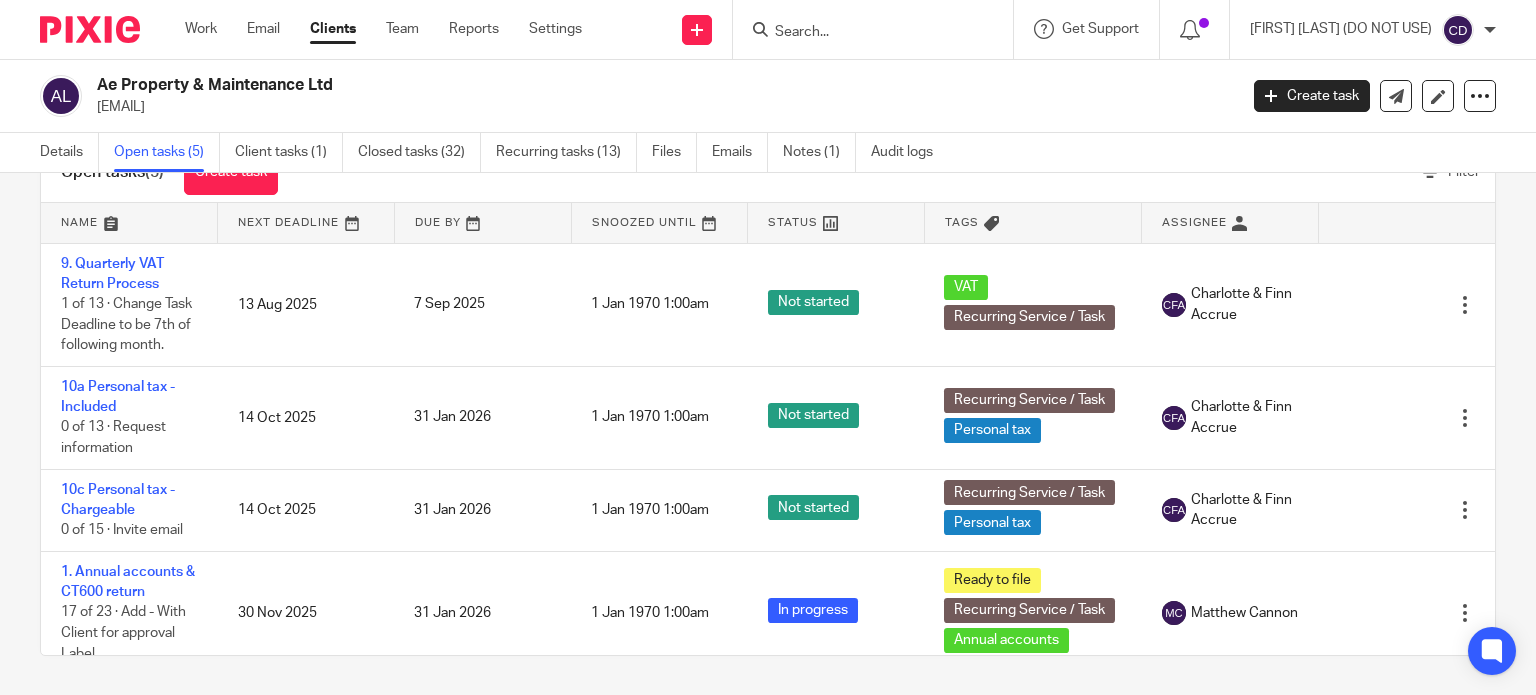 click at bounding box center (863, 33) 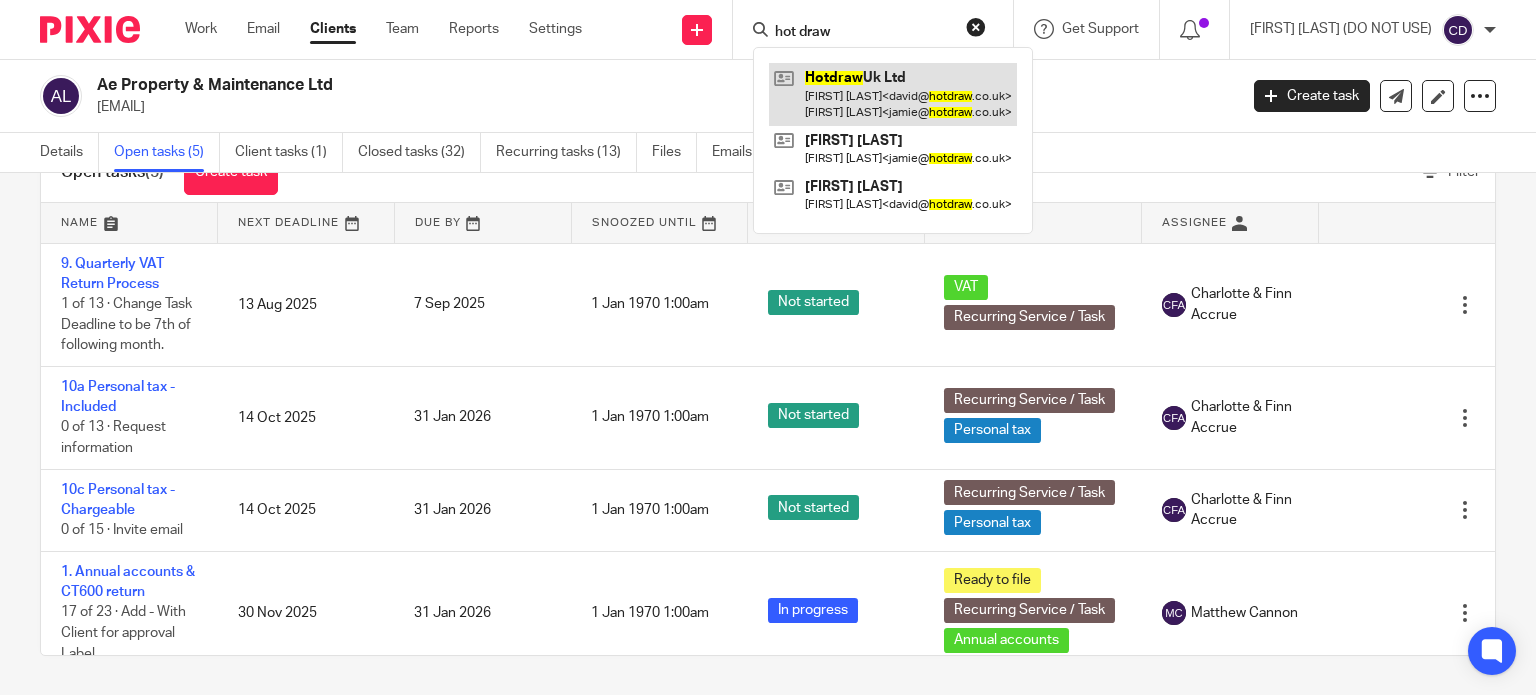 type on "hot draw" 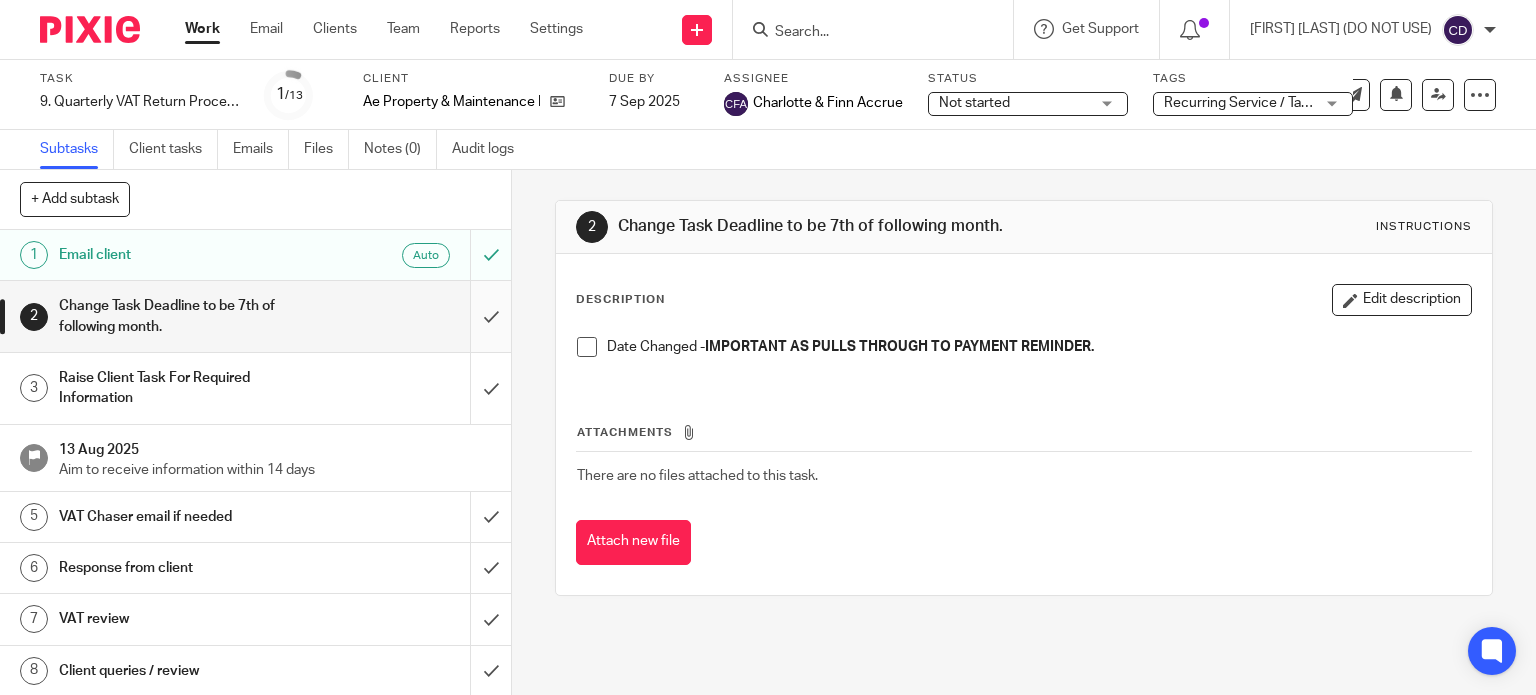 scroll, scrollTop: 0, scrollLeft: 0, axis: both 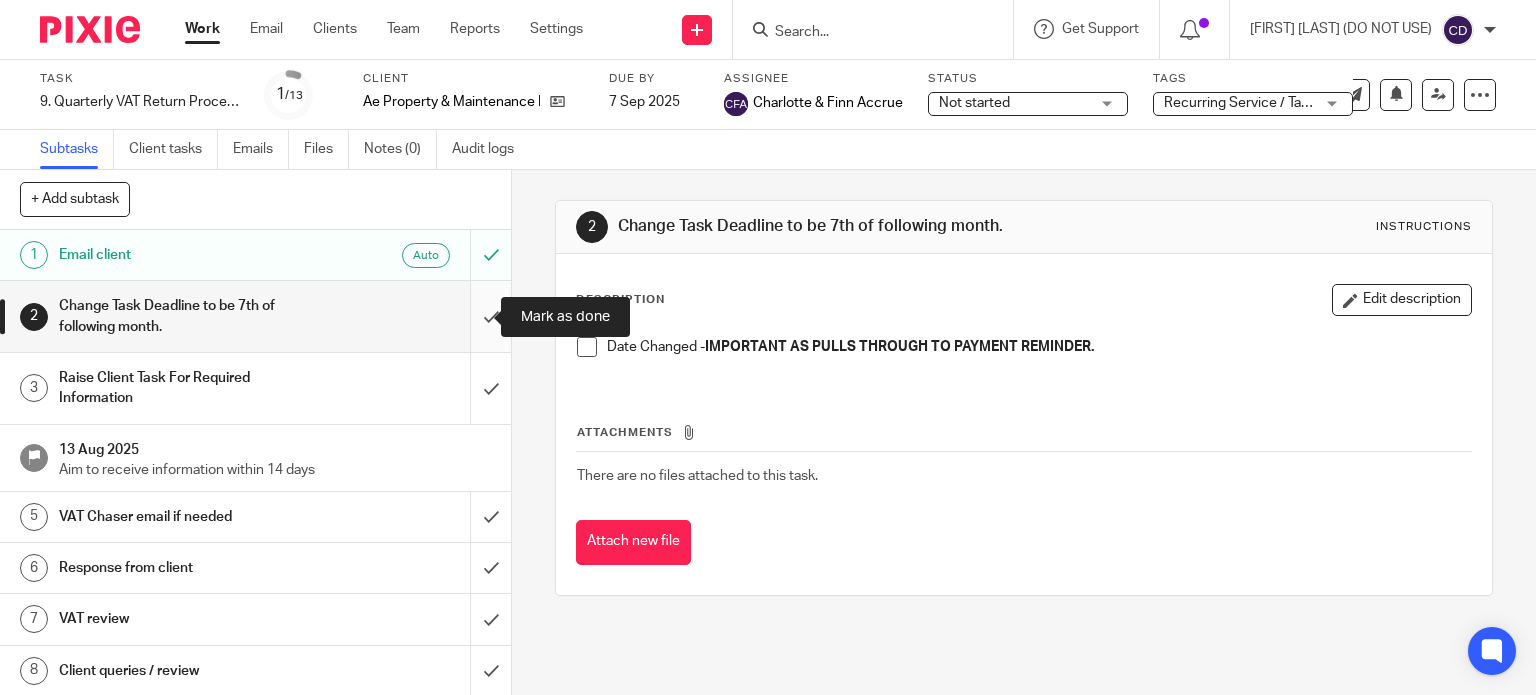 click at bounding box center [255, 316] 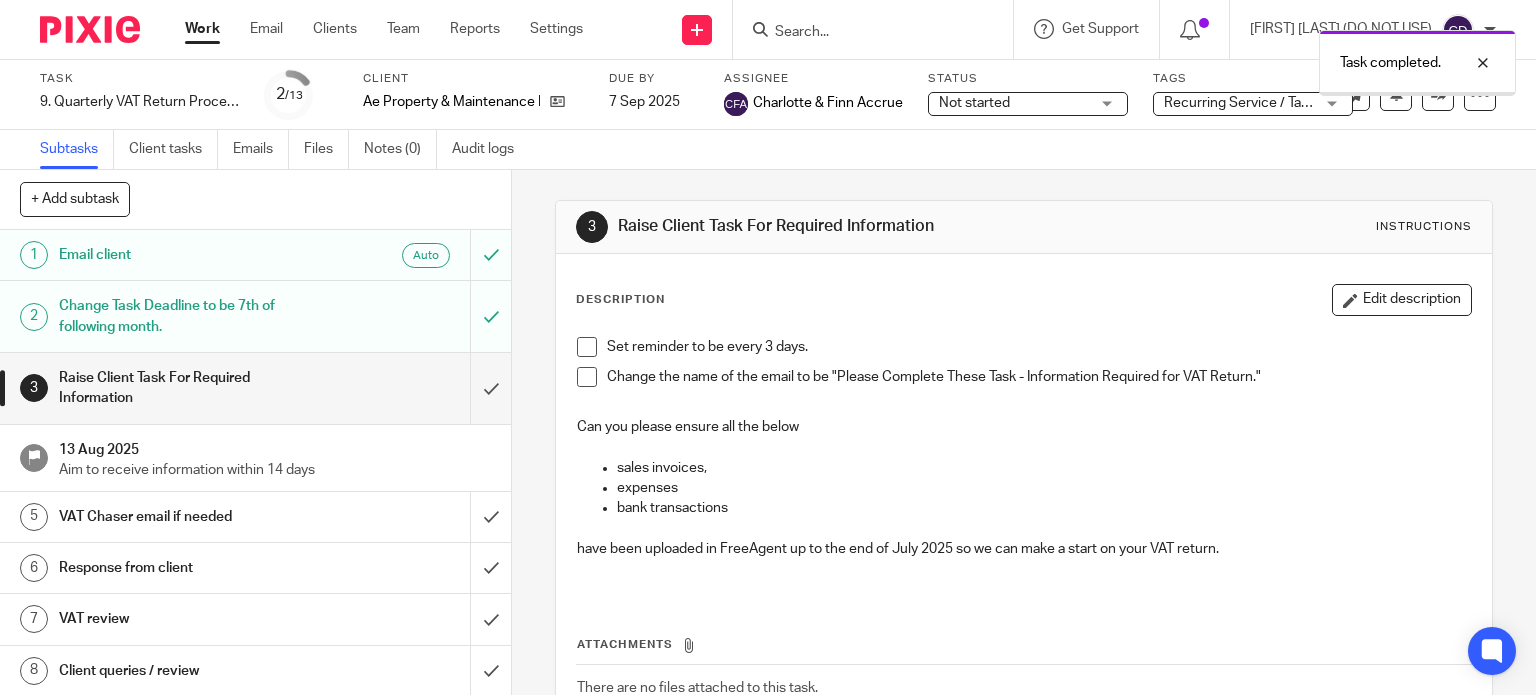scroll, scrollTop: 0, scrollLeft: 0, axis: both 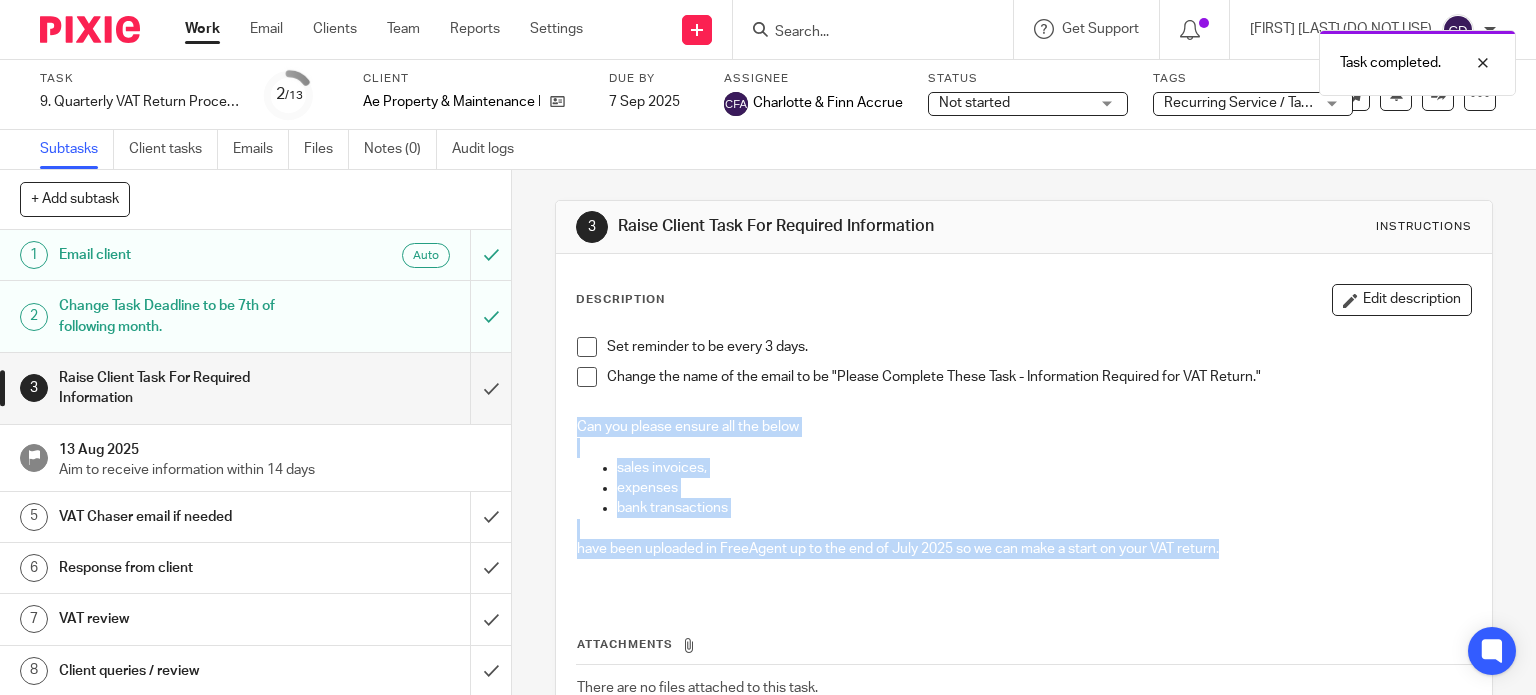 drag, startPoint x: 1108, startPoint y: 541, endPoint x: 564, endPoint y: 431, distance: 555.0099 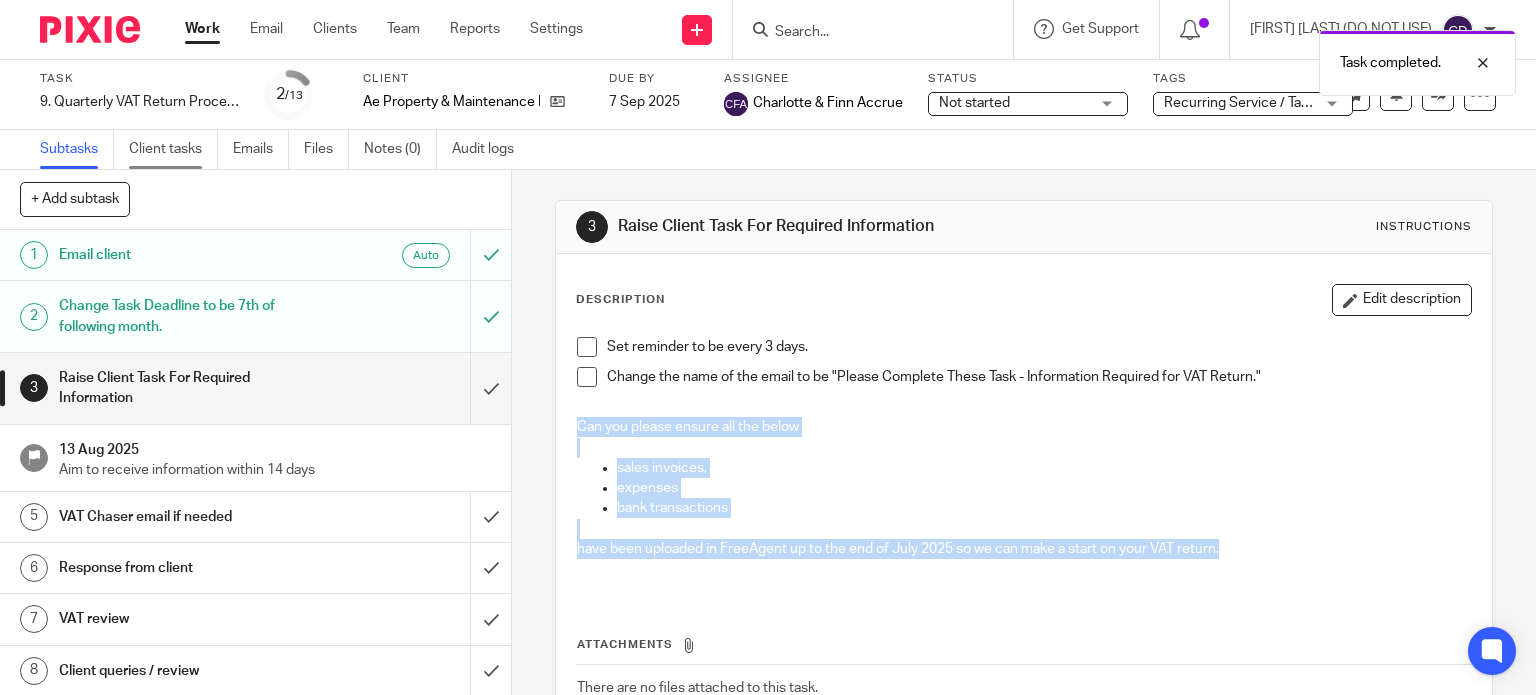 click on "Client tasks" at bounding box center [173, 149] 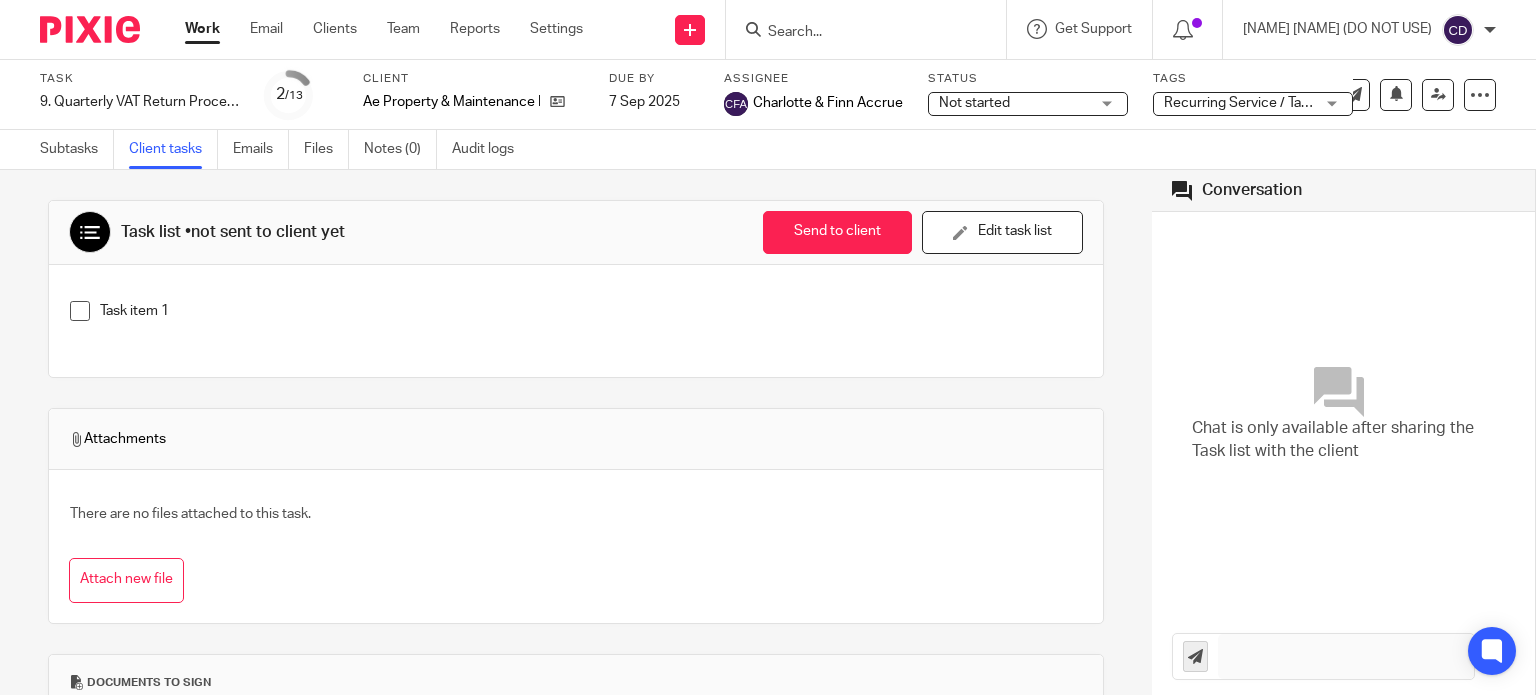 scroll, scrollTop: 0, scrollLeft: 0, axis: both 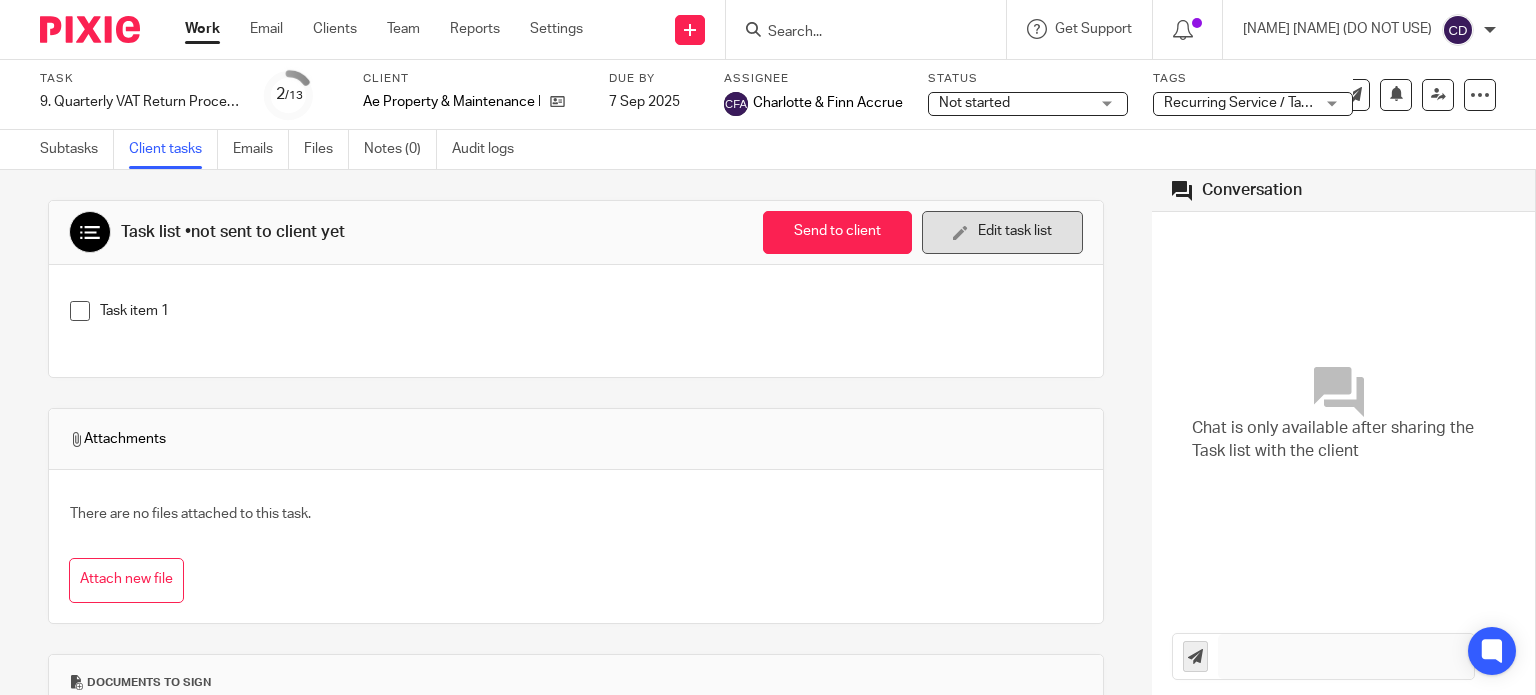 click on "Edit task list" at bounding box center [1002, 232] 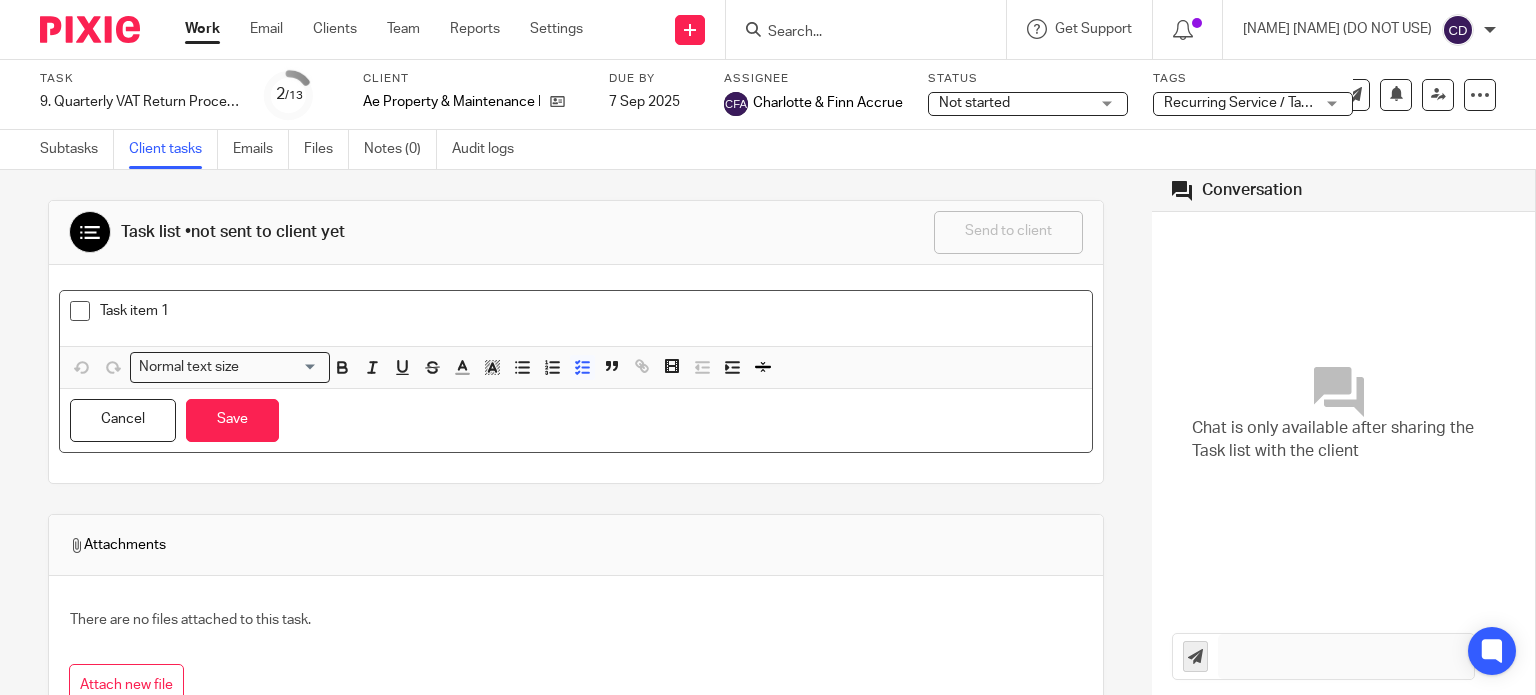 click on "Task item 1" at bounding box center [591, 311] 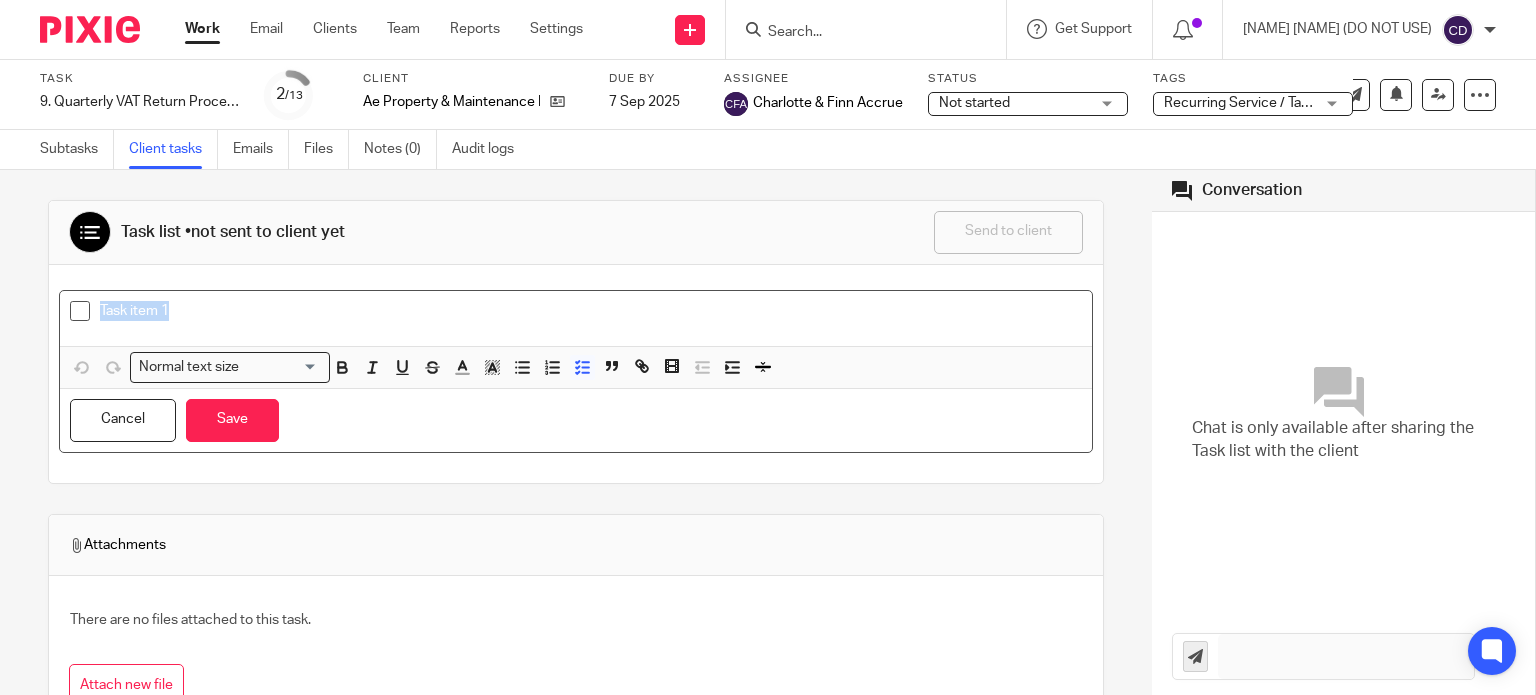 drag, startPoint x: 202, startPoint y: 312, endPoint x: 96, endPoint y: 310, distance: 106.01887 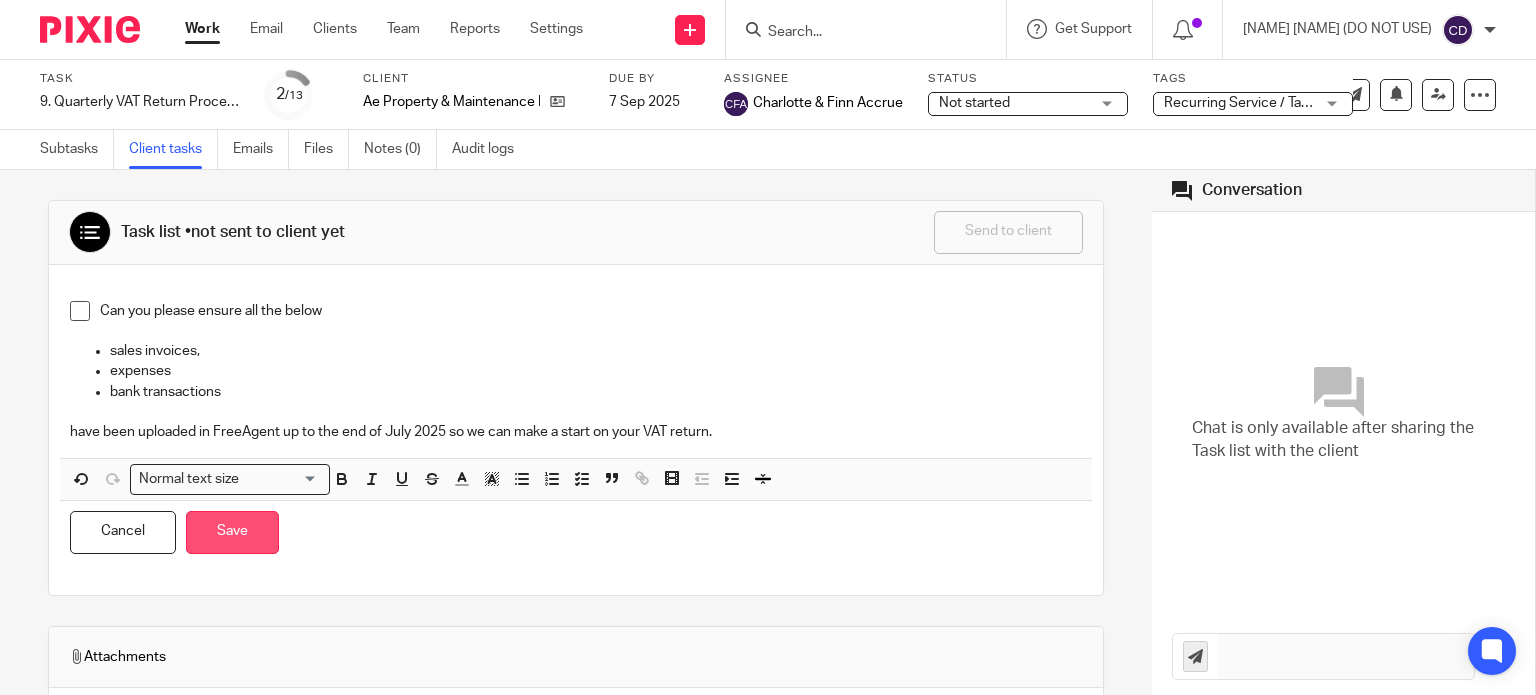 click on "Save" at bounding box center (232, 532) 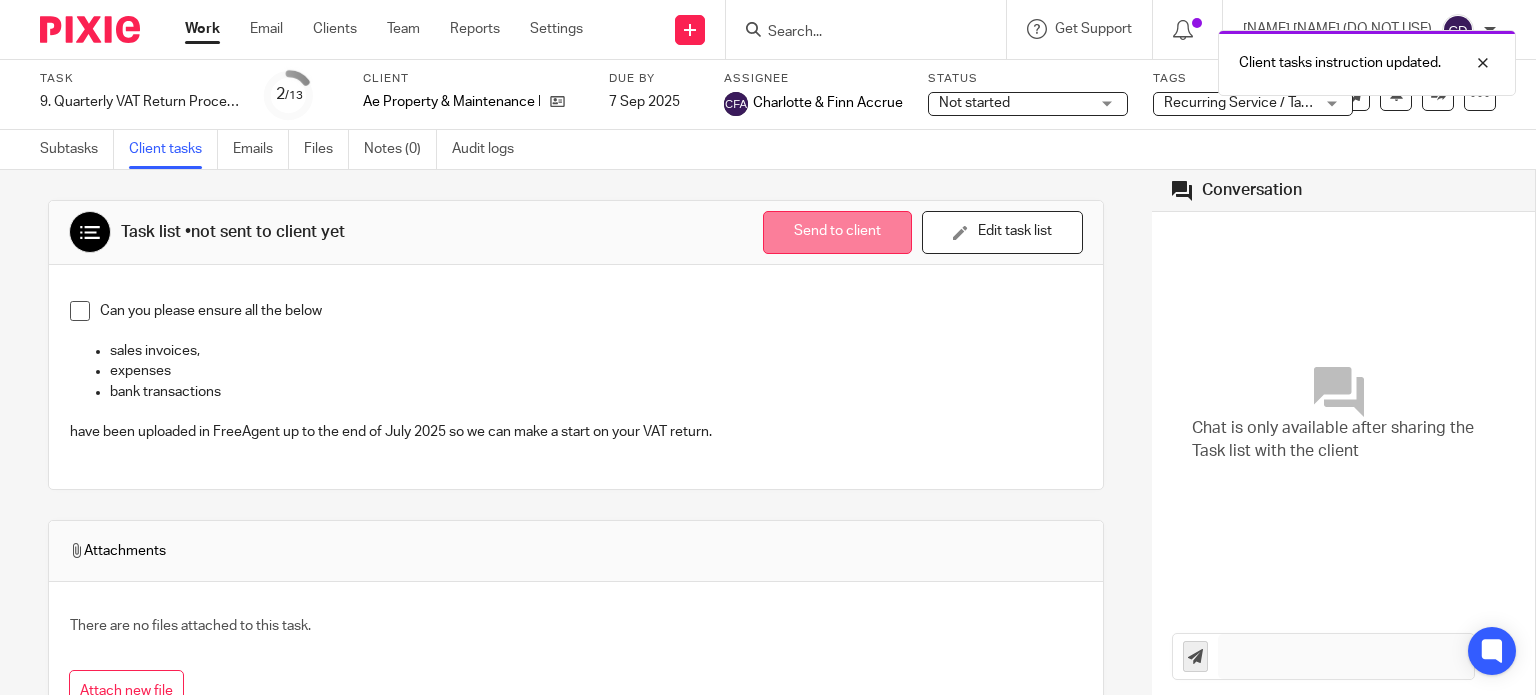 click on "Send to client" at bounding box center [837, 232] 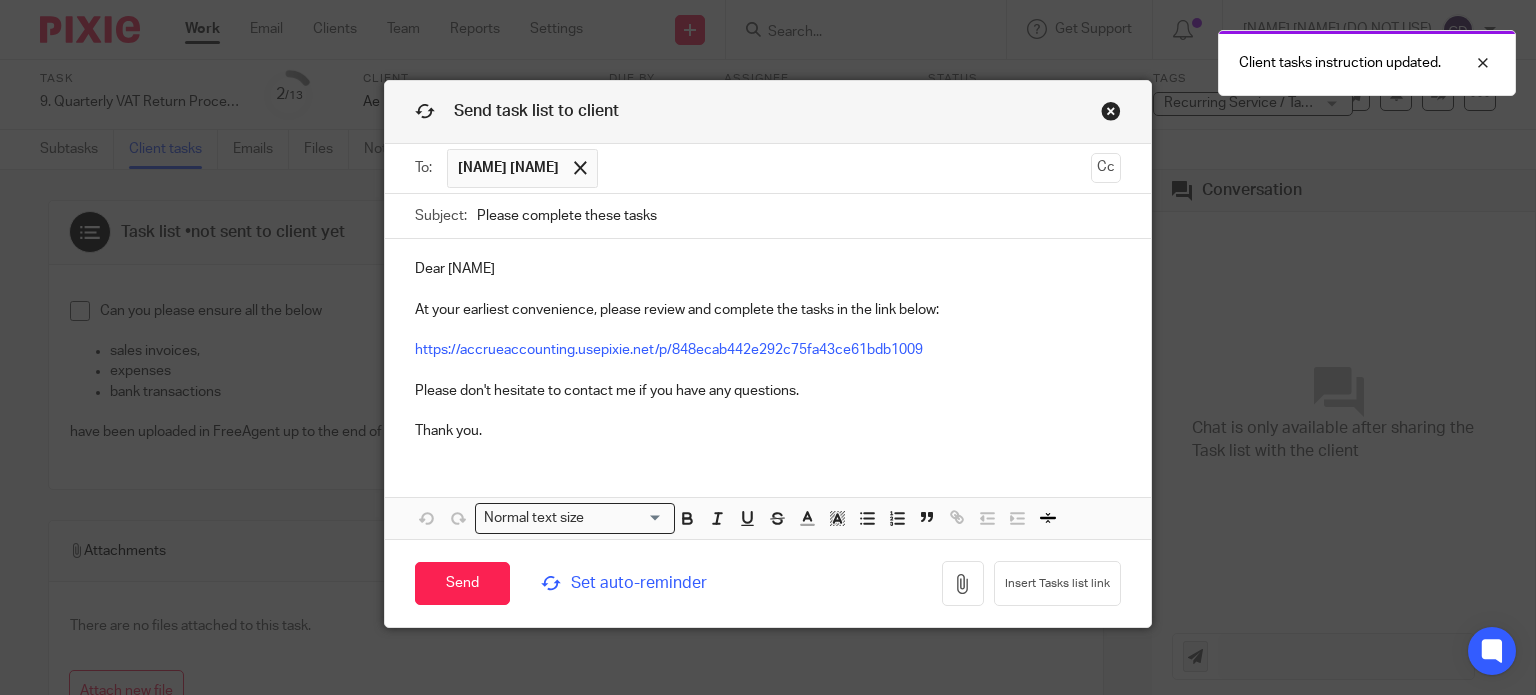 click on "Please complete these tasks" at bounding box center (799, 216) 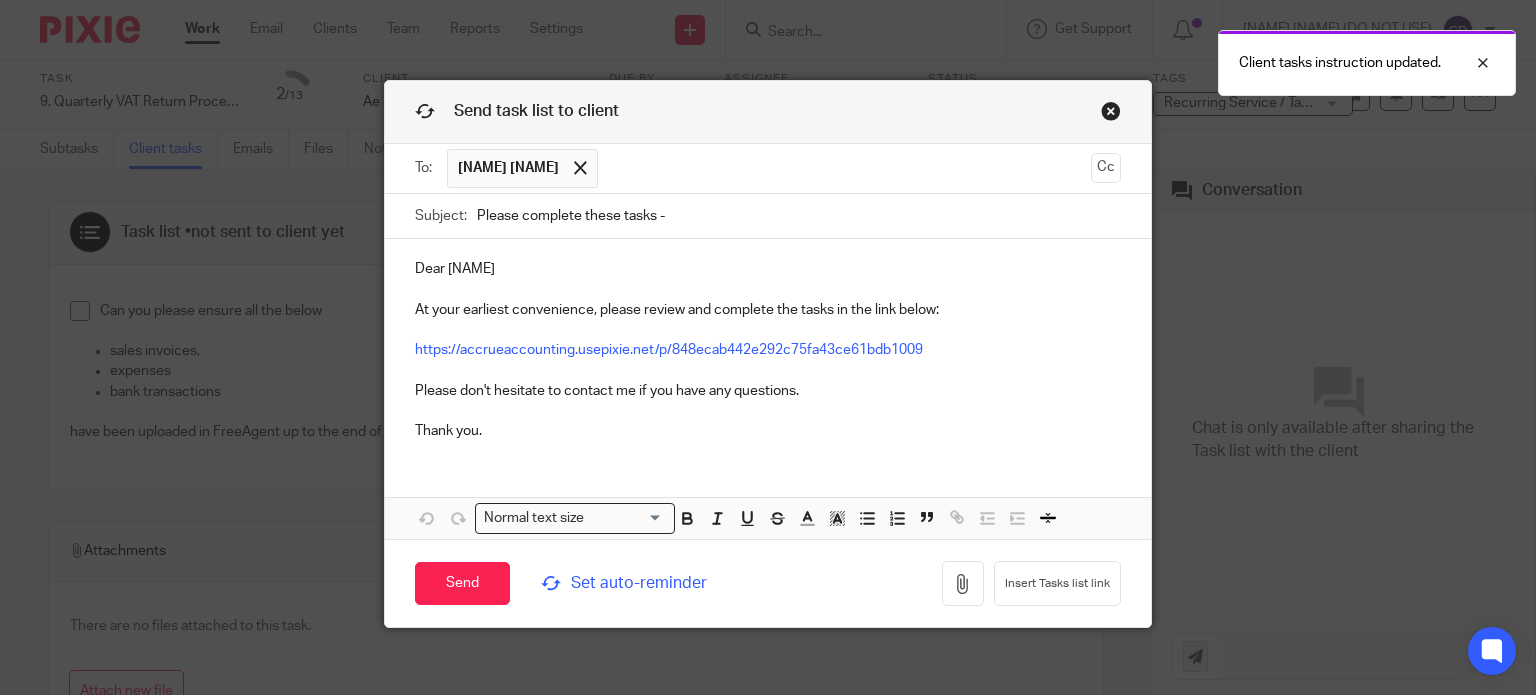 type on "Please complete these tasks - Information required for VAT return" 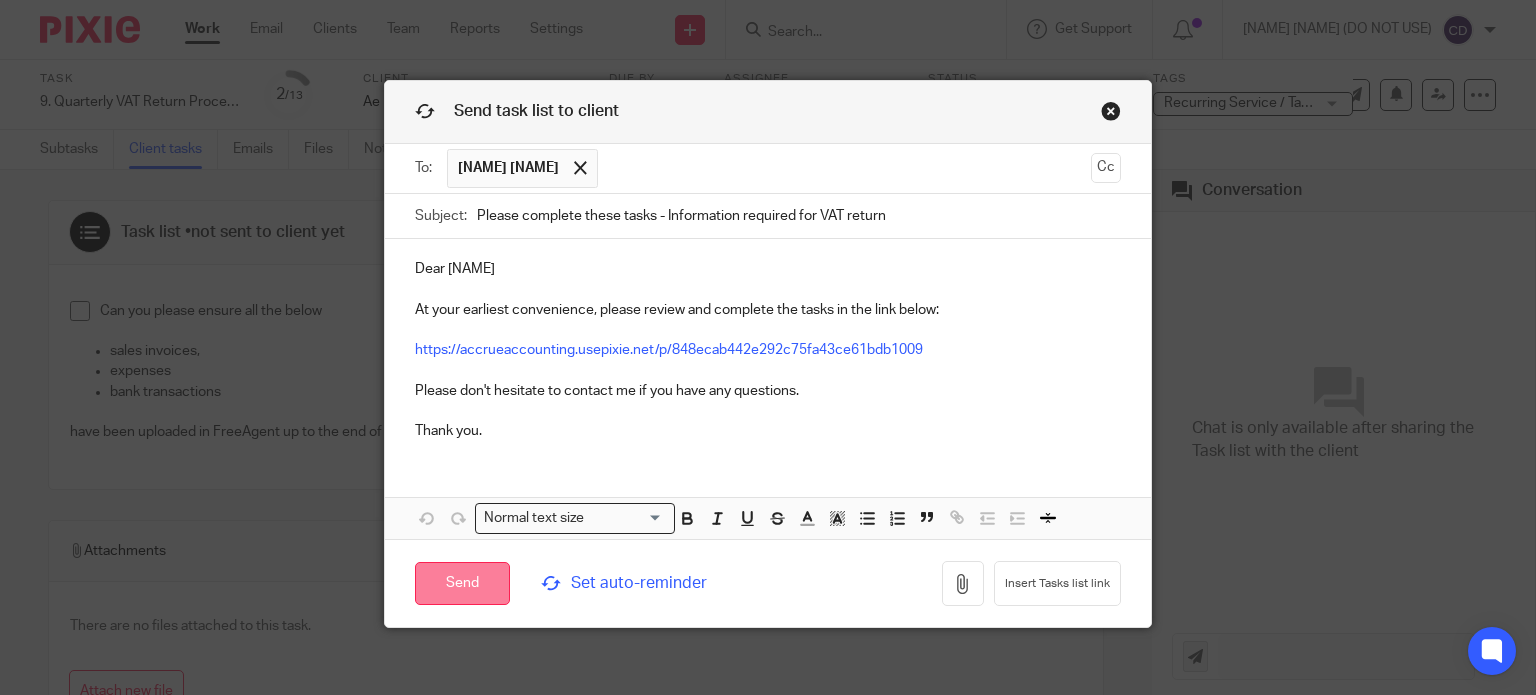 click on "Send" at bounding box center [462, 583] 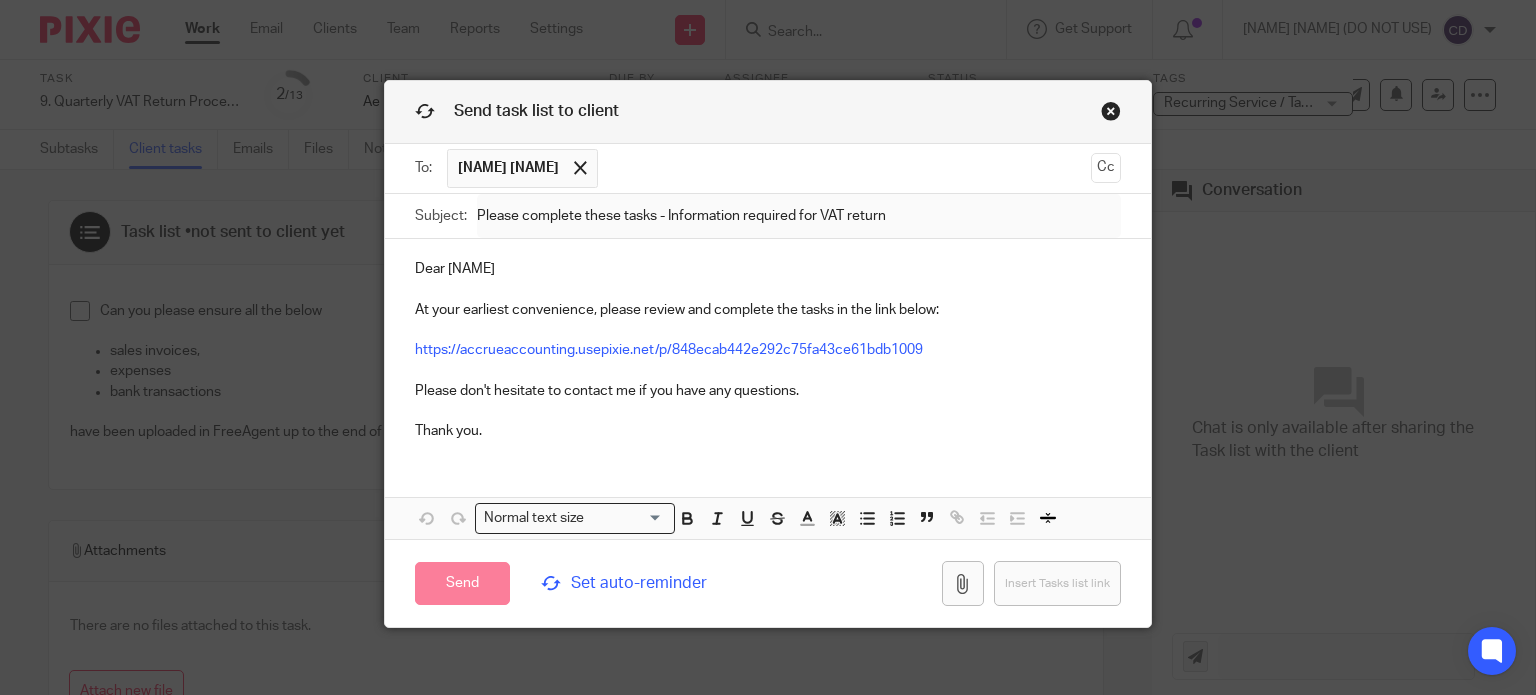 click on "Set auto-reminder" at bounding box center (645, 583) 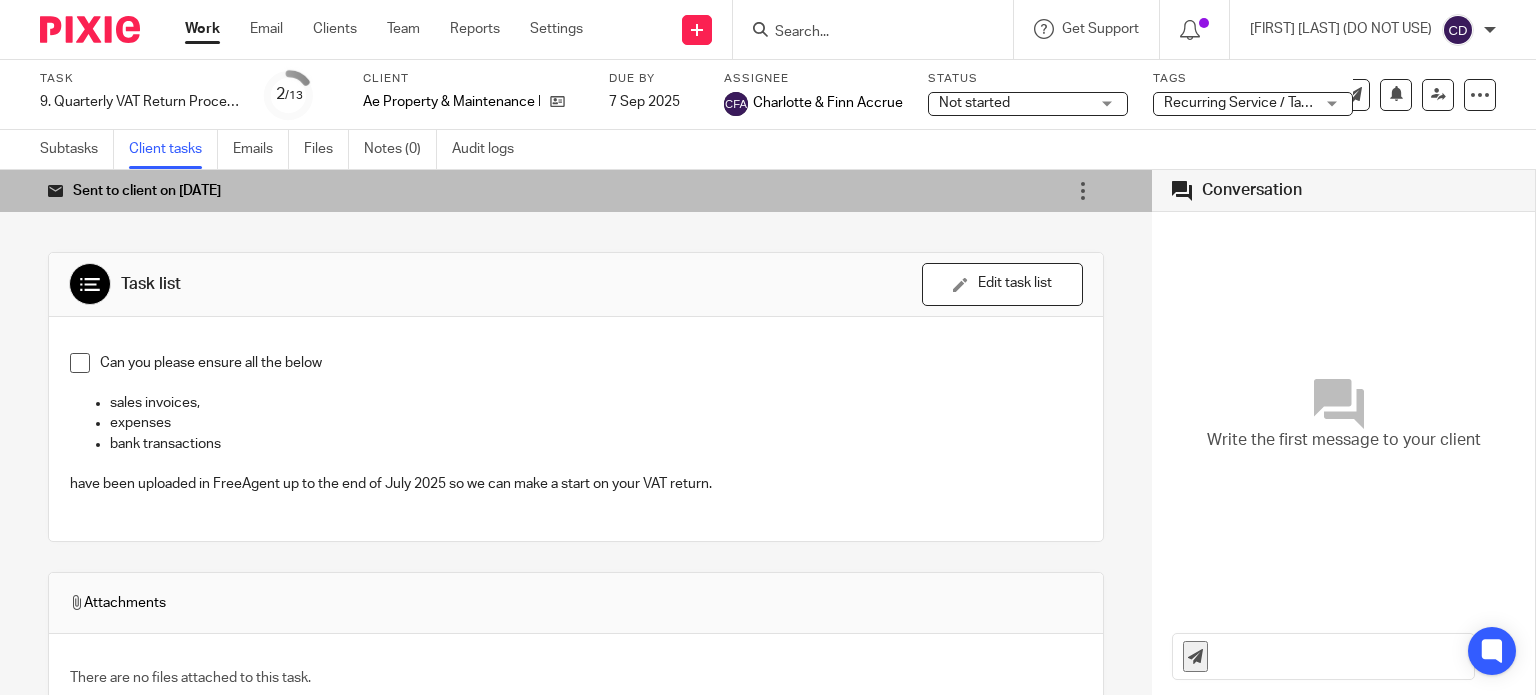 scroll, scrollTop: 0, scrollLeft: 0, axis: both 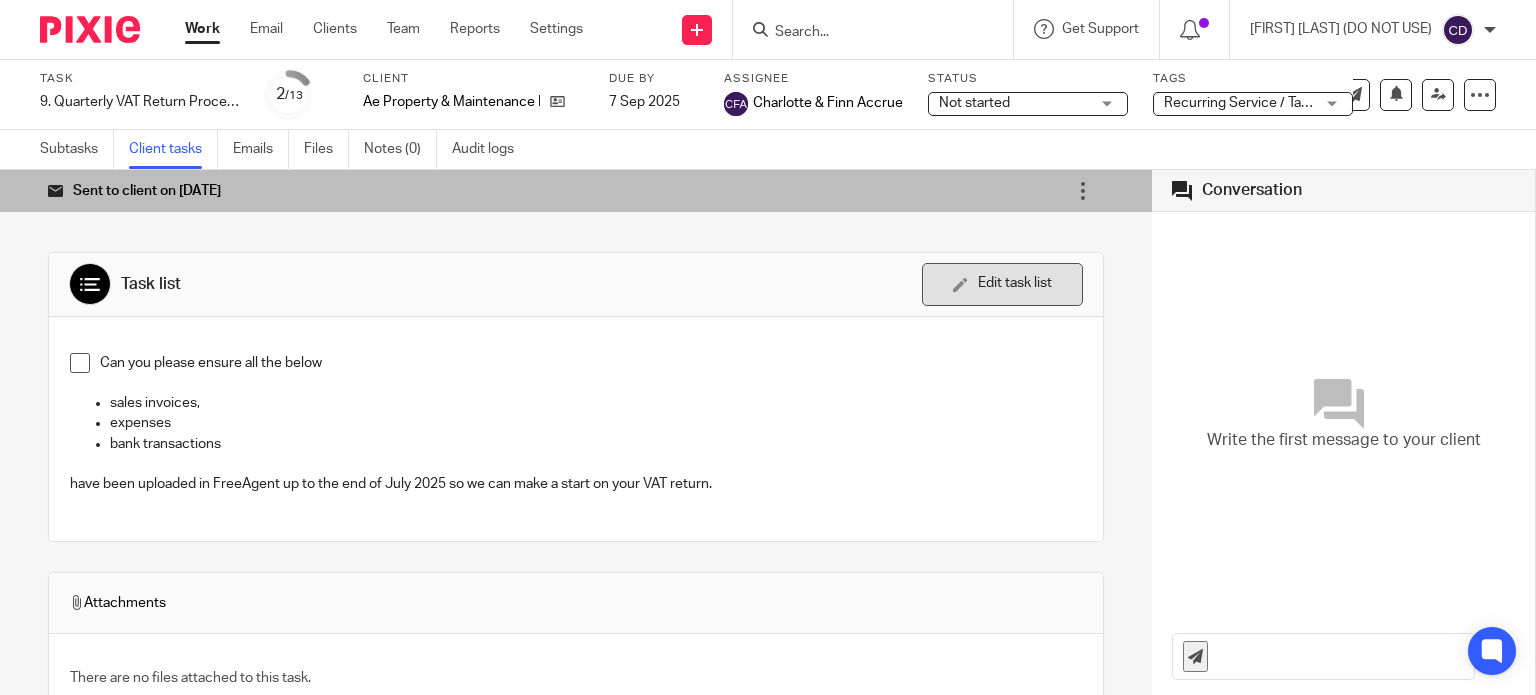 click on "Edit task list" at bounding box center [1002, 284] 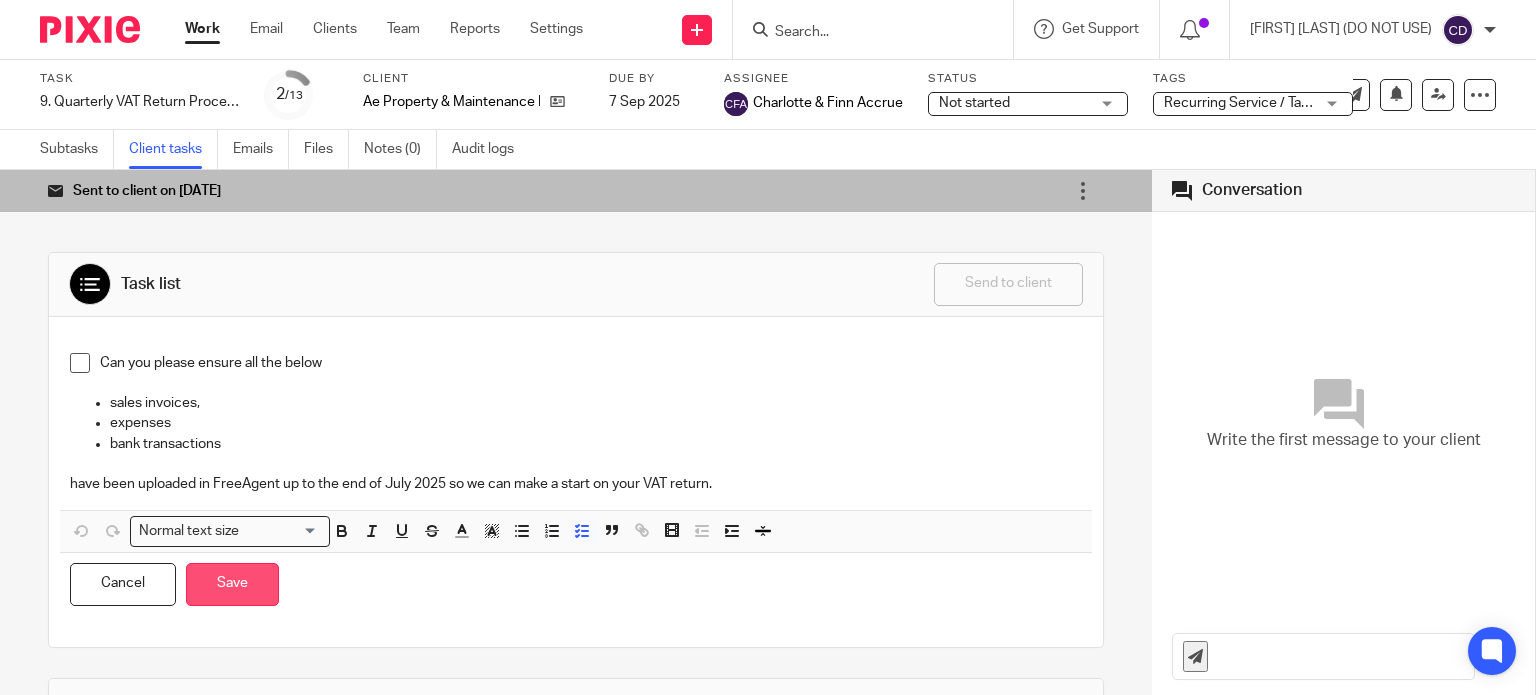 click on "Save" at bounding box center [232, 584] 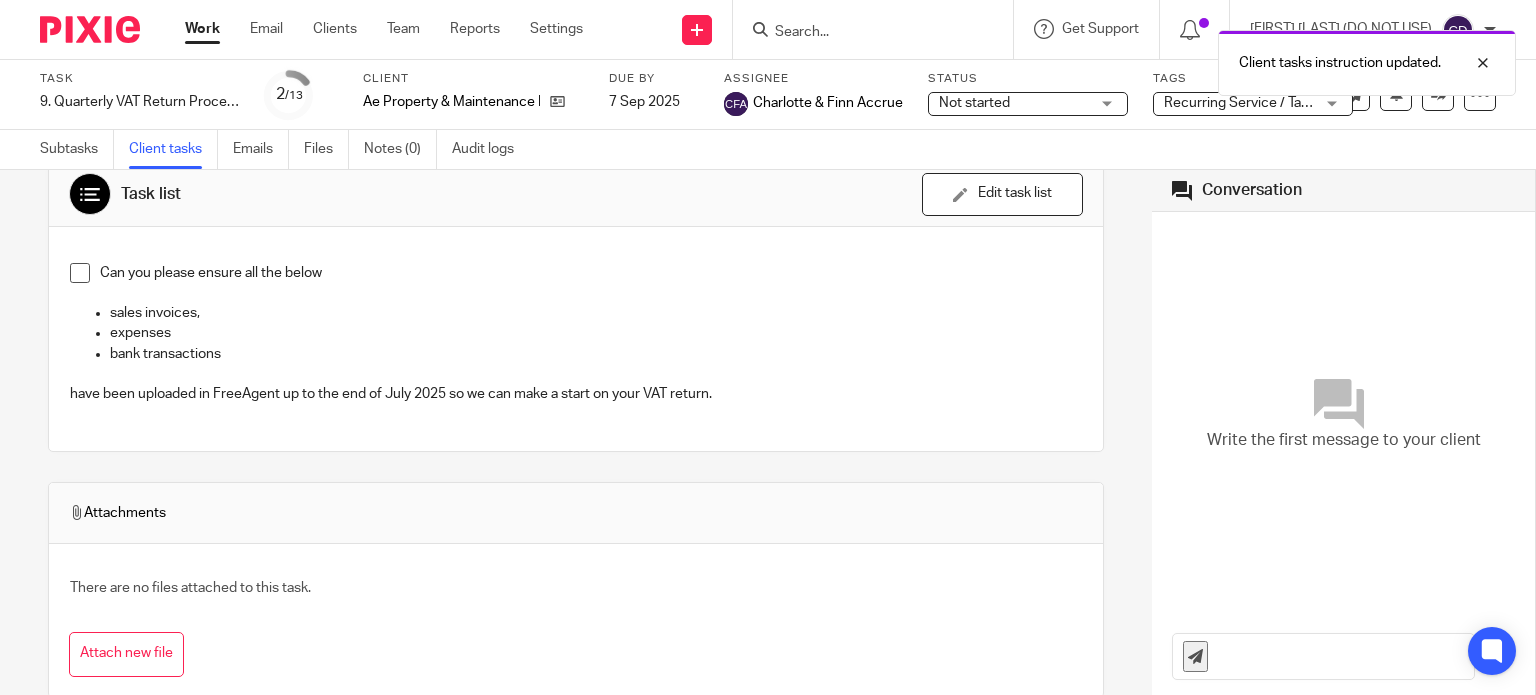 scroll, scrollTop: 0, scrollLeft: 0, axis: both 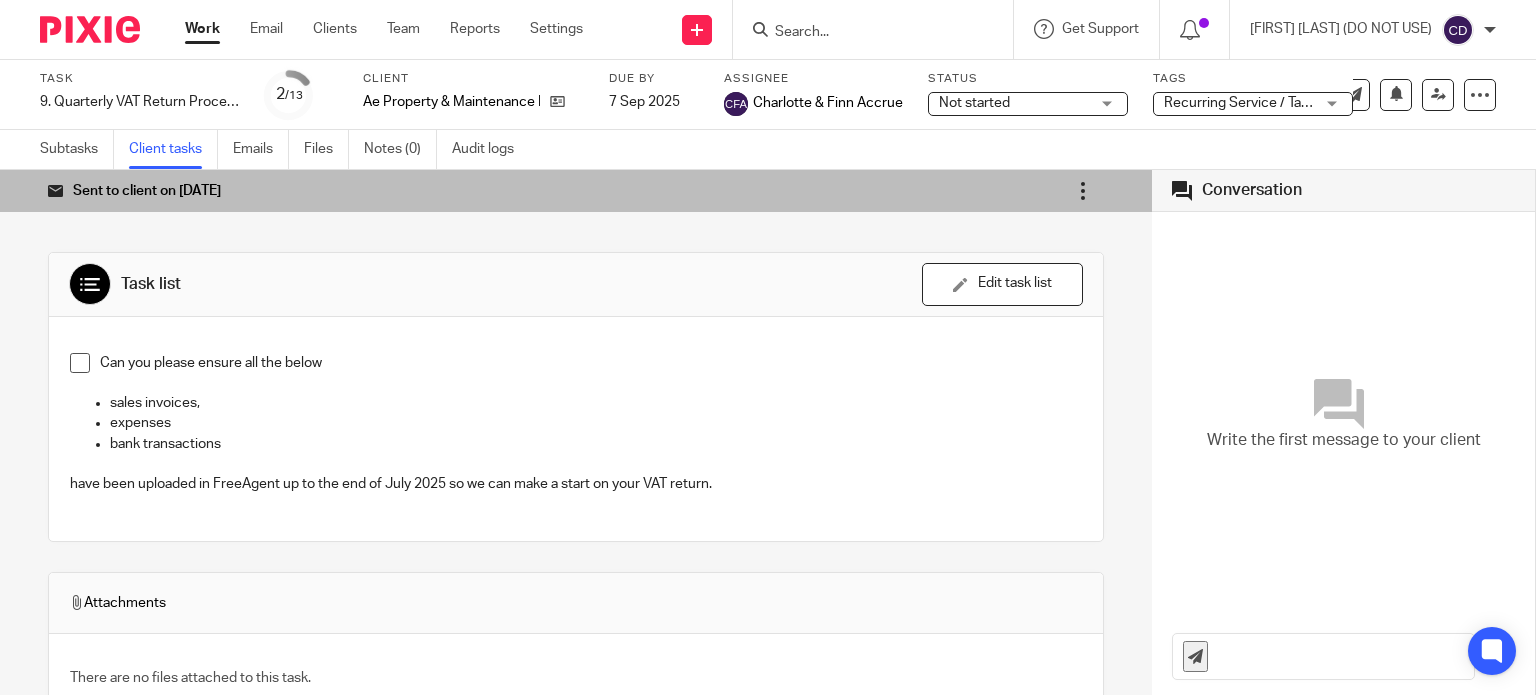 click at bounding box center [1083, 191] 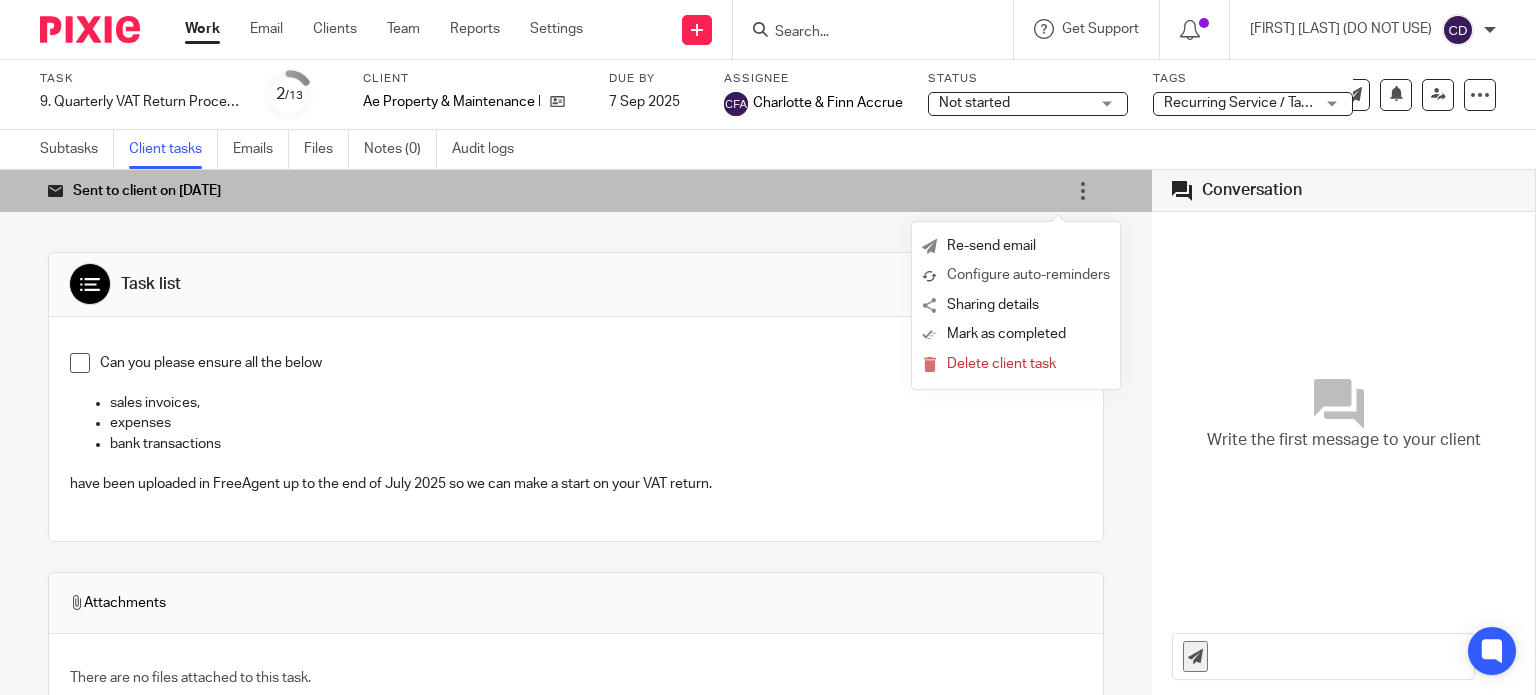 click on "Configure auto-reminders" at bounding box center [1028, 275] 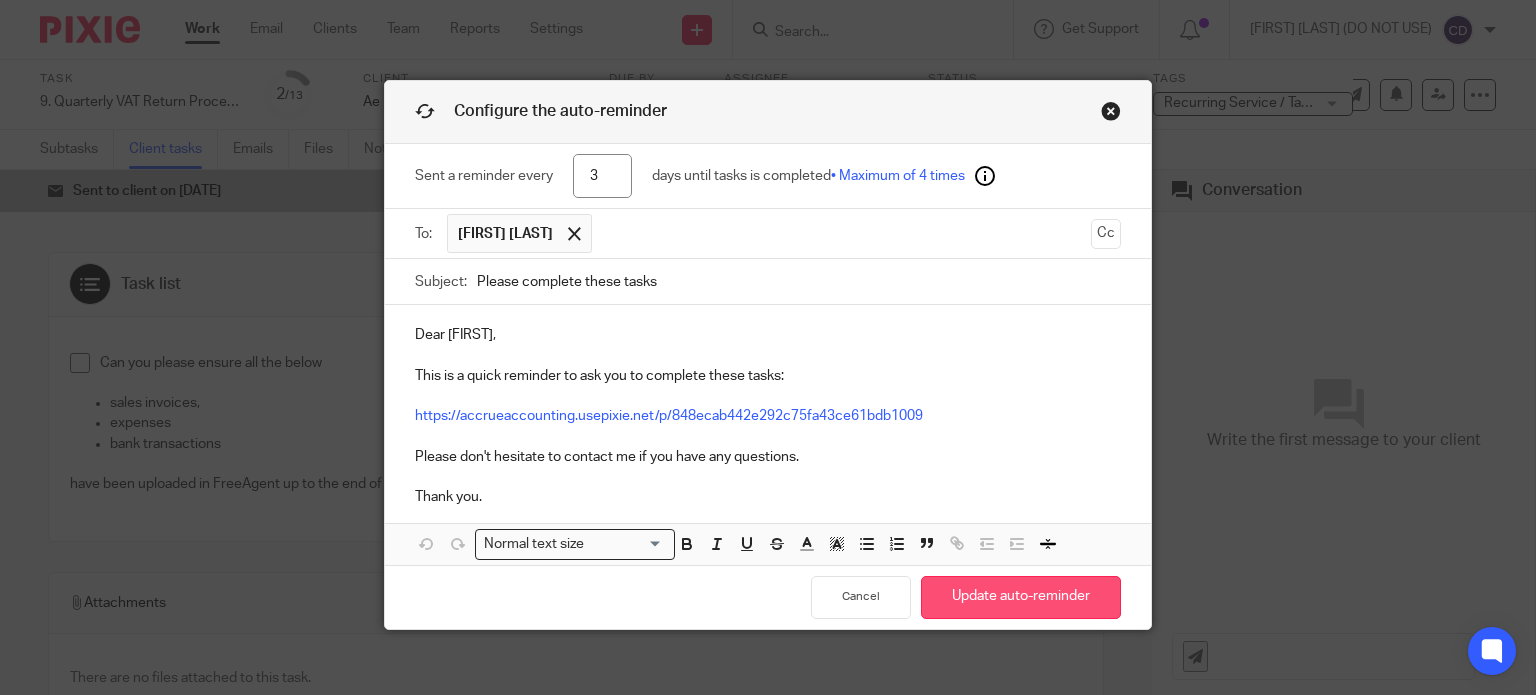 type on "3" 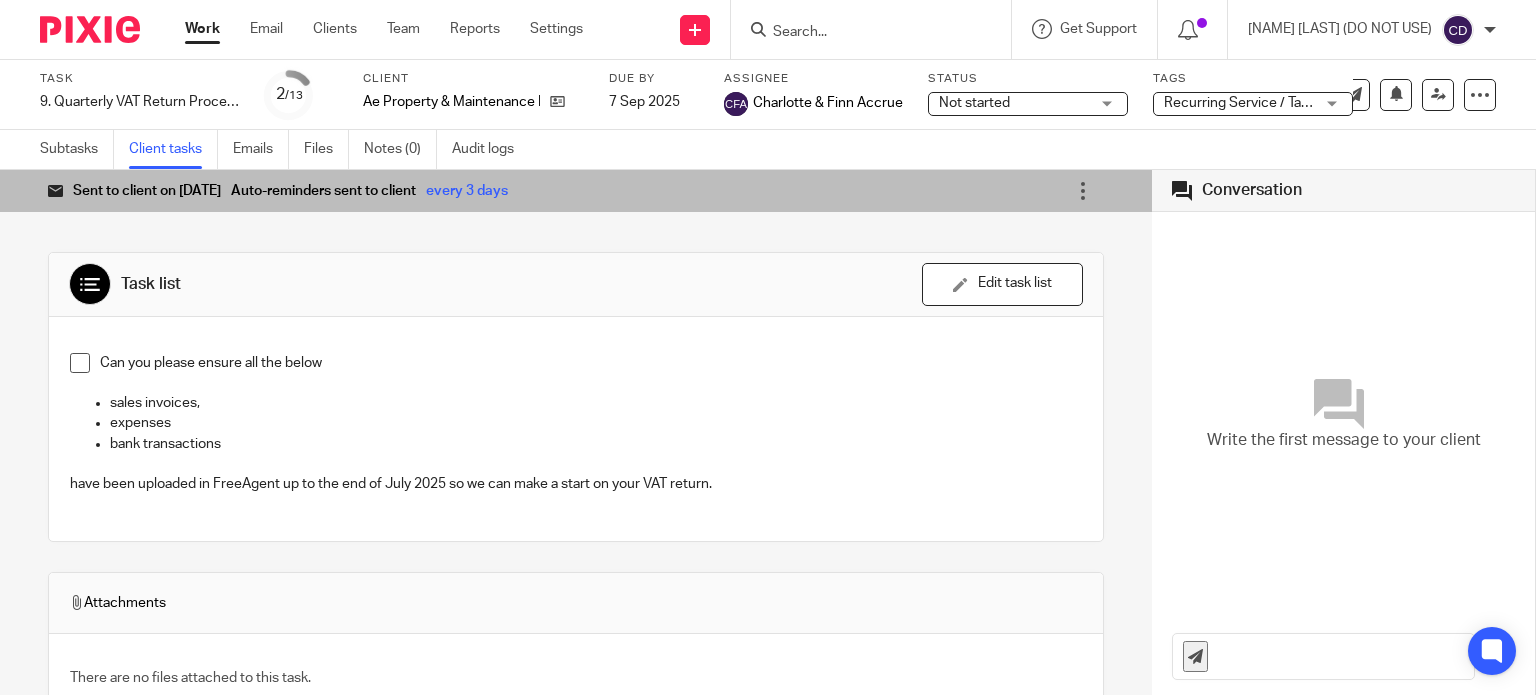 scroll, scrollTop: 0, scrollLeft: 0, axis: both 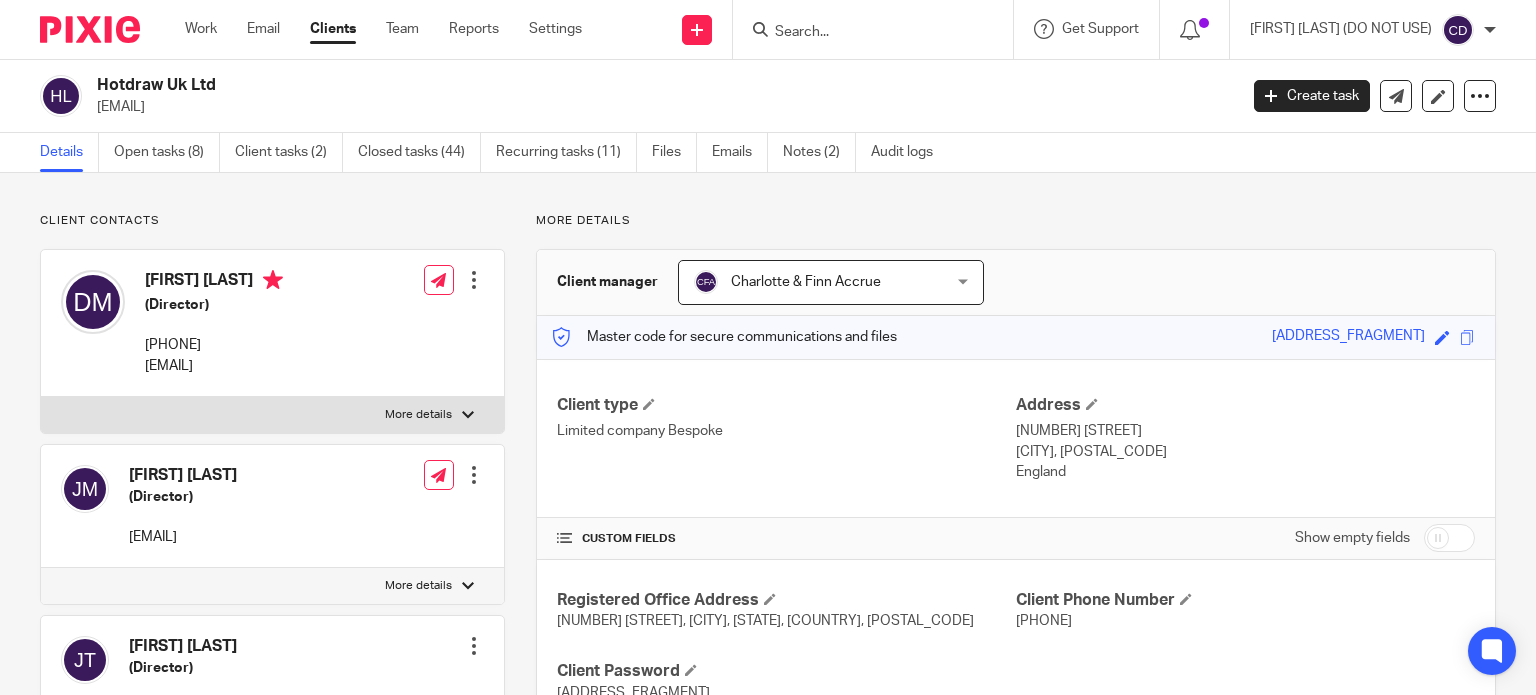 drag, startPoint x: 297, startPoint y: 370, endPoint x: 144, endPoint y: 369, distance: 153.00327 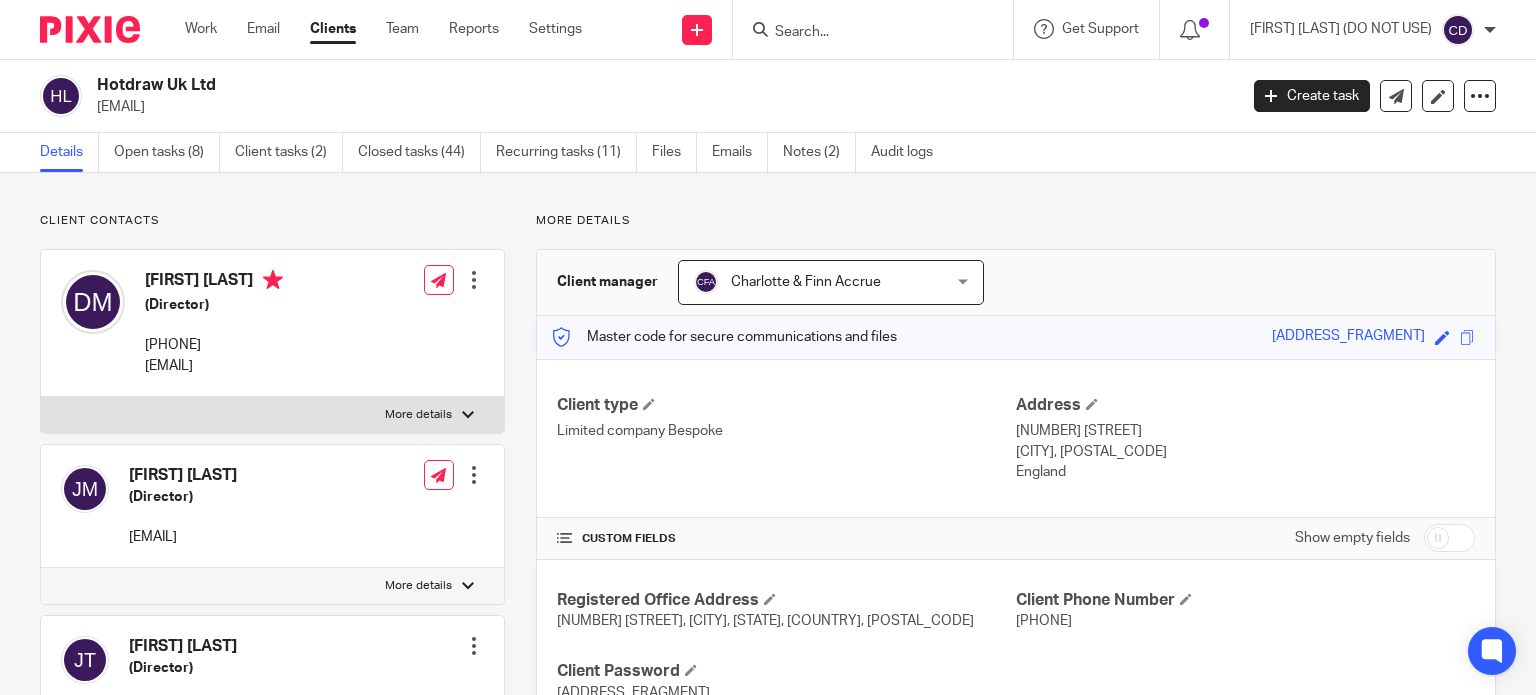 click at bounding box center [863, 33] 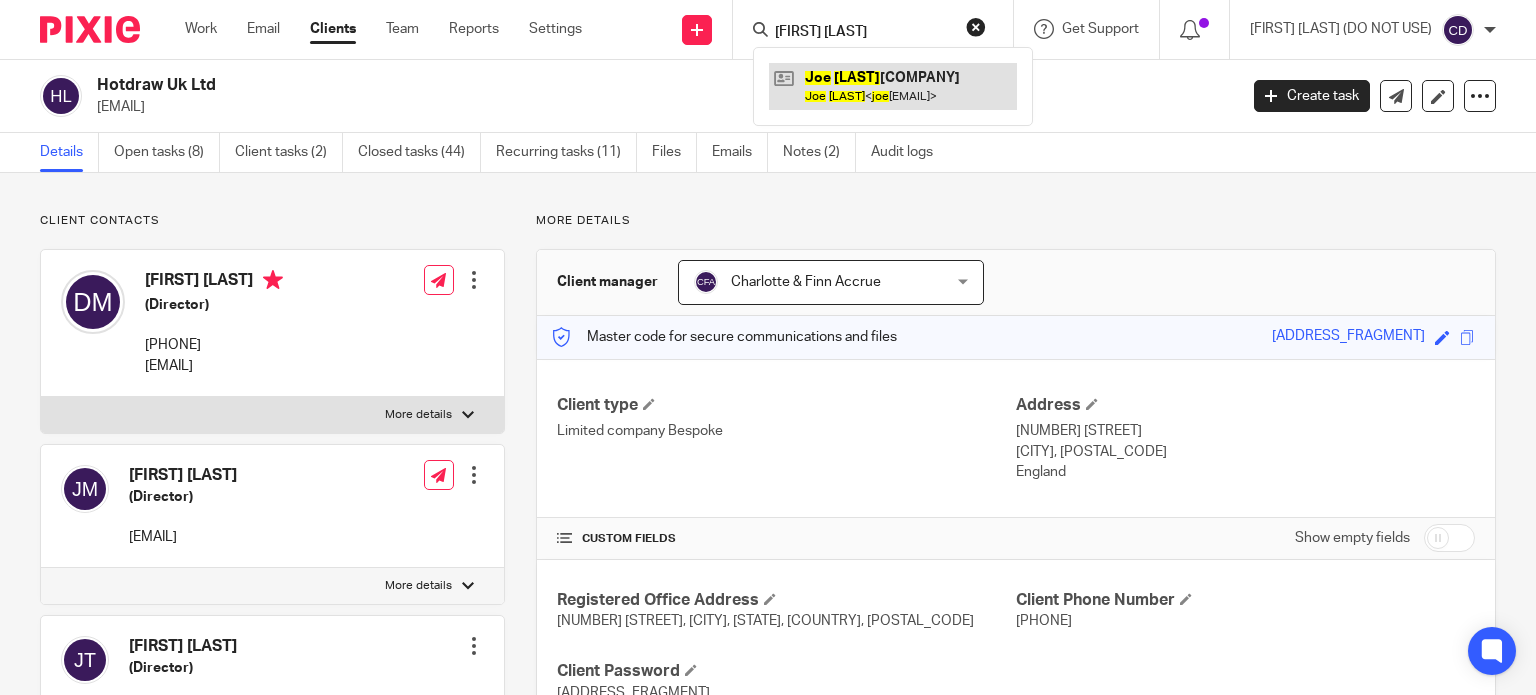 type on "[FIRST] [LAST]" 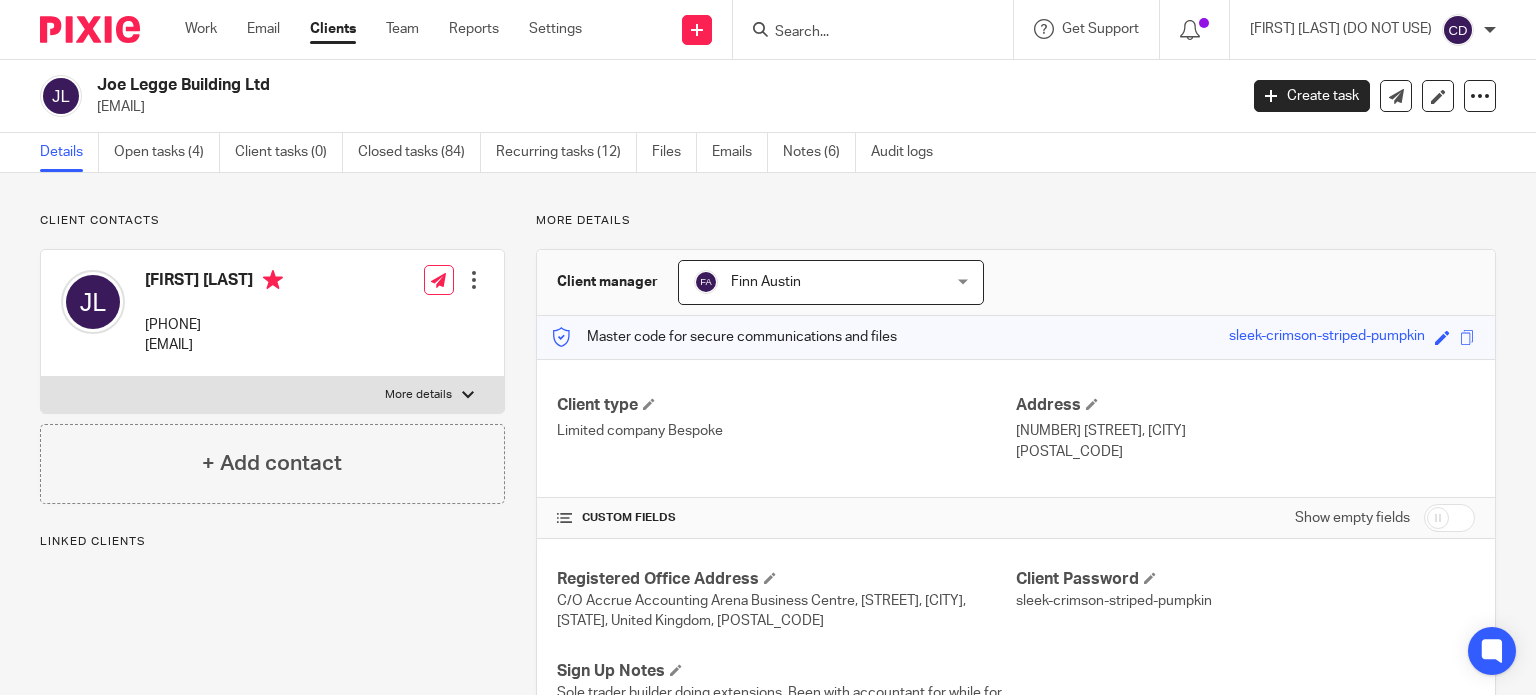 scroll, scrollTop: 0, scrollLeft: 0, axis: both 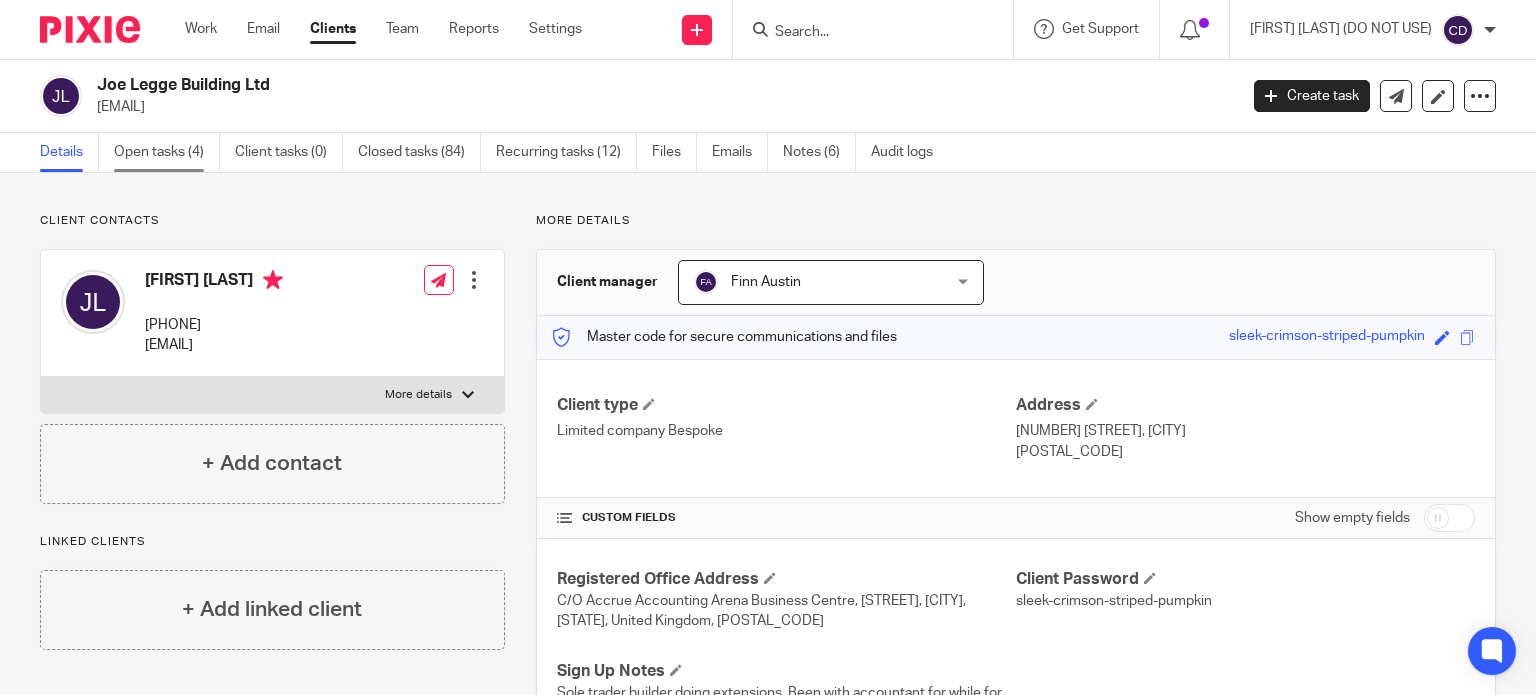 click on "Open tasks (4)" at bounding box center [167, 152] 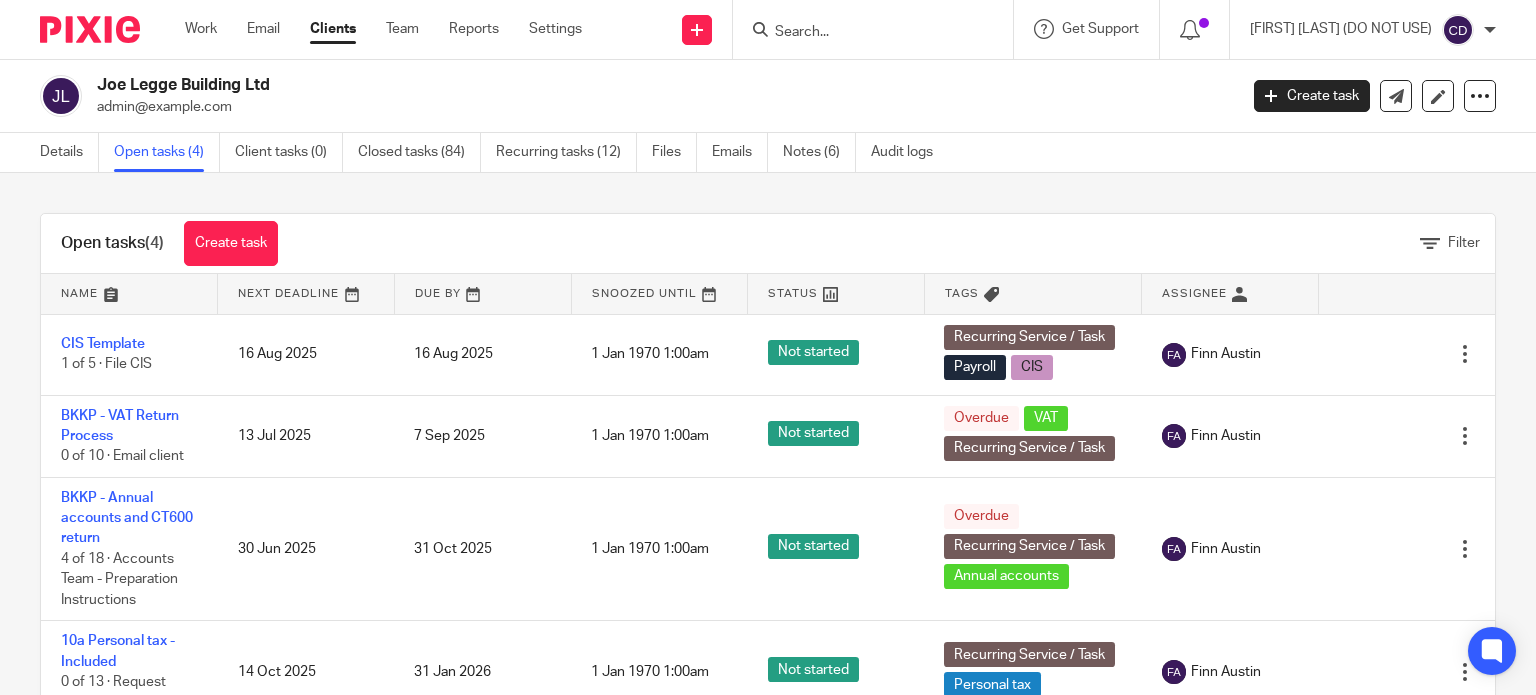 scroll, scrollTop: 0, scrollLeft: 0, axis: both 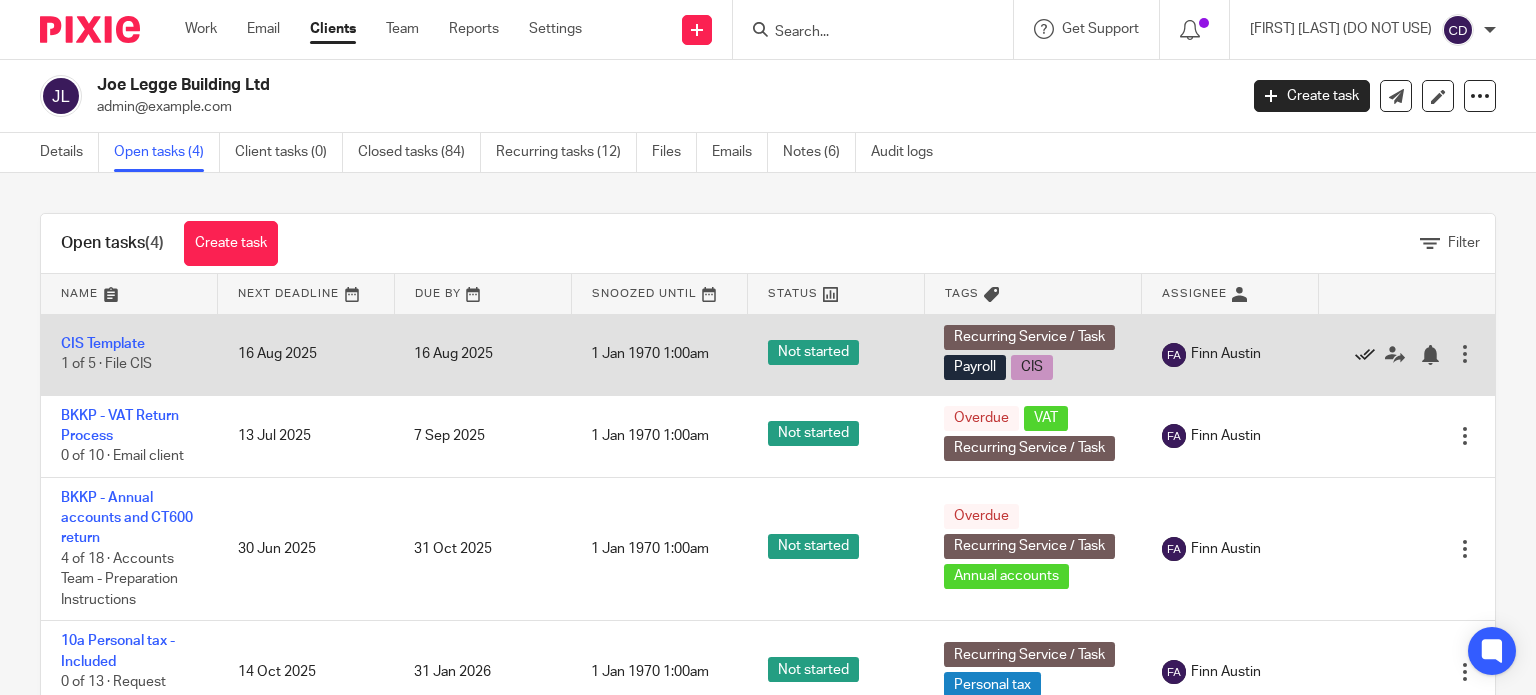 click at bounding box center (1365, 355) 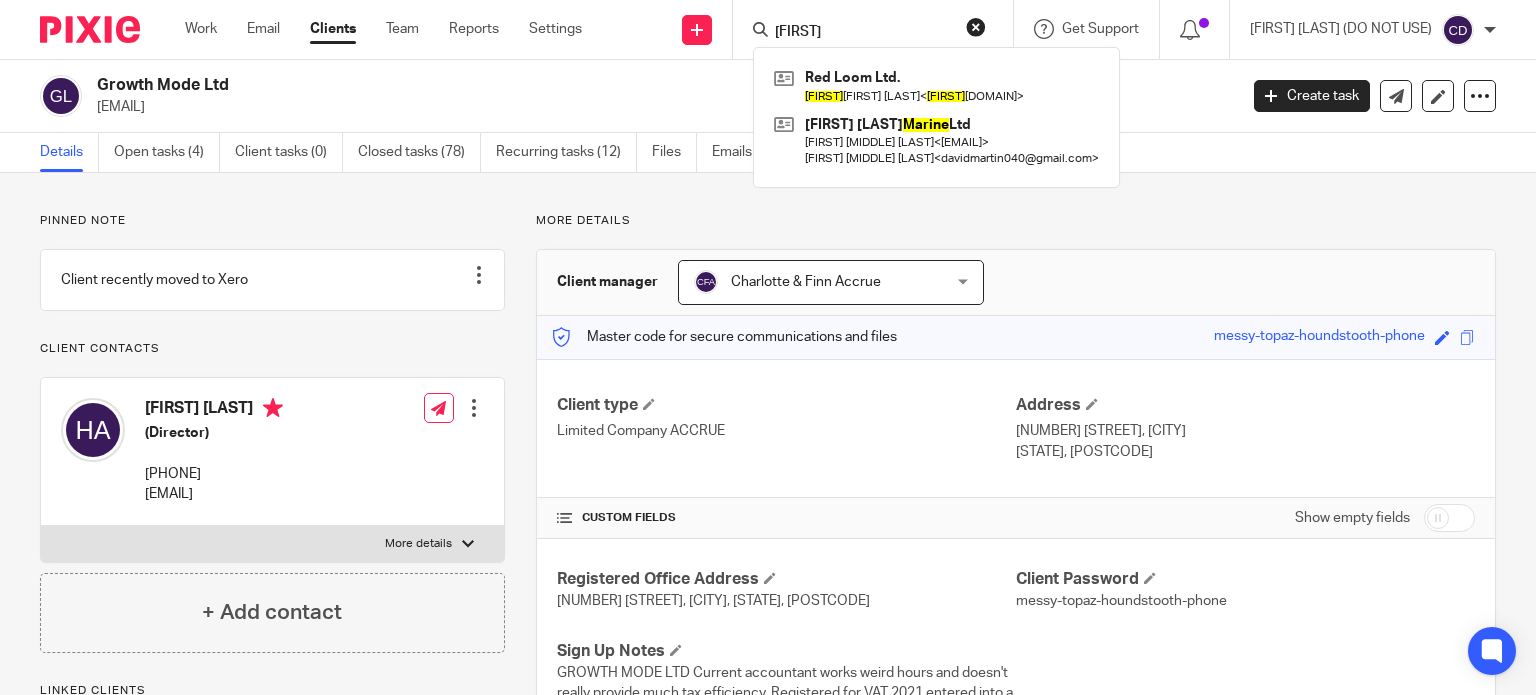 scroll, scrollTop: 0, scrollLeft: 0, axis: both 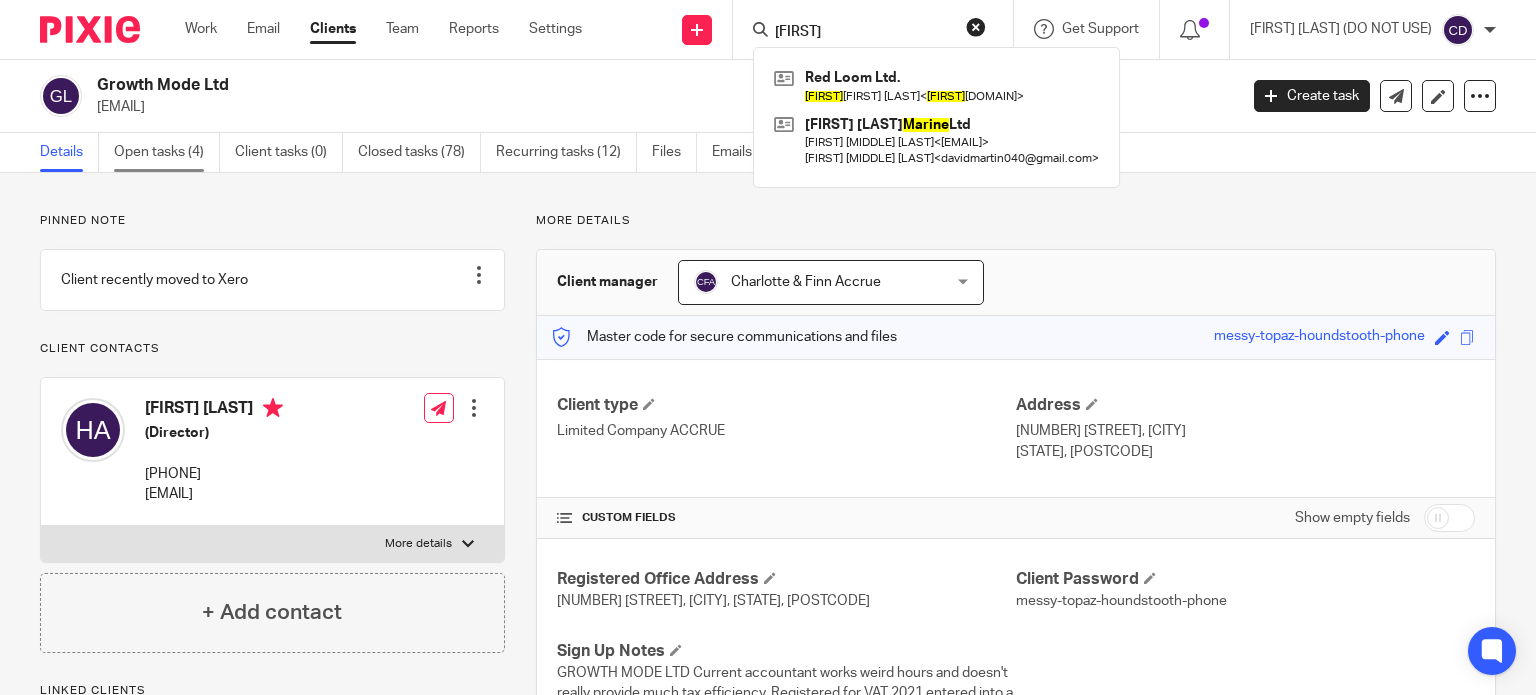 click on "Open tasks (4)" at bounding box center (167, 152) 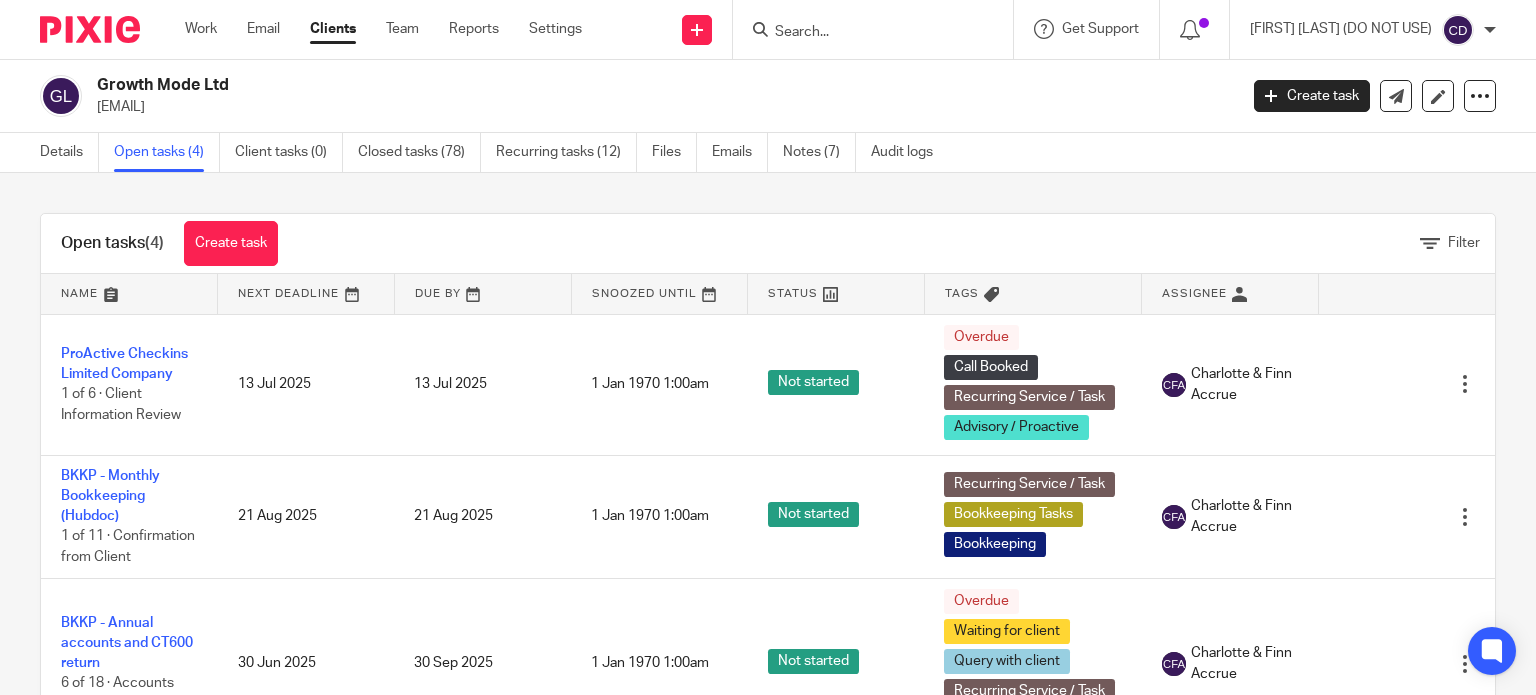 scroll, scrollTop: 0, scrollLeft: 0, axis: both 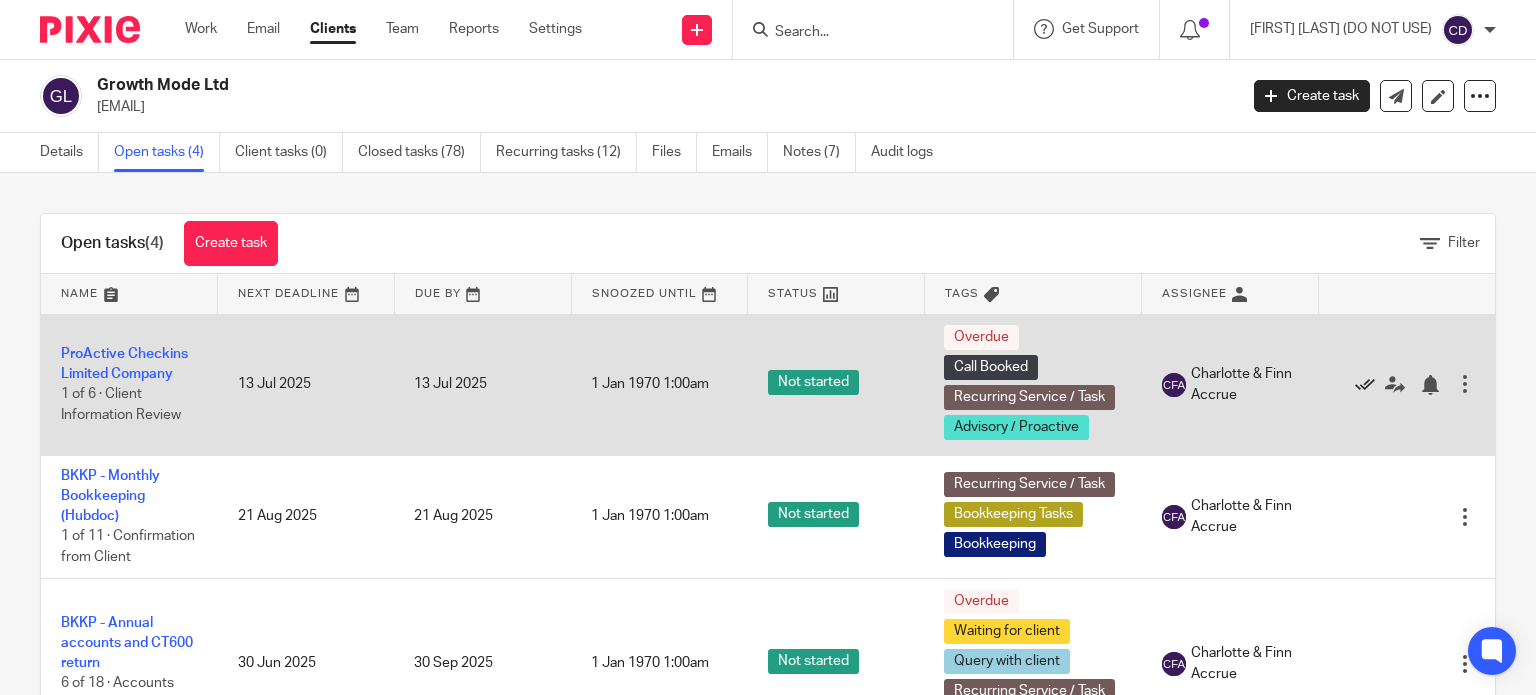 click at bounding box center [1365, 385] 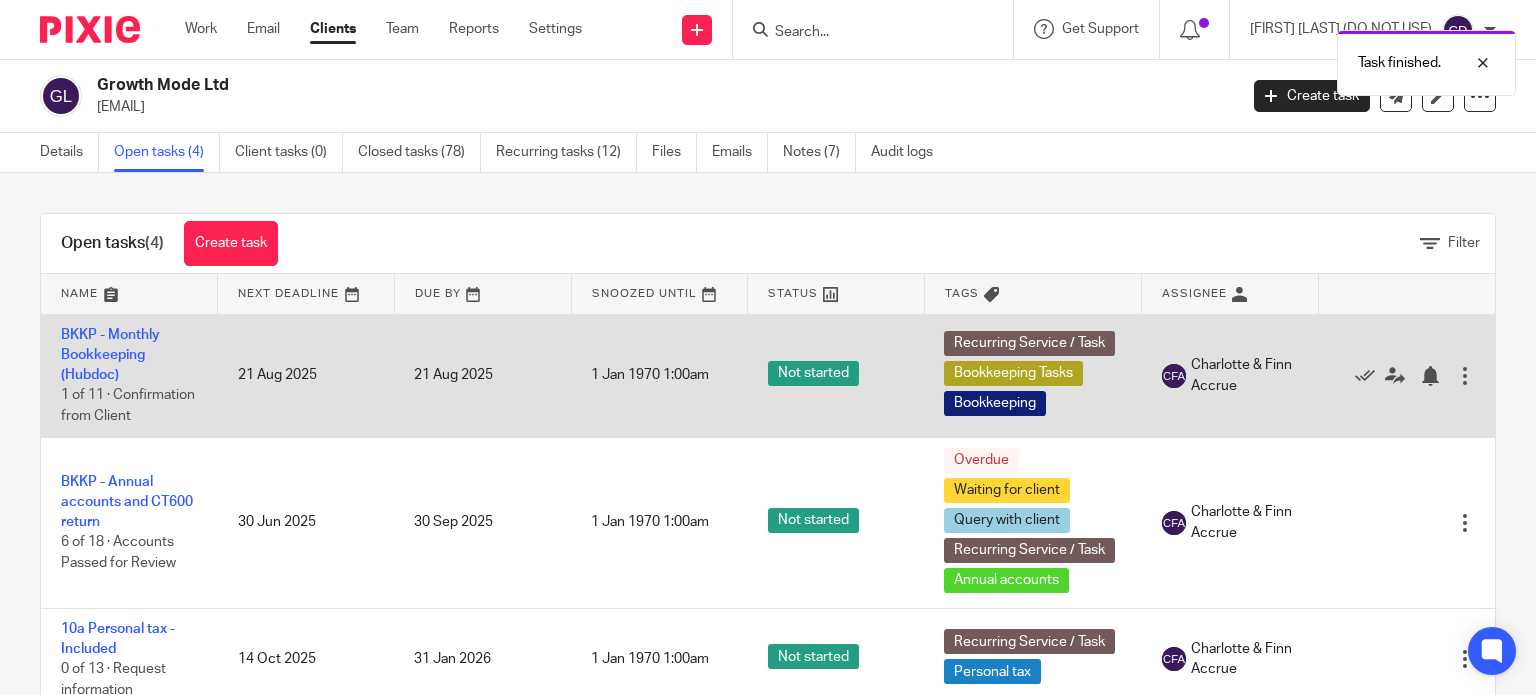 scroll, scrollTop: 21, scrollLeft: 0, axis: vertical 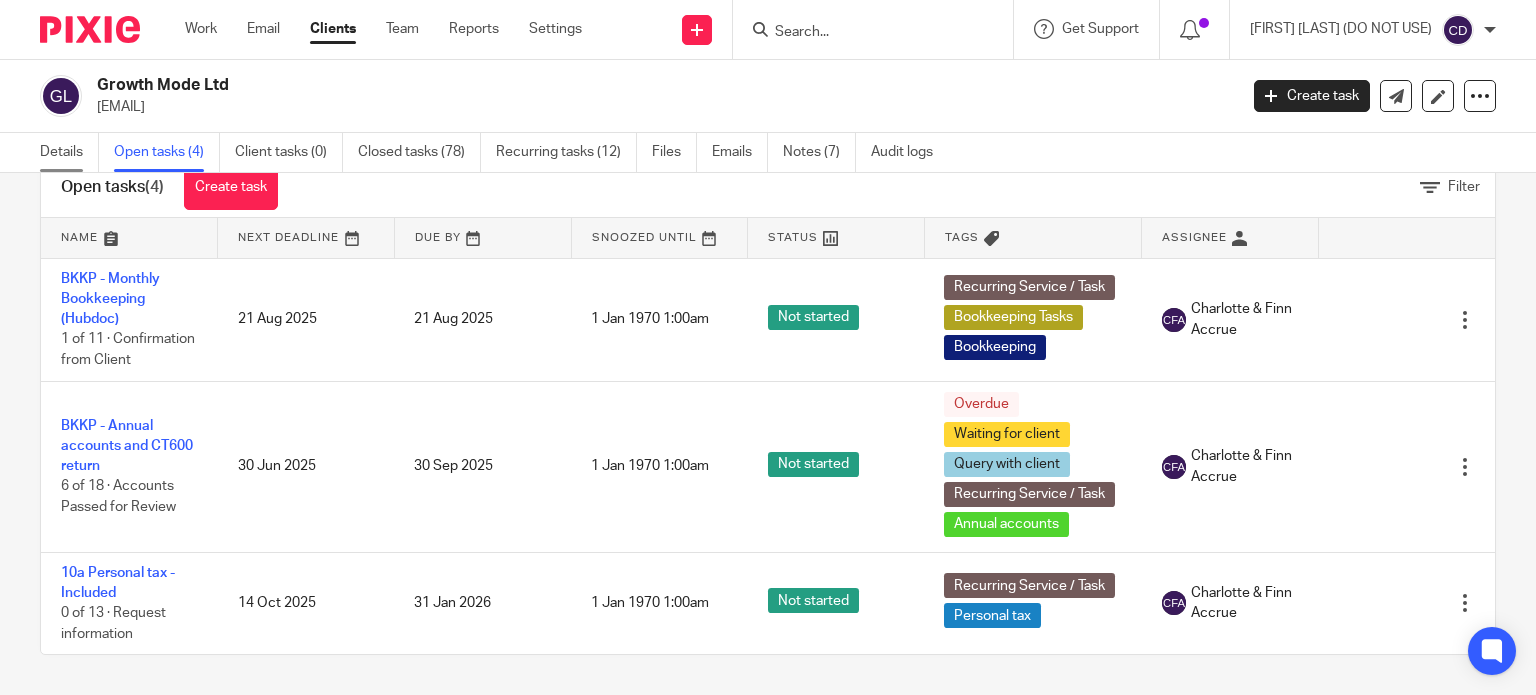 click on "Details" at bounding box center [69, 152] 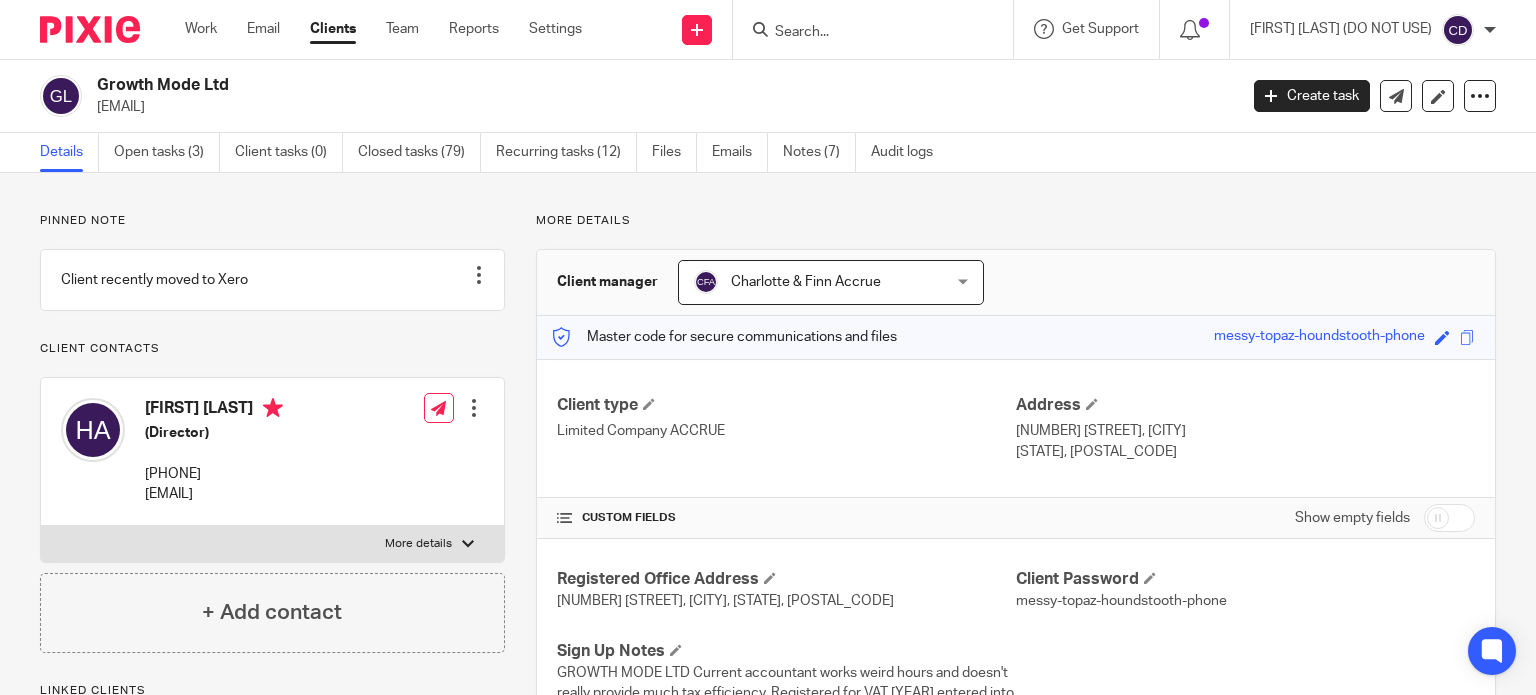 scroll, scrollTop: 0, scrollLeft: 0, axis: both 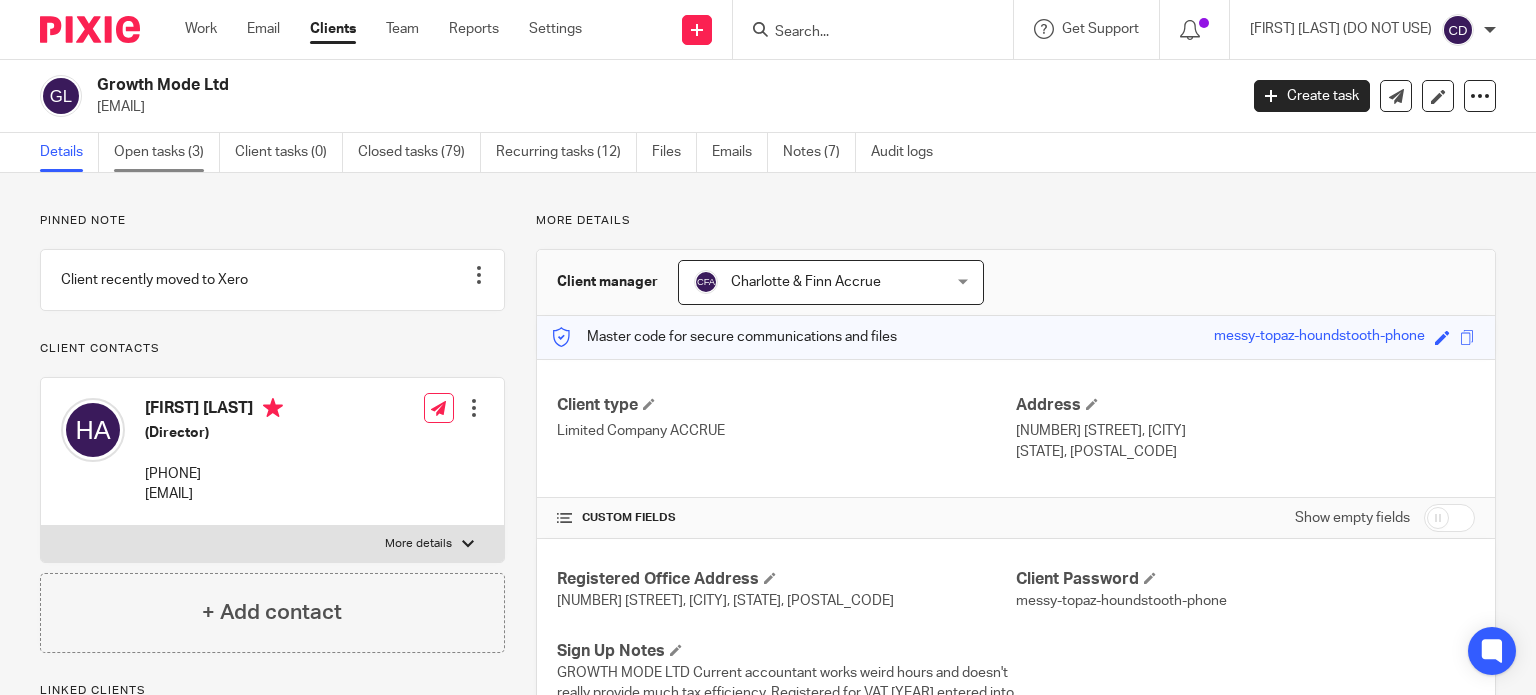 click on "Open tasks (3)" at bounding box center (167, 152) 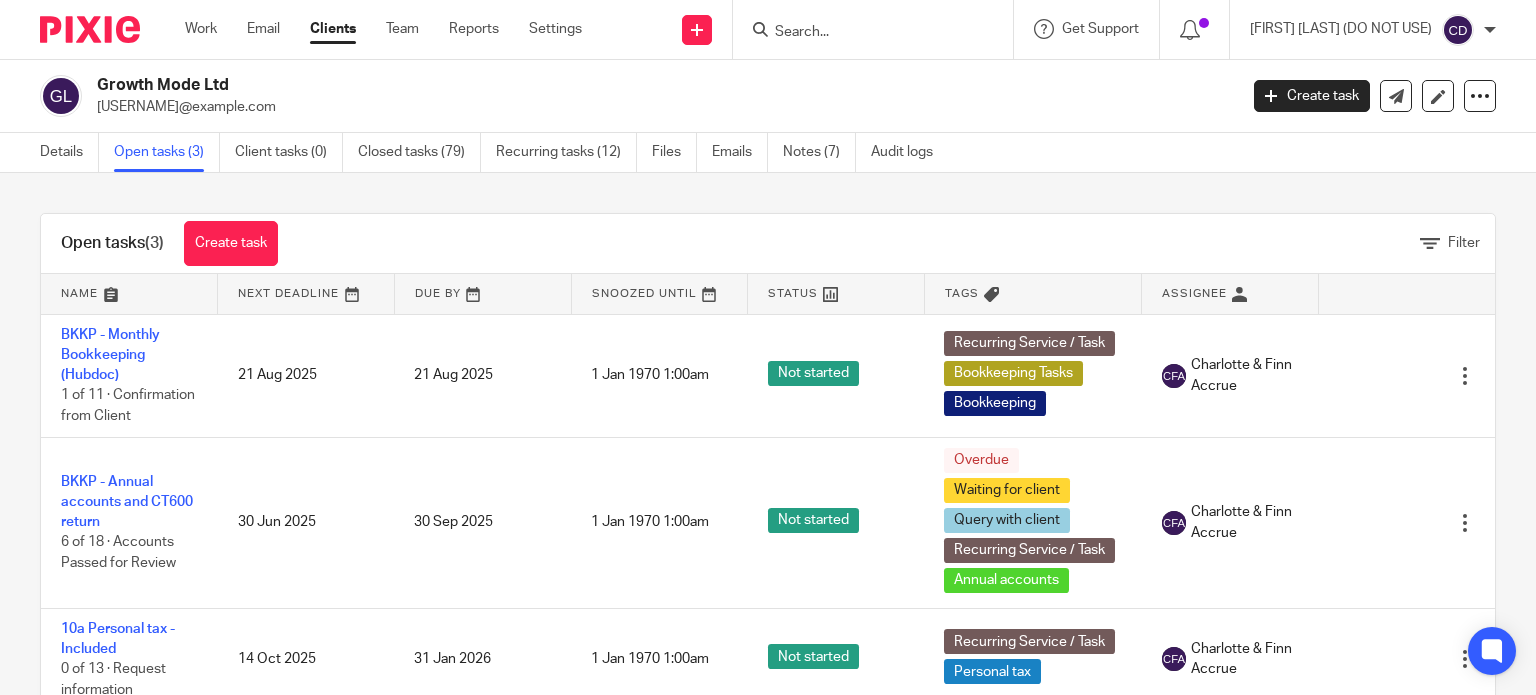 scroll, scrollTop: 0, scrollLeft: 0, axis: both 